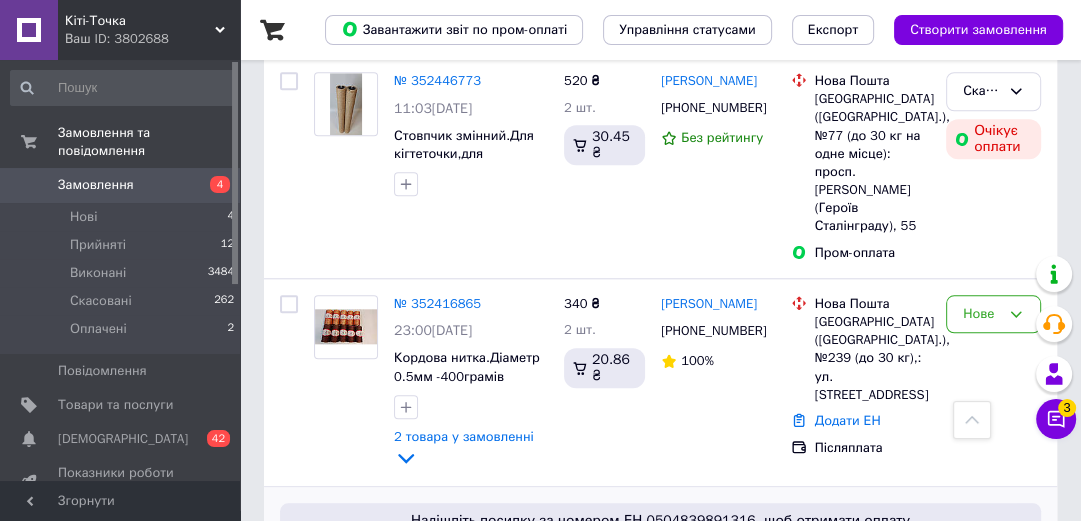 scroll, scrollTop: 1520, scrollLeft: 0, axis: vertical 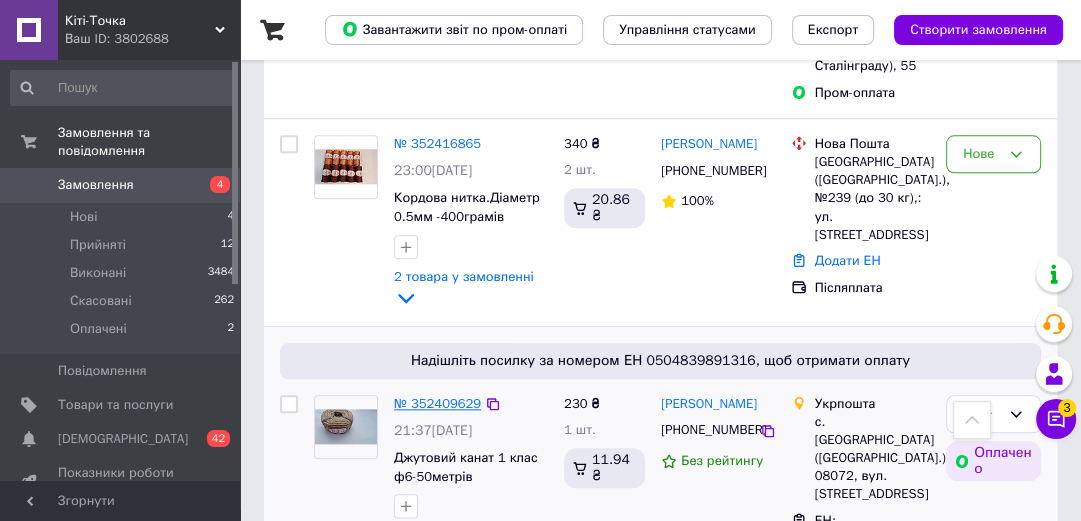 click on "№ 352409629" at bounding box center [437, 403] 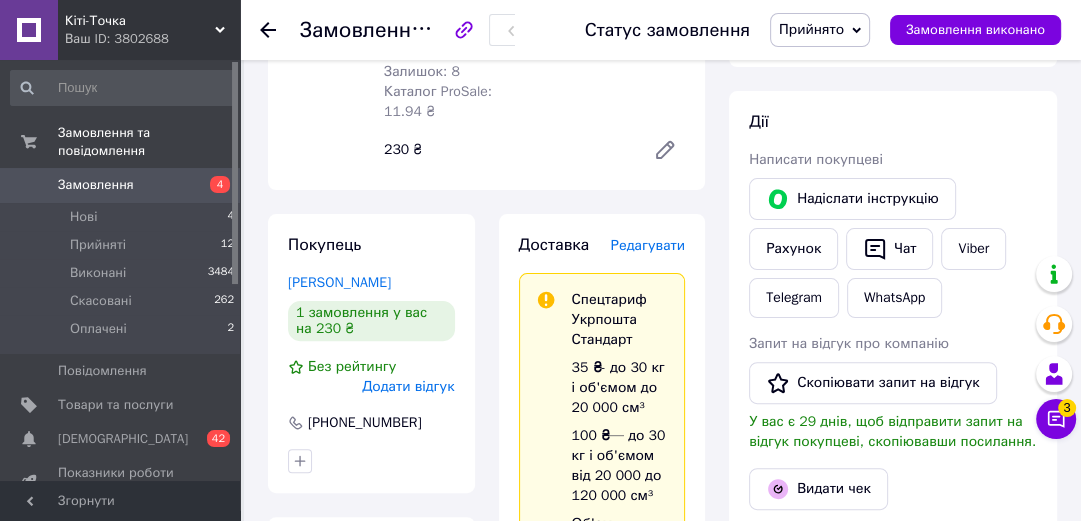scroll, scrollTop: 240, scrollLeft: 0, axis: vertical 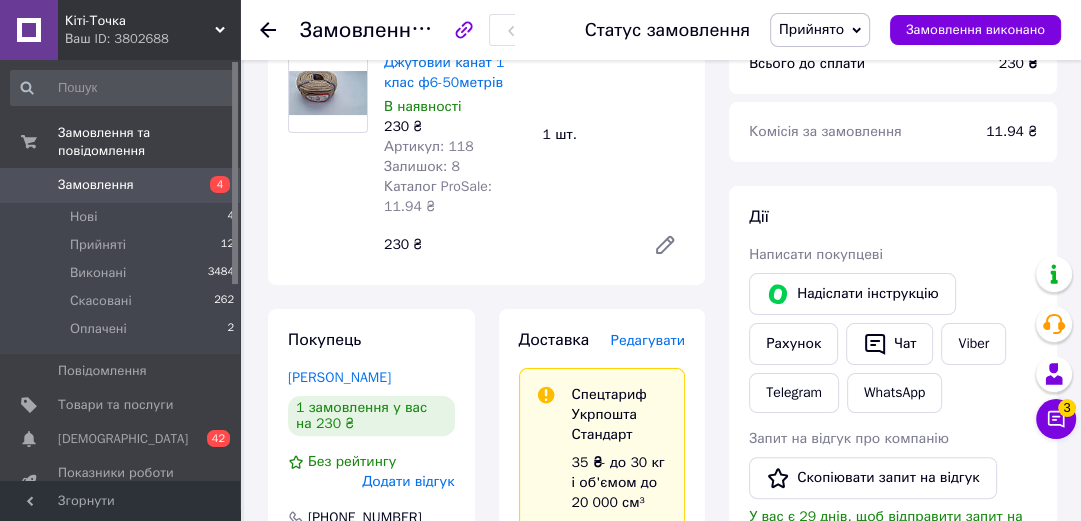 click on "Прийнято" at bounding box center [811, 29] 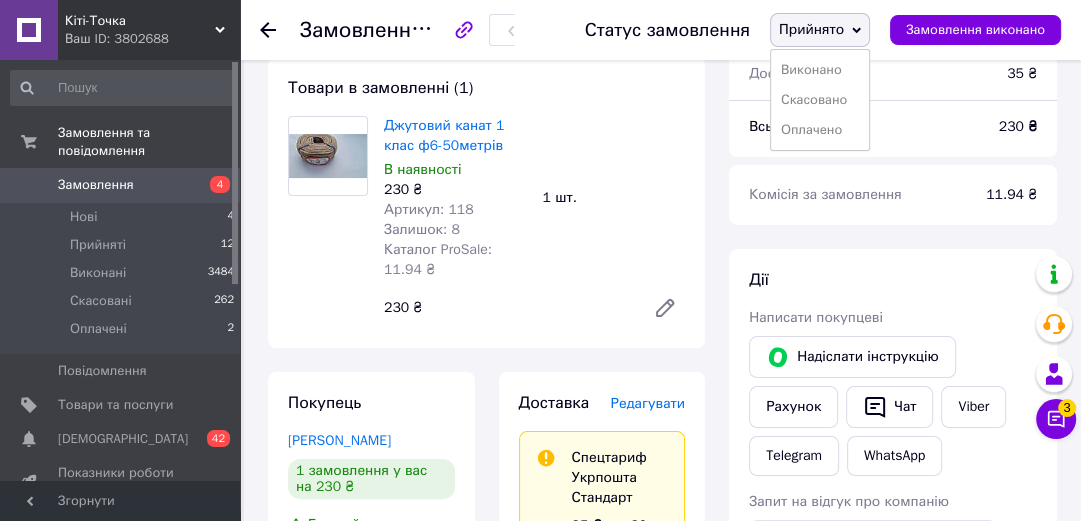 scroll, scrollTop: 80, scrollLeft: 0, axis: vertical 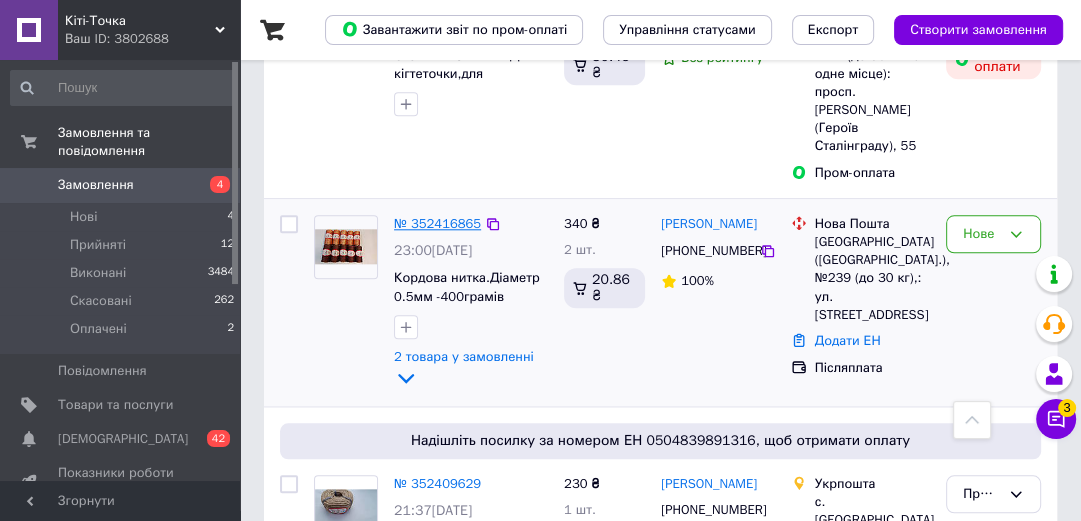 click on "№ 352416865" at bounding box center (437, 223) 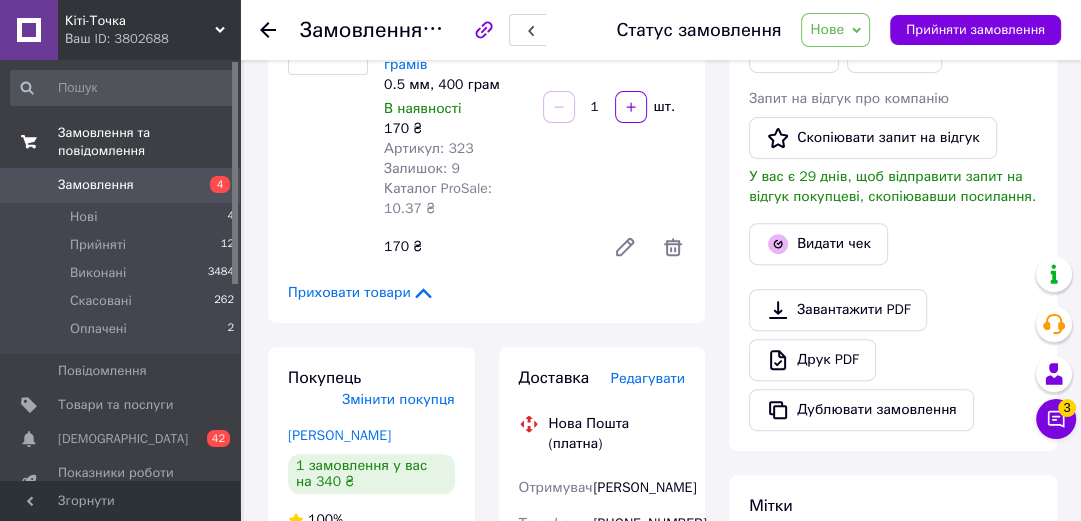 scroll, scrollTop: 656, scrollLeft: 0, axis: vertical 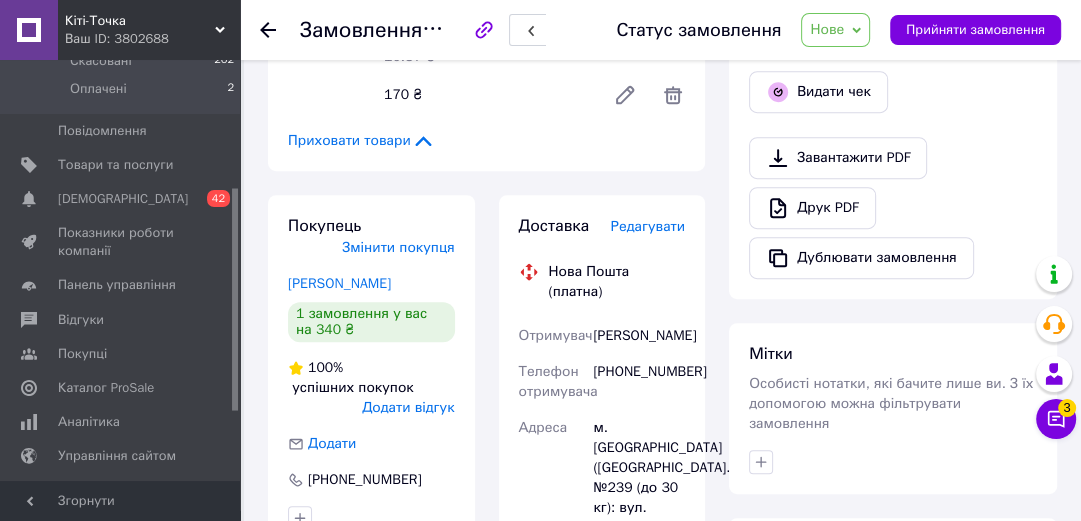 click on "Редагувати" at bounding box center [648, 226] 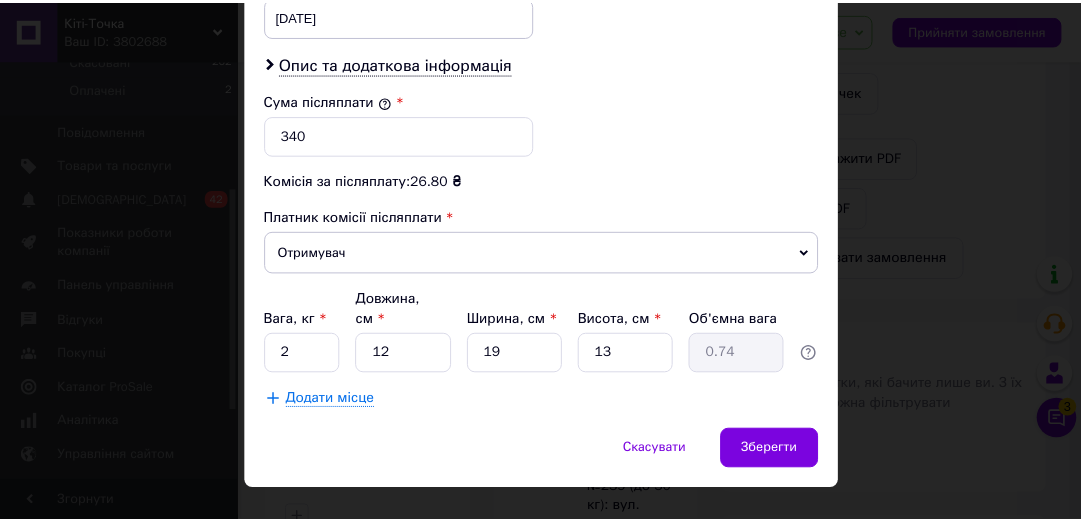 scroll, scrollTop: 999, scrollLeft: 0, axis: vertical 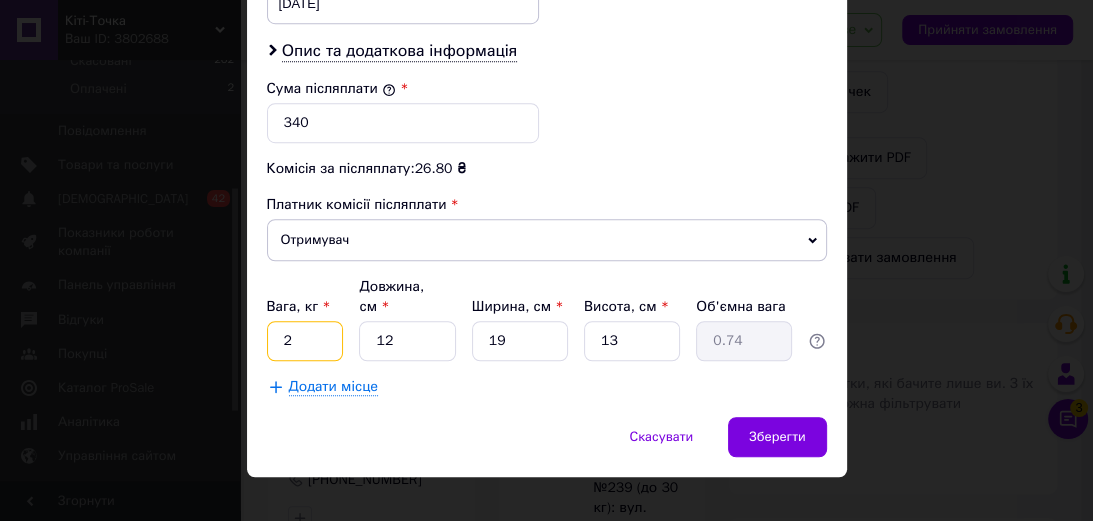 click on "2" at bounding box center (305, 341) 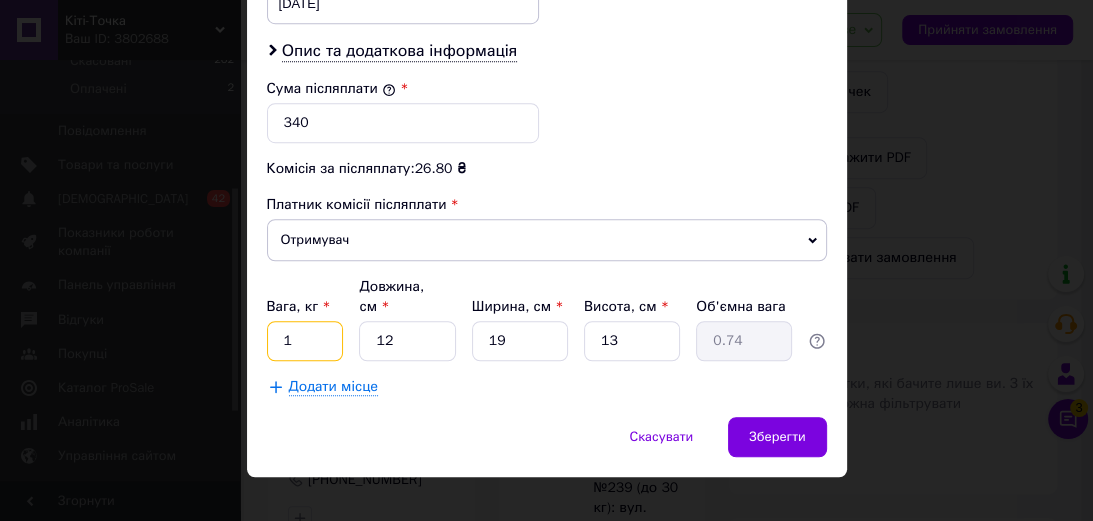 type on "1" 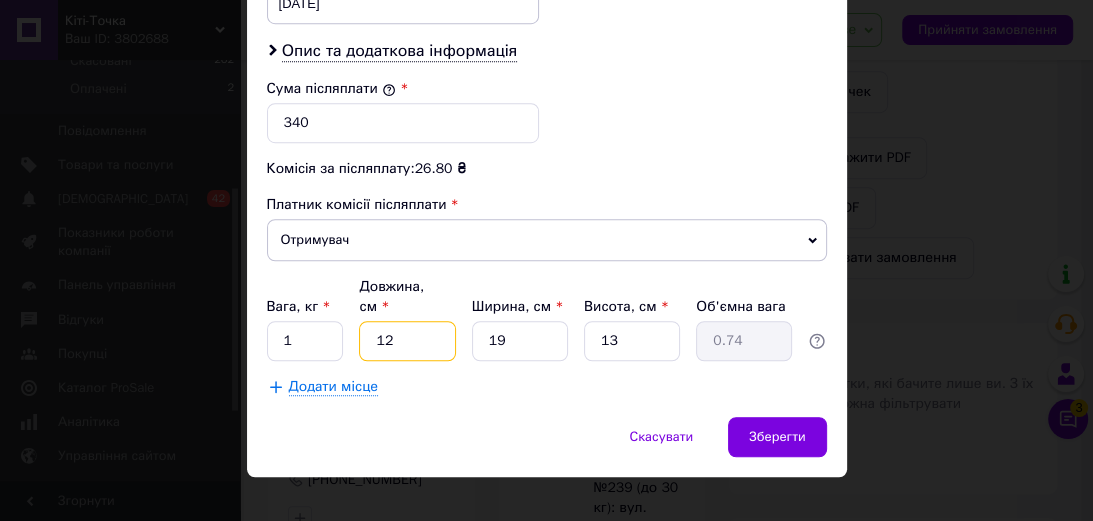 click on "12" at bounding box center (407, 341) 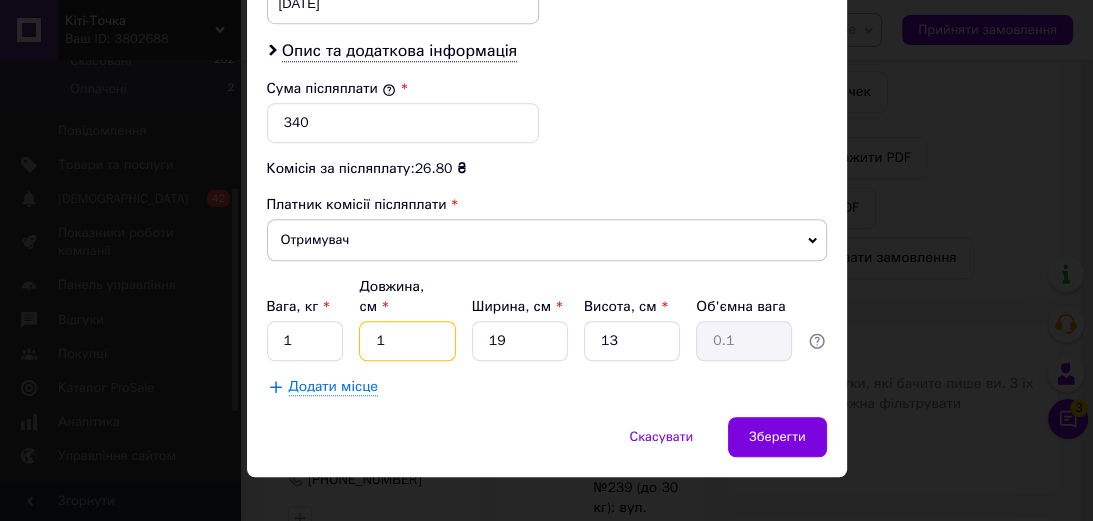 type on "15" 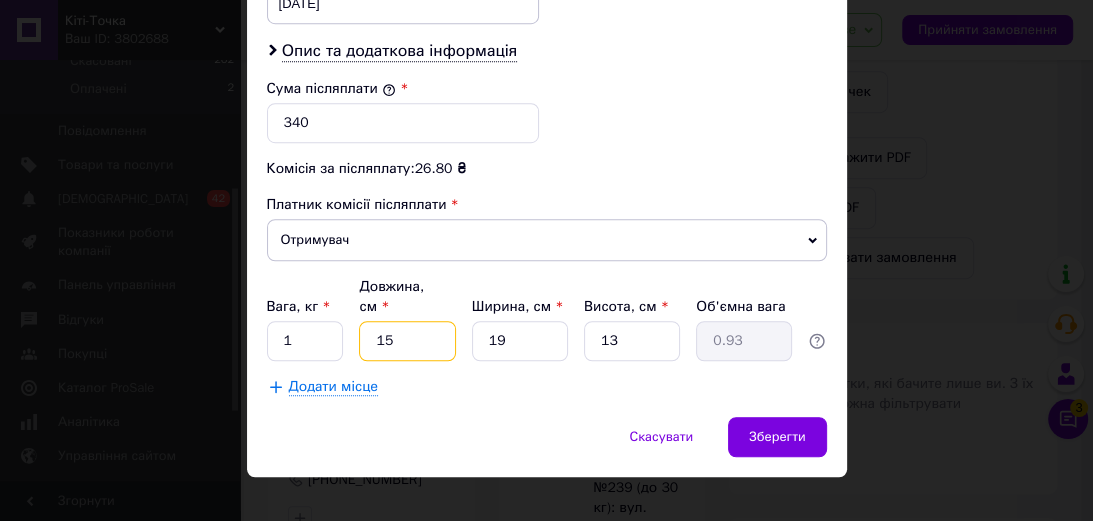 type on "15" 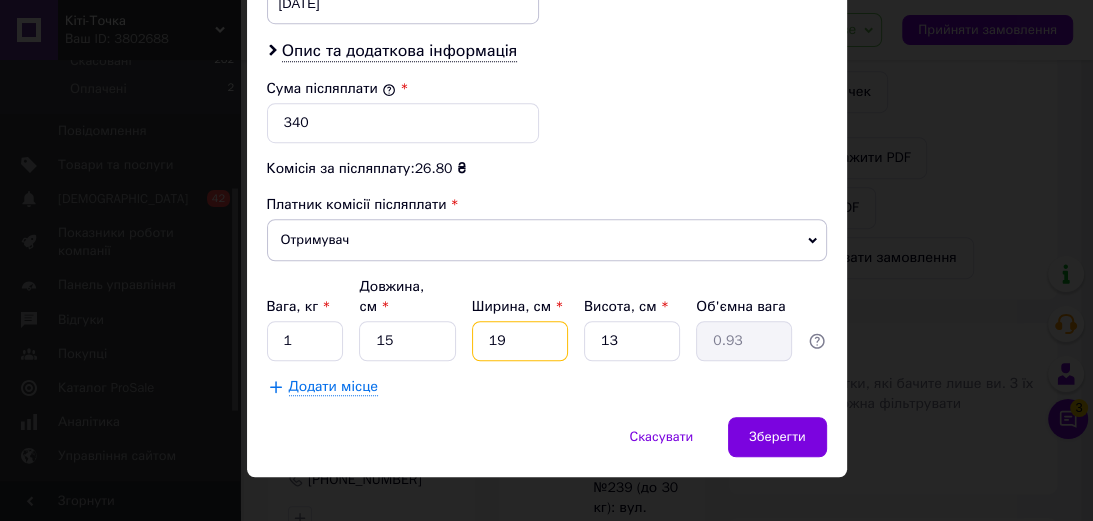 click on "19" at bounding box center (520, 341) 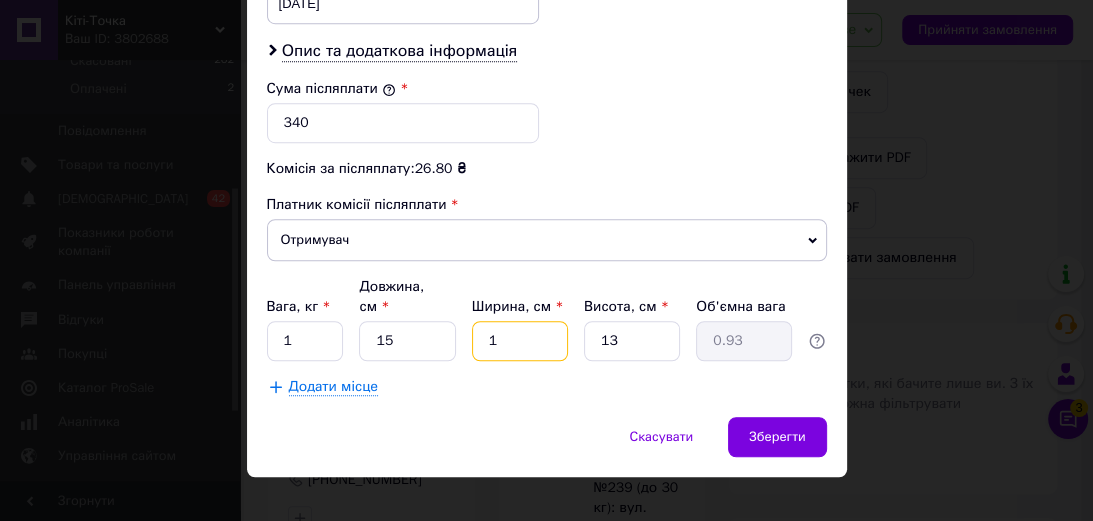 type on "0.1" 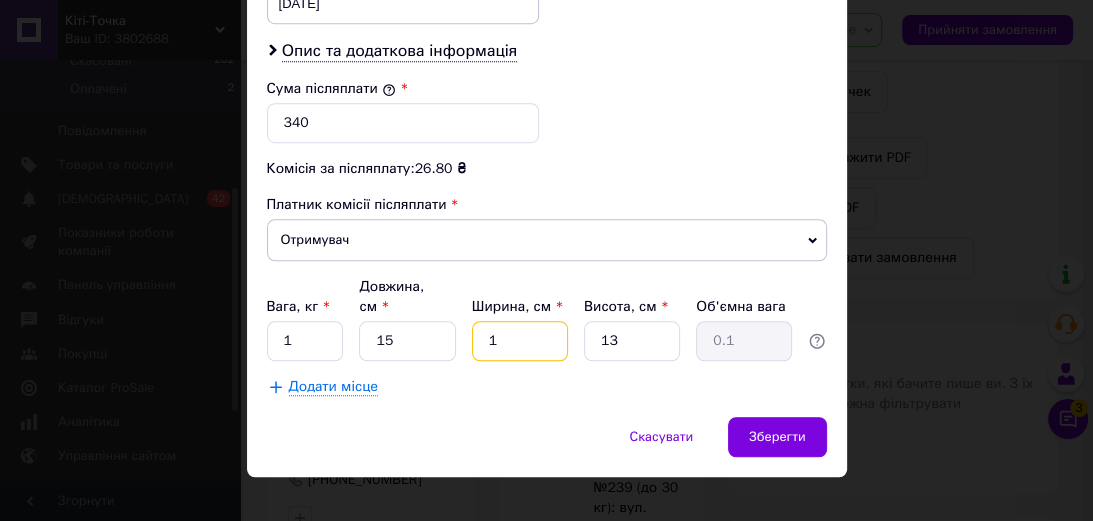 type 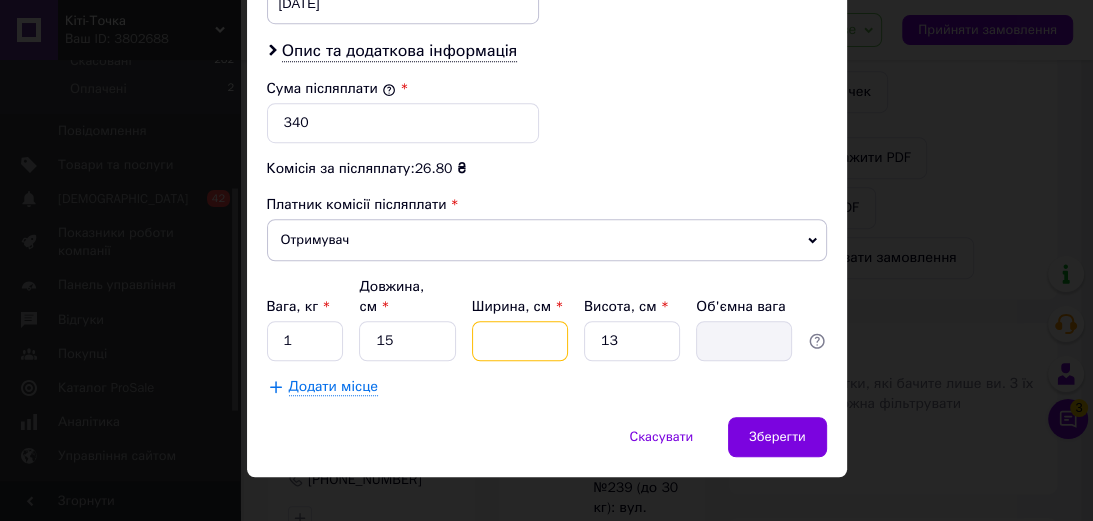 type on "2" 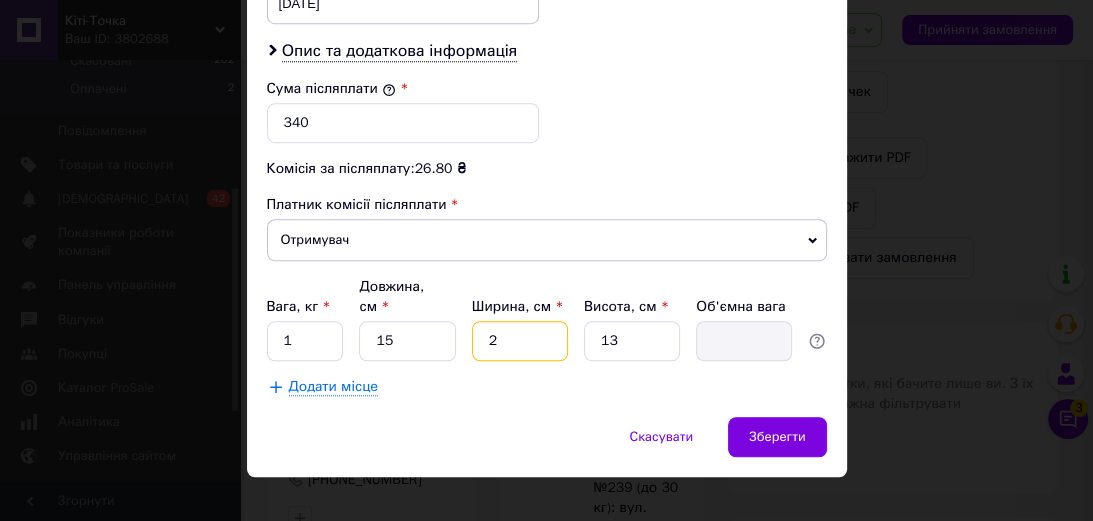 type on "0.1" 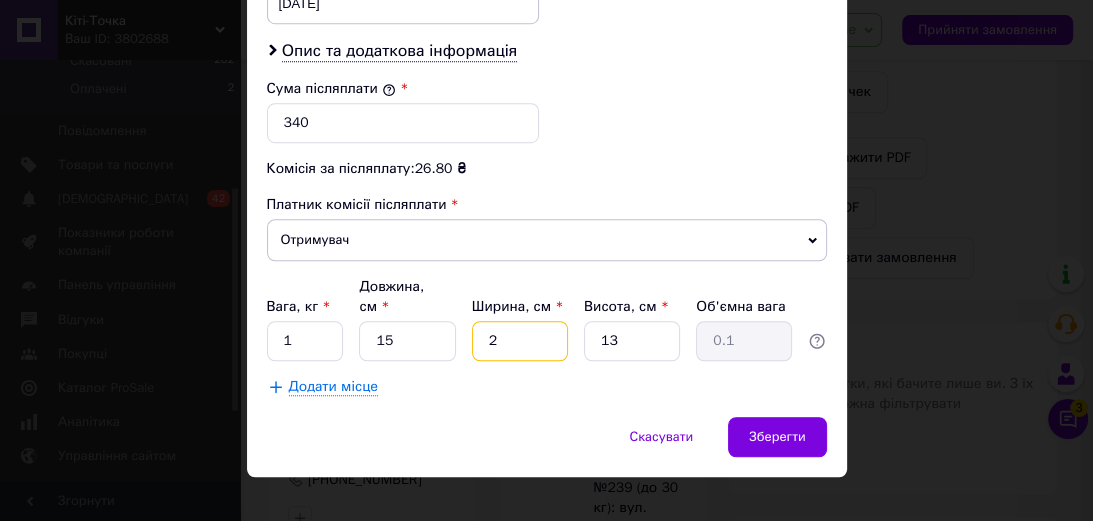 type on "20" 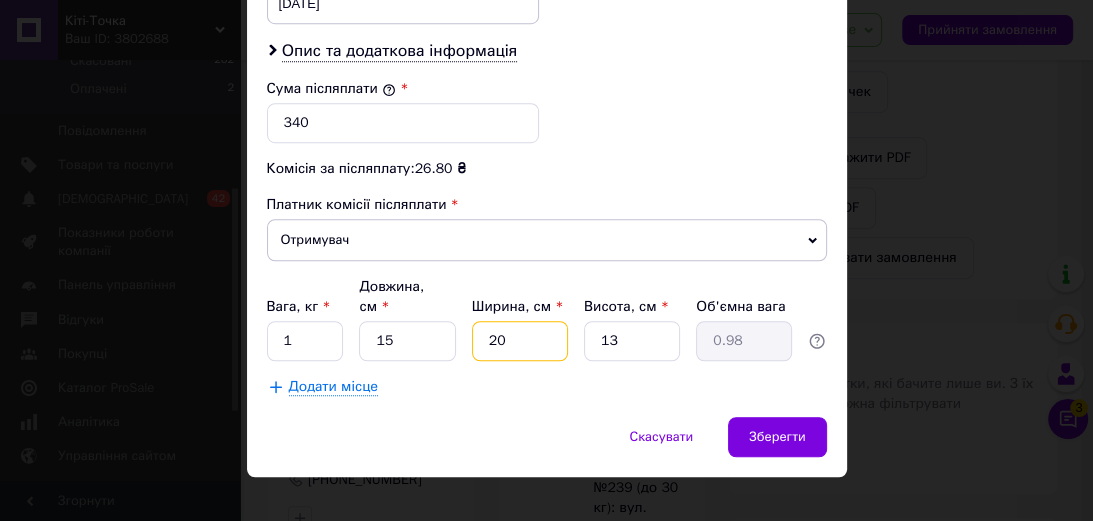 type on "20" 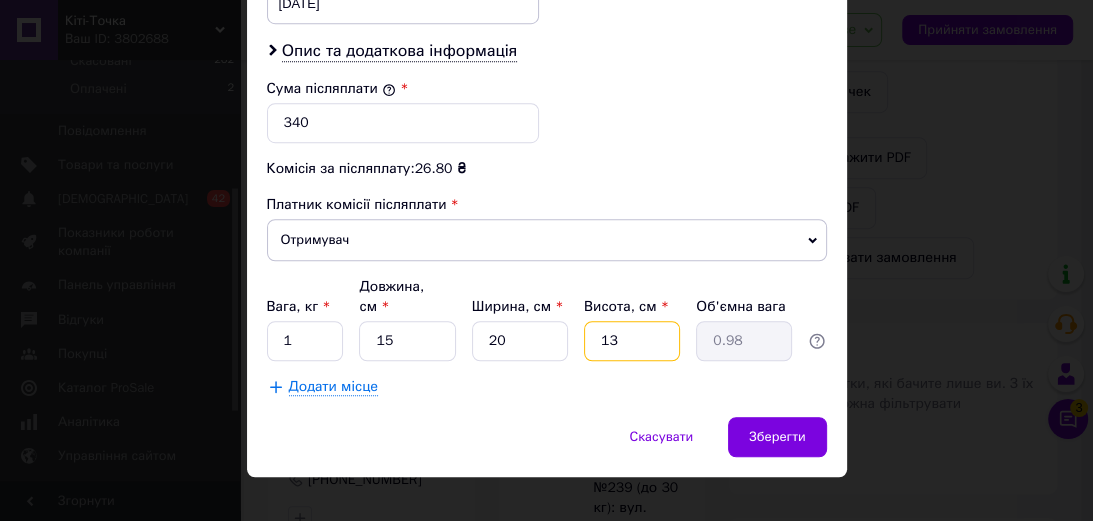 click on "13" at bounding box center (632, 341) 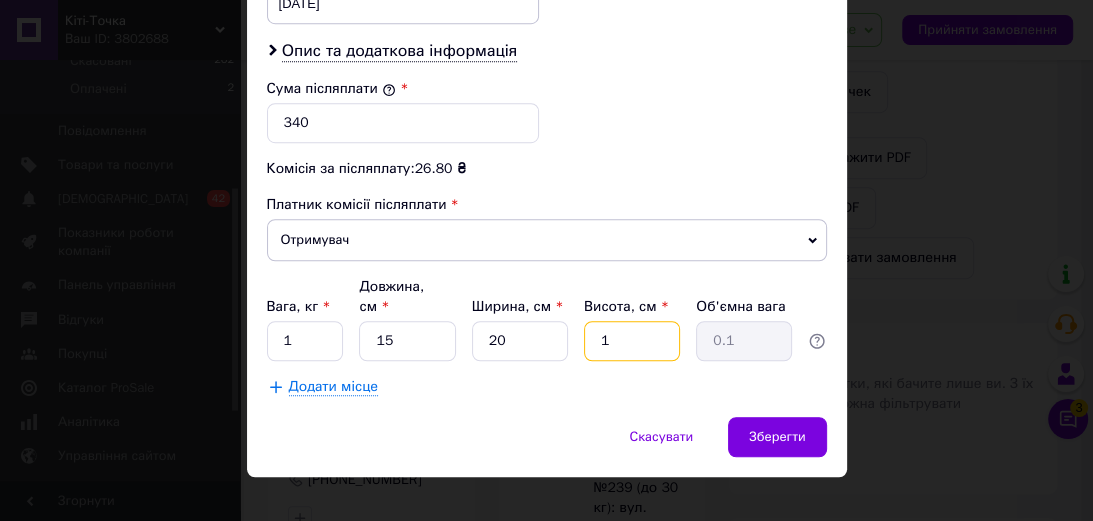 type on "15" 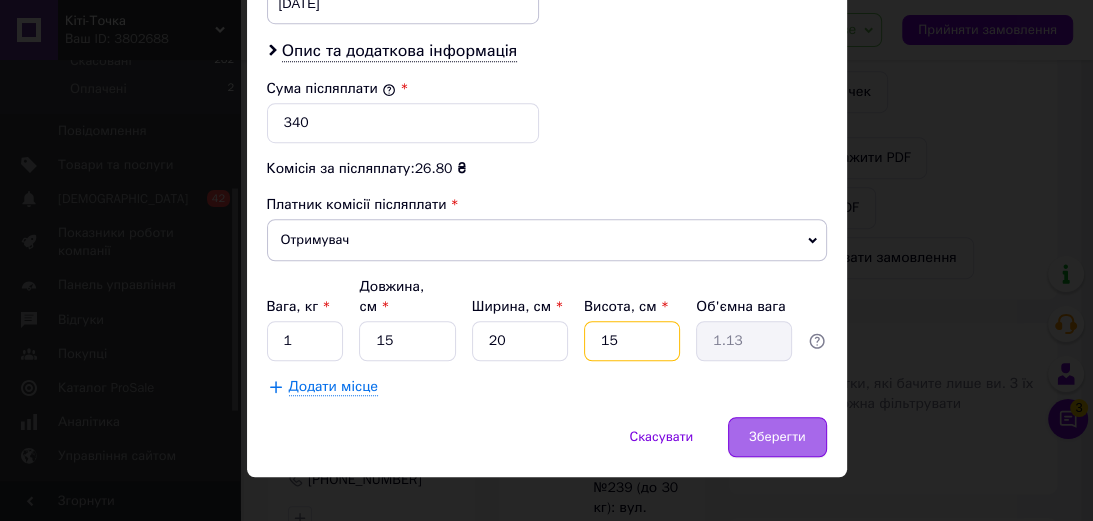 type on "15" 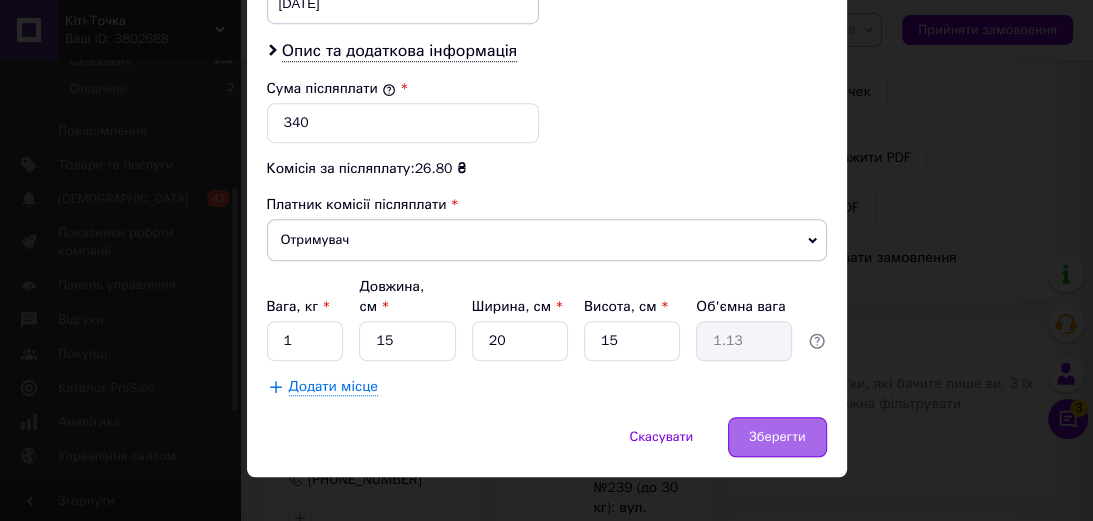 click on "Зберегти" at bounding box center (777, 437) 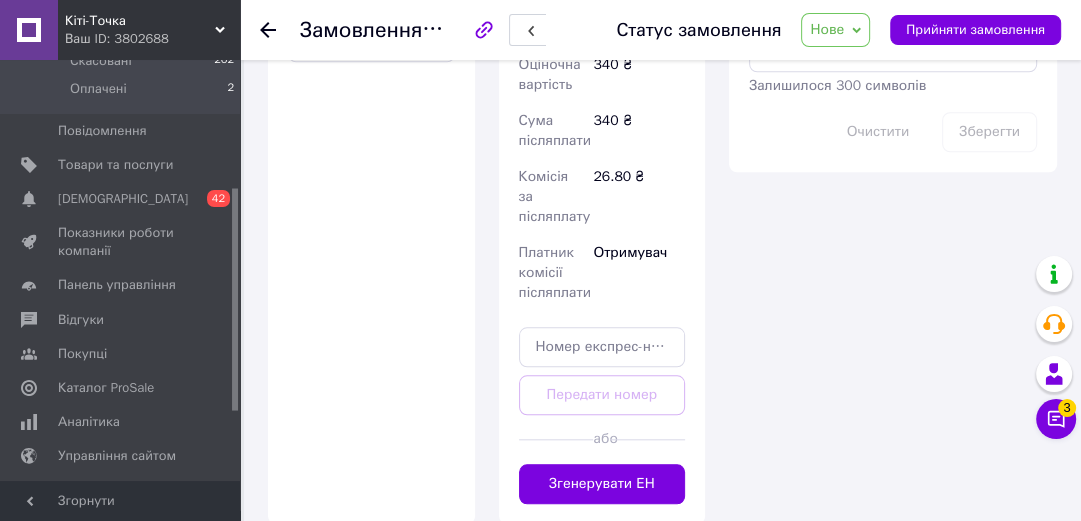 scroll, scrollTop: 1296, scrollLeft: 0, axis: vertical 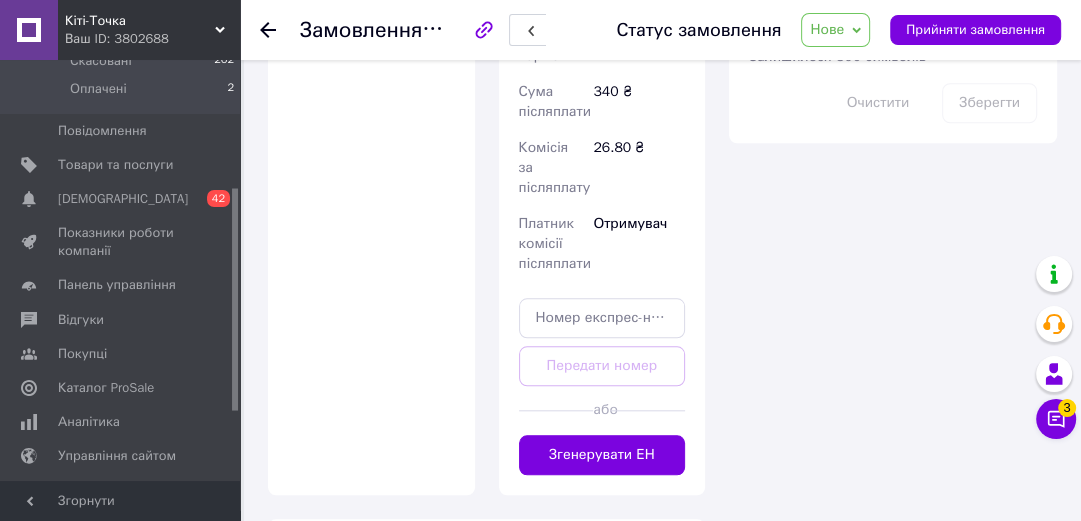 click on "Згенерувати ЕН" at bounding box center [602, 455] 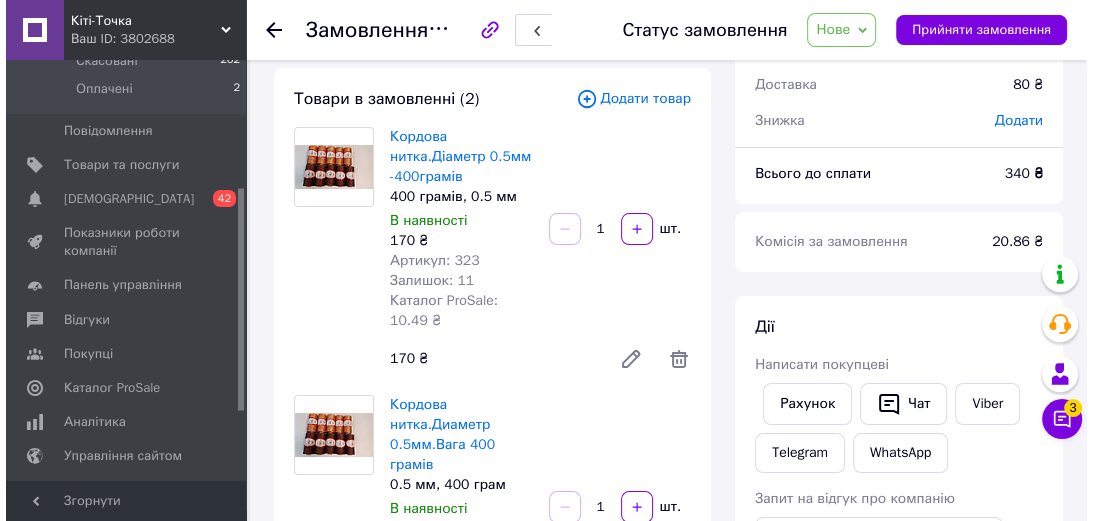 scroll, scrollTop: 0, scrollLeft: 0, axis: both 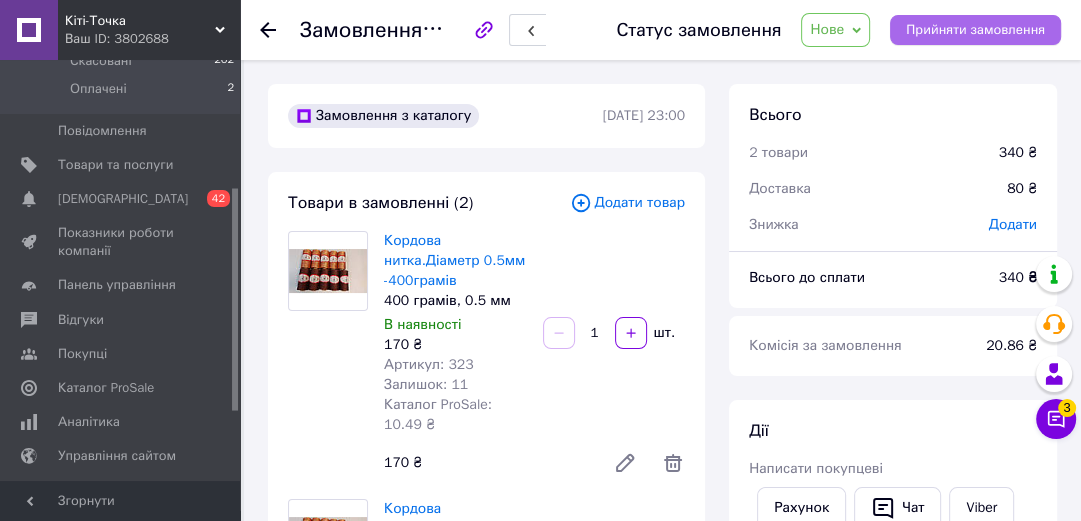 click on "Прийняти замовлення" at bounding box center (975, 30) 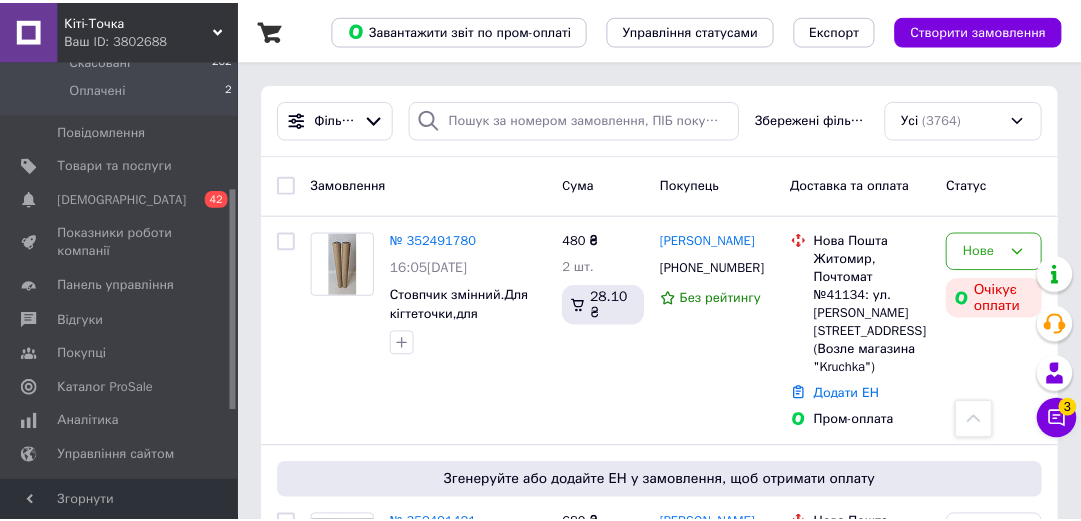 scroll, scrollTop: 1040, scrollLeft: 0, axis: vertical 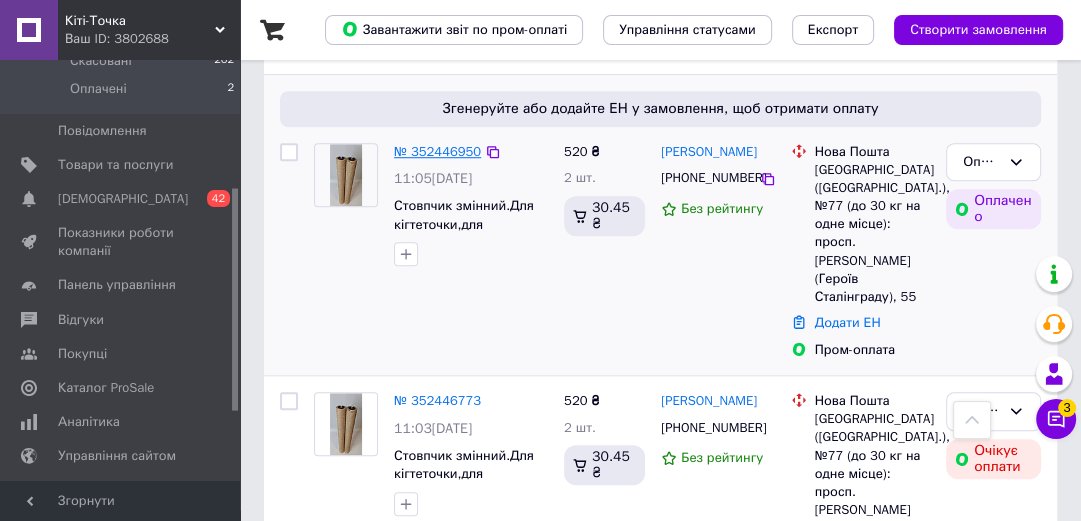 click on "№ 352446950" at bounding box center [437, 151] 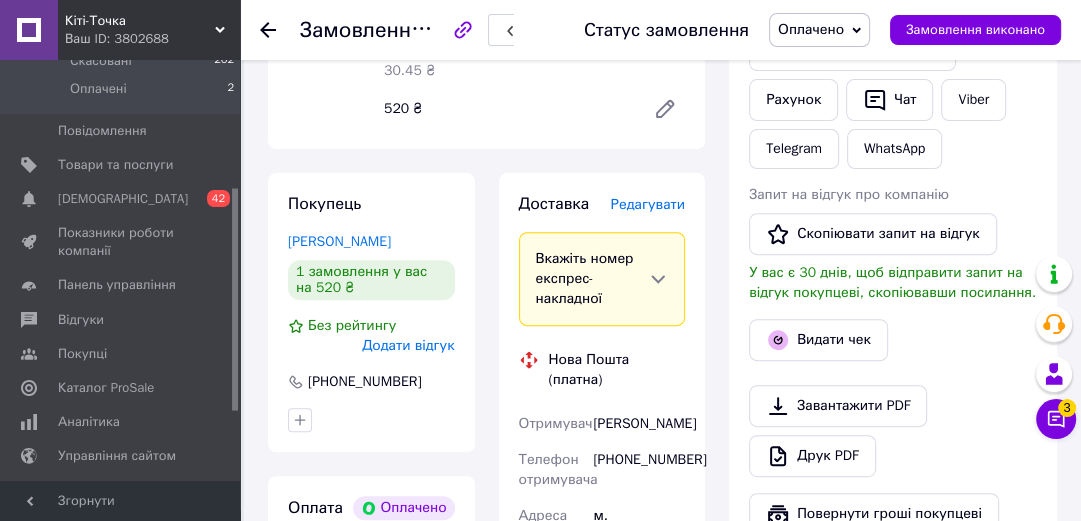 scroll, scrollTop: 720, scrollLeft: 0, axis: vertical 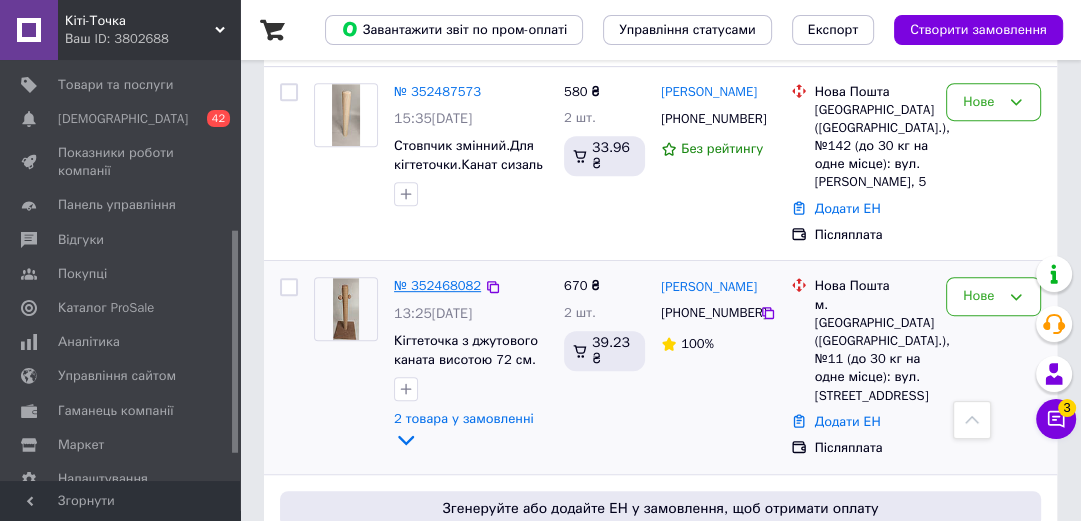 click on "№ 352468082" at bounding box center (437, 285) 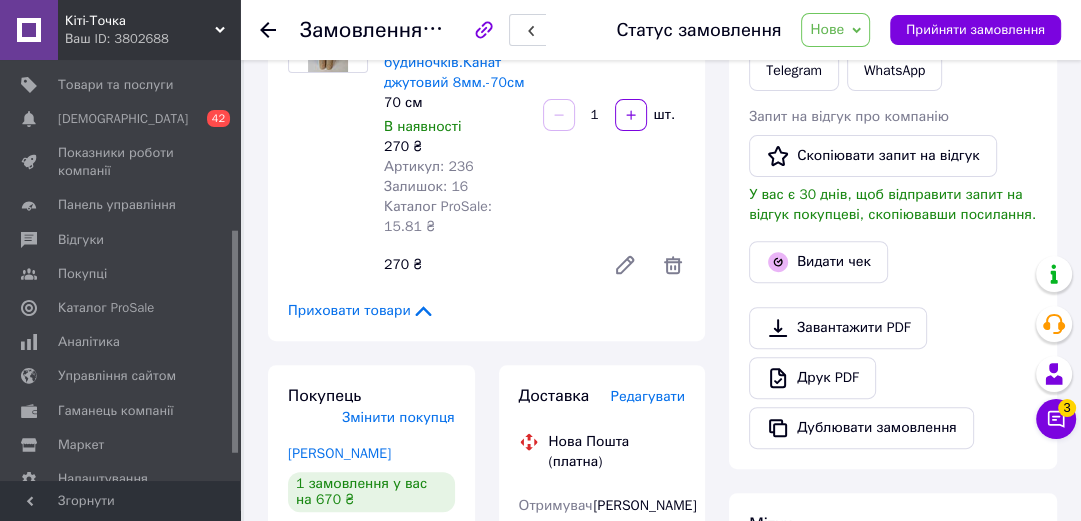 scroll, scrollTop: 480, scrollLeft: 0, axis: vertical 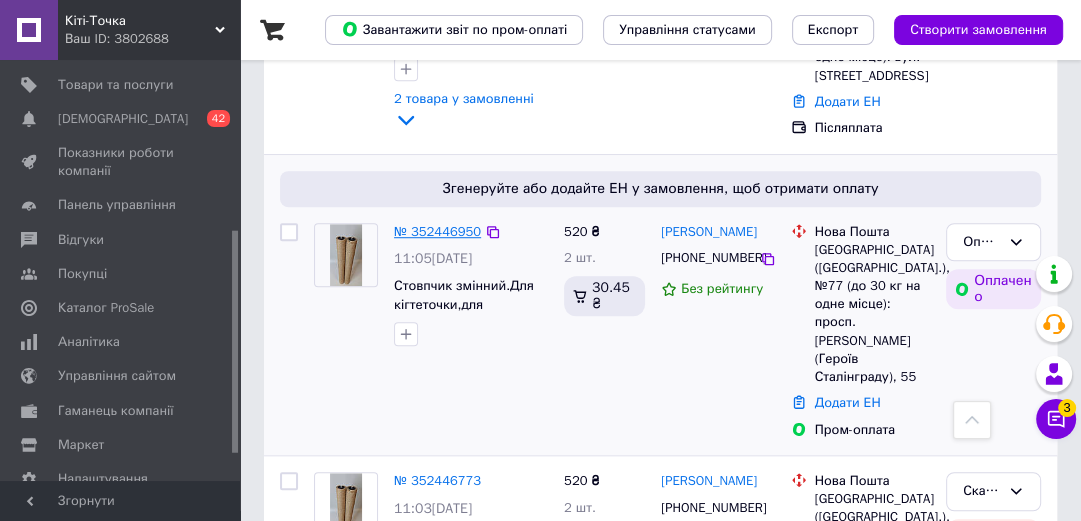 click on "№ 352446950" at bounding box center (437, 231) 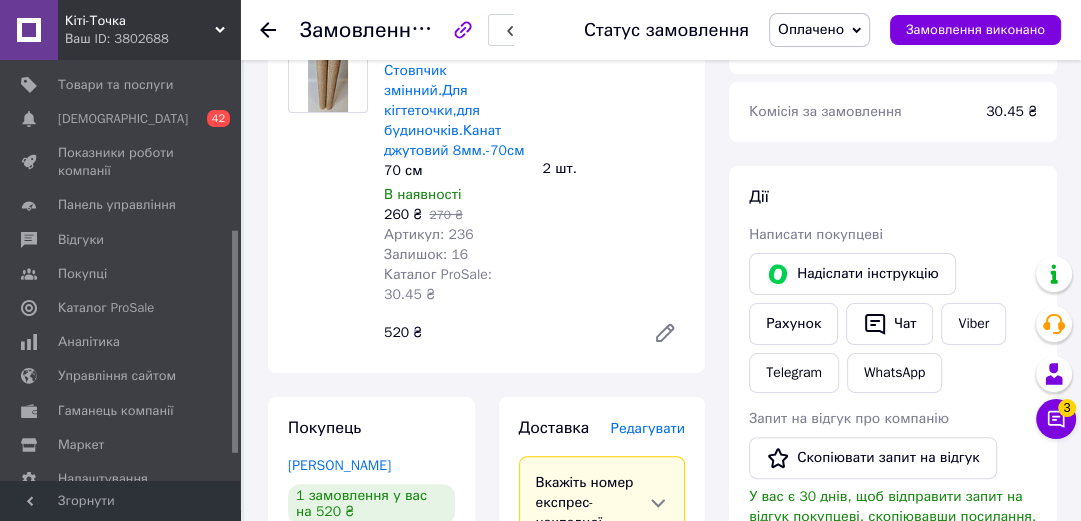 scroll, scrollTop: 80, scrollLeft: 0, axis: vertical 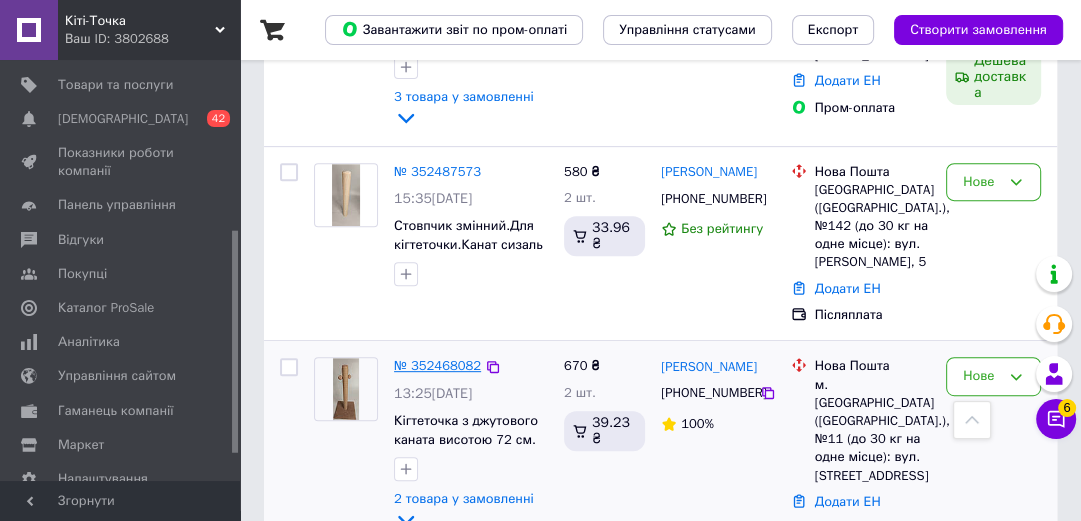 click on "№ 352468082" at bounding box center [437, 365] 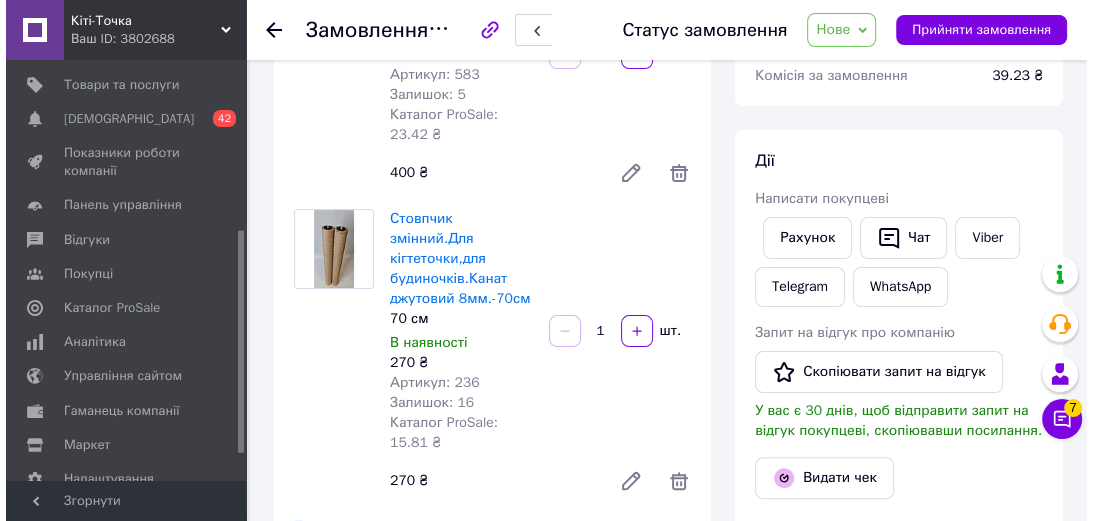 scroll, scrollTop: 0, scrollLeft: 0, axis: both 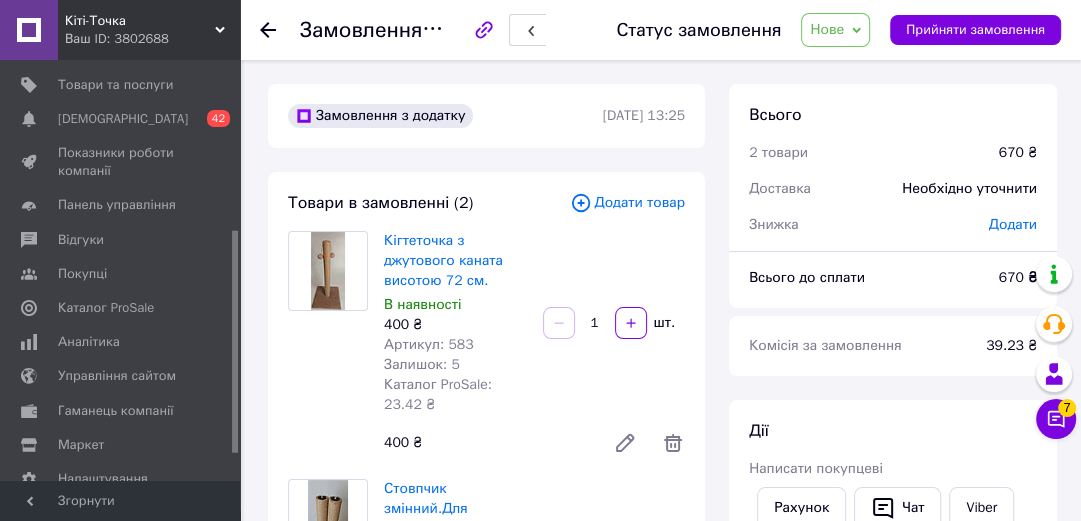 click on "Додати товар" at bounding box center [627, 203] 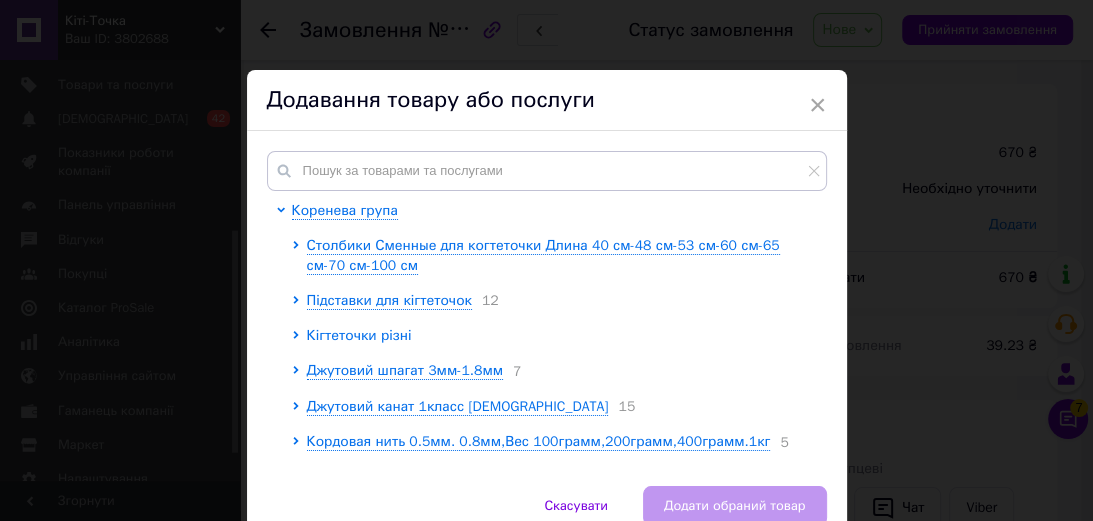 click on "Кігтеточки різні" at bounding box center [359, 335] 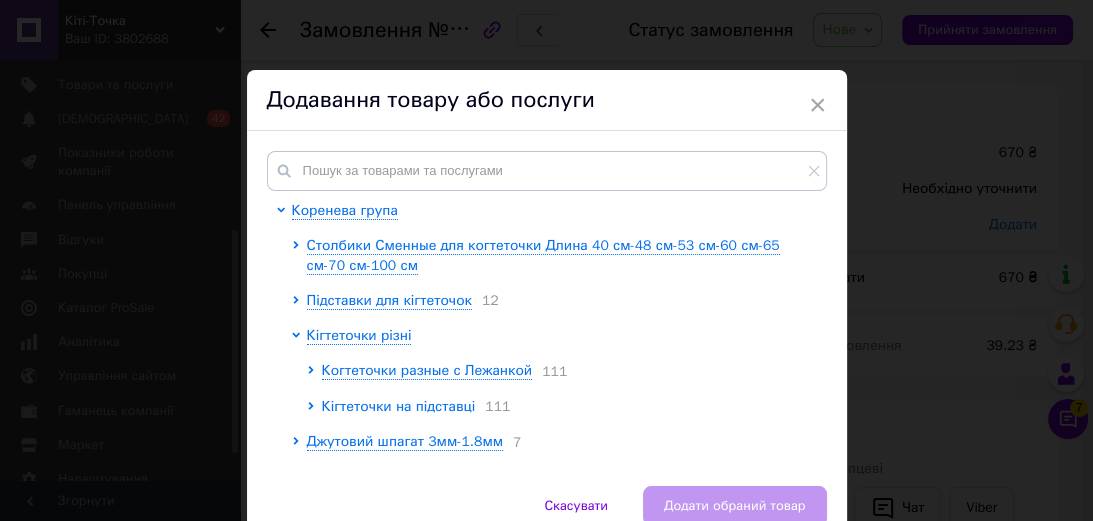 click on "Кігтеточки на підставці" at bounding box center (399, 406) 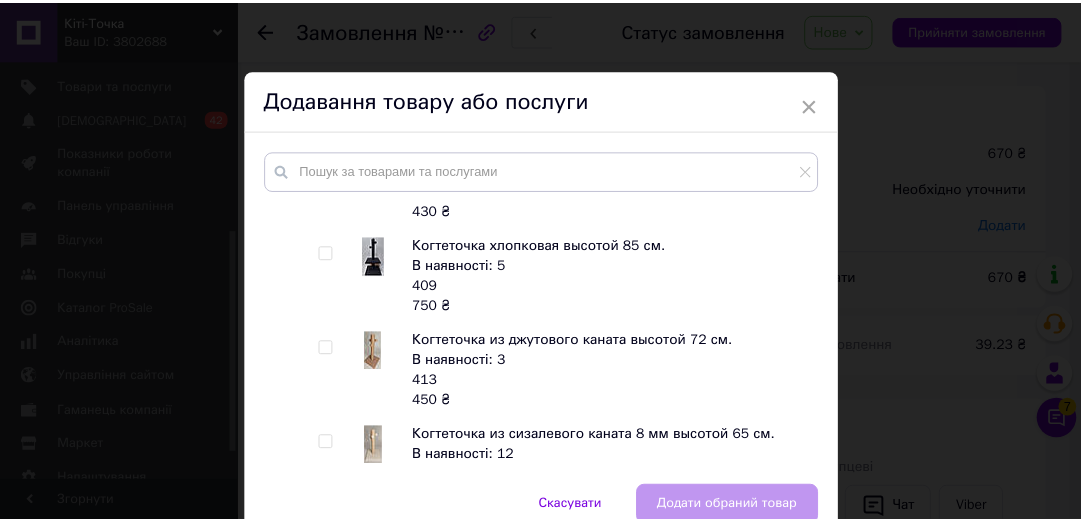 scroll, scrollTop: 11440, scrollLeft: 0, axis: vertical 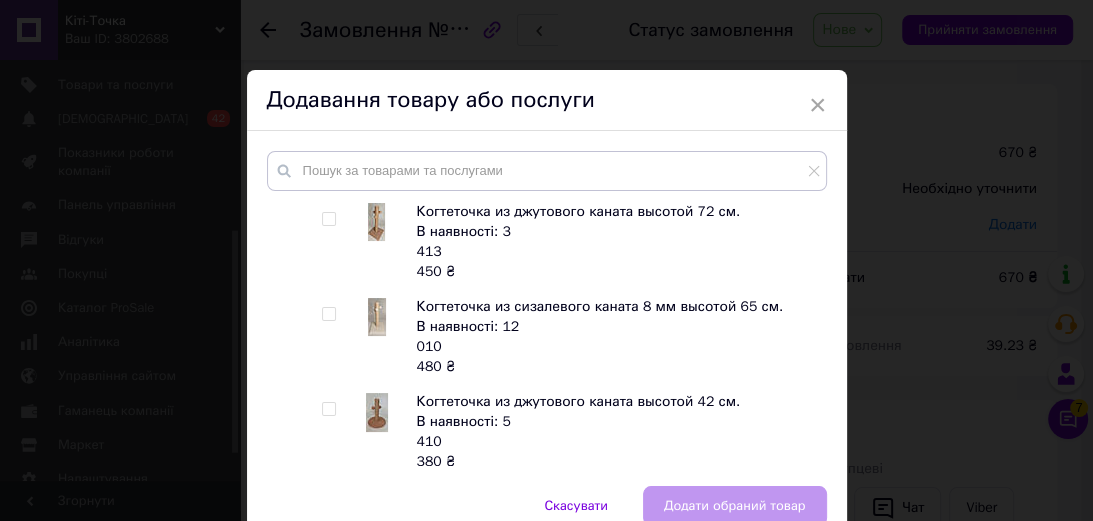 click on "Когтеточка из джутового каната высотой 72 см." at bounding box center (579, 211) 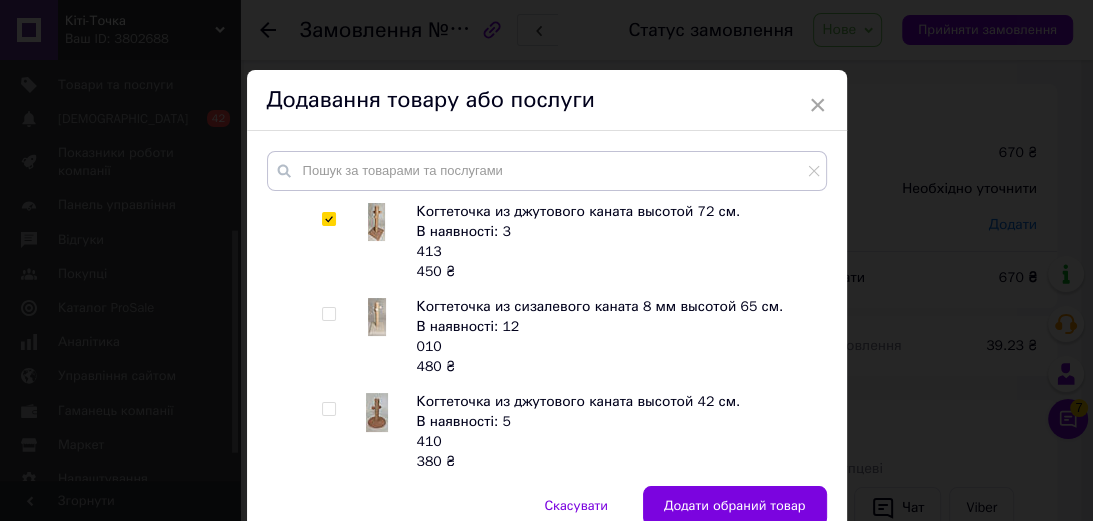 click at bounding box center [376, 222] 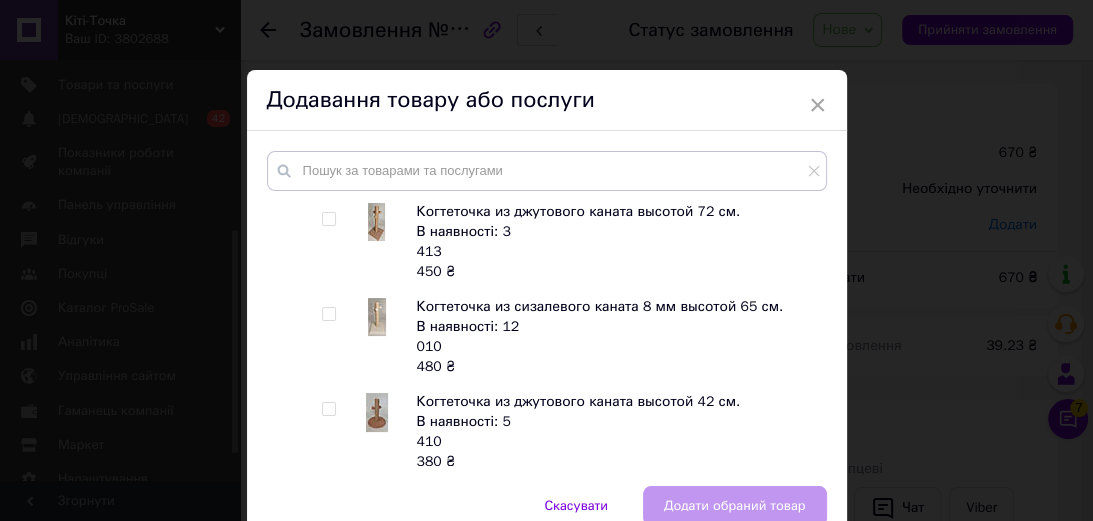 click at bounding box center (328, 219) 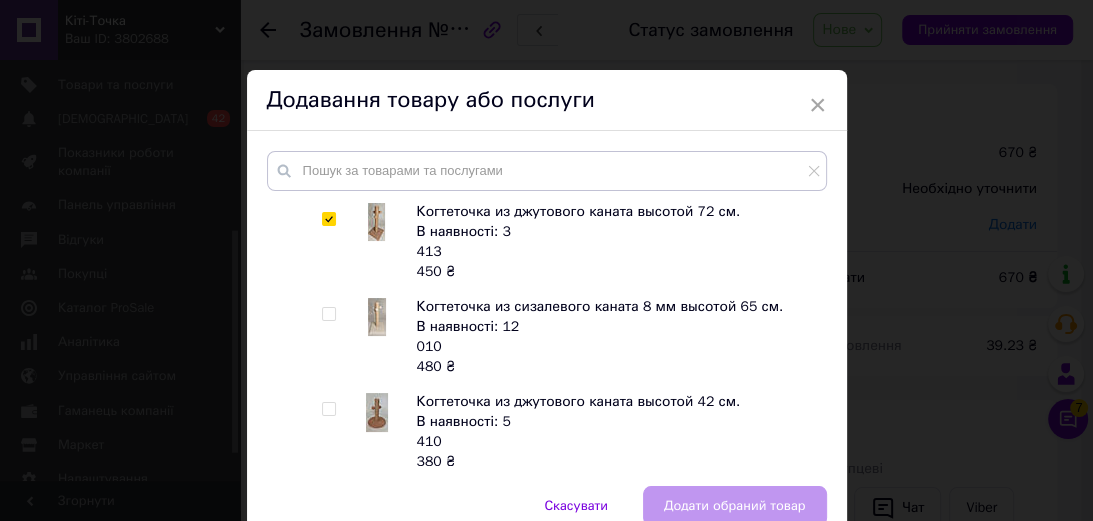 checkbox on "true" 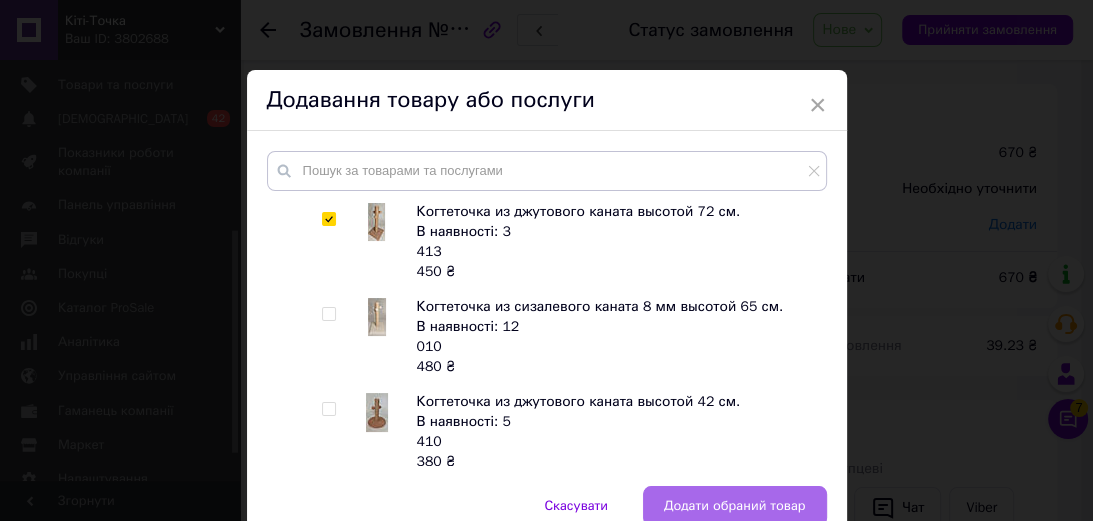 click on "Додати обраний товар" at bounding box center (735, 506) 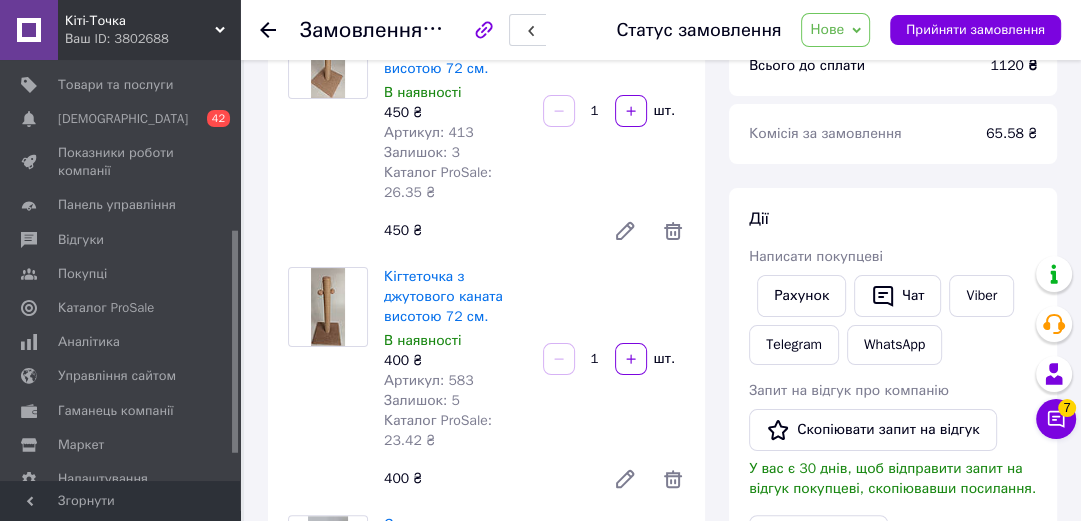 scroll, scrollTop: 240, scrollLeft: 0, axis: vertical 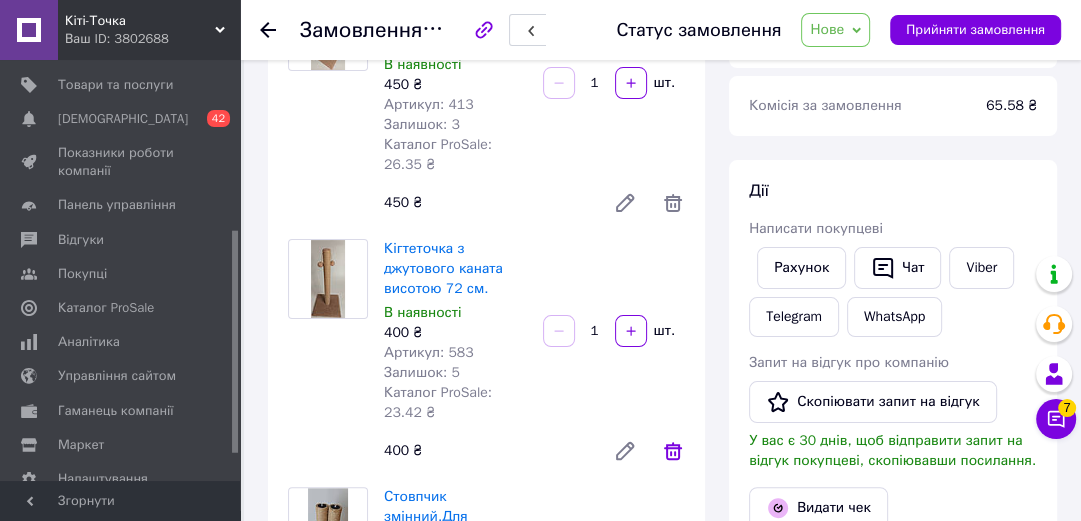 click 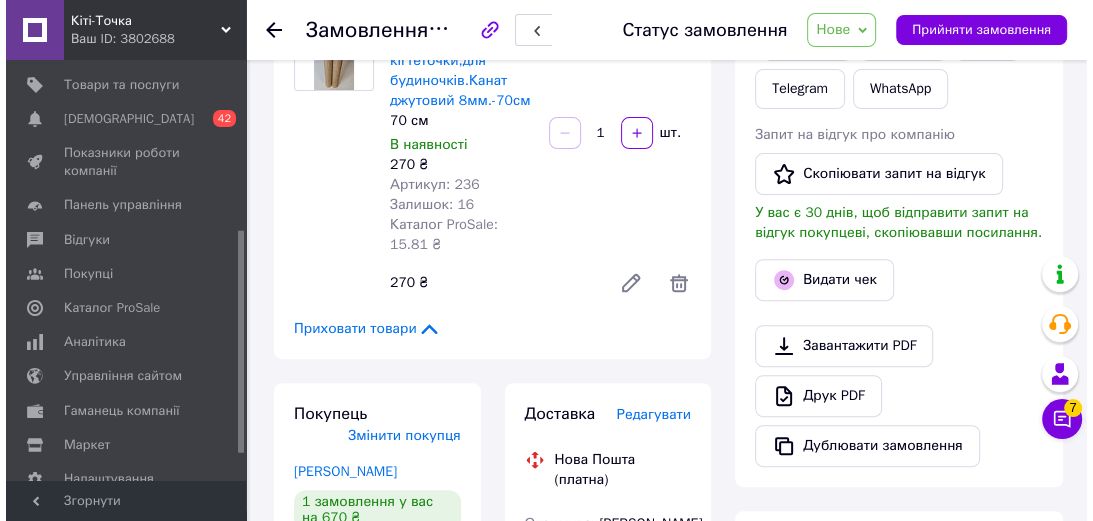 scroll, scrollTop: 560, scrollLeft: 0, axis: vertical 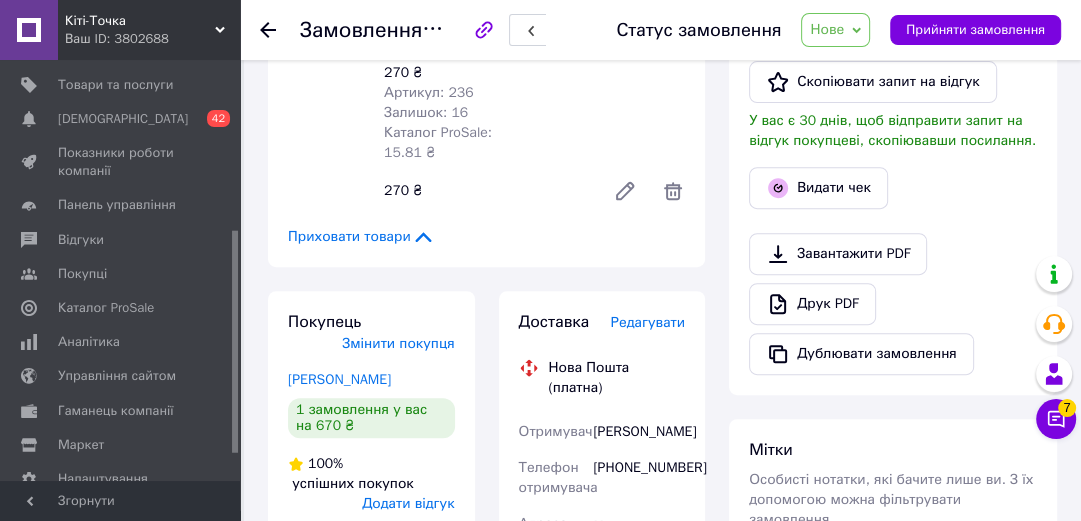 click on "Редагувати" at bounding box center (648, 322) 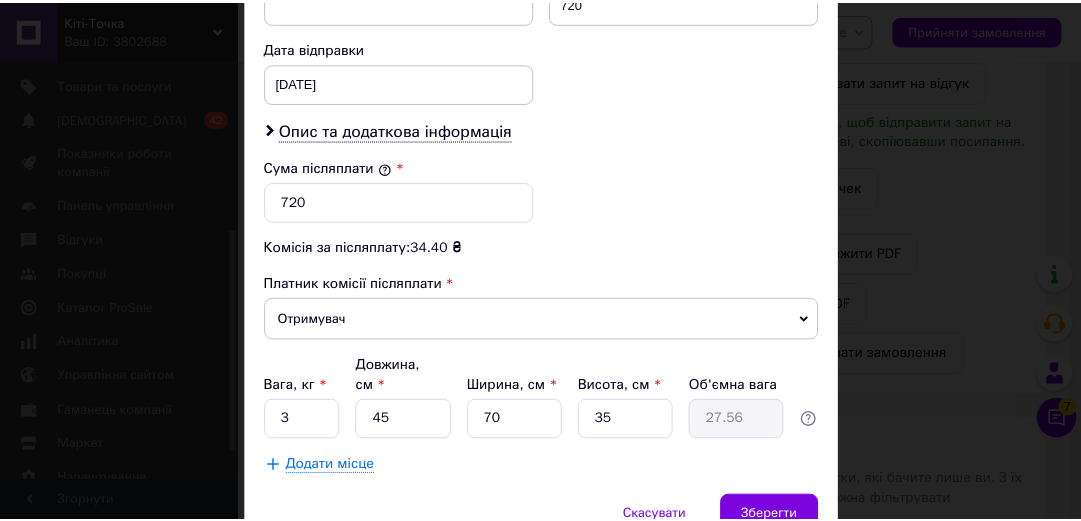 scroll, scrollTop: 960, scrollLeft: 0, axis: vertical 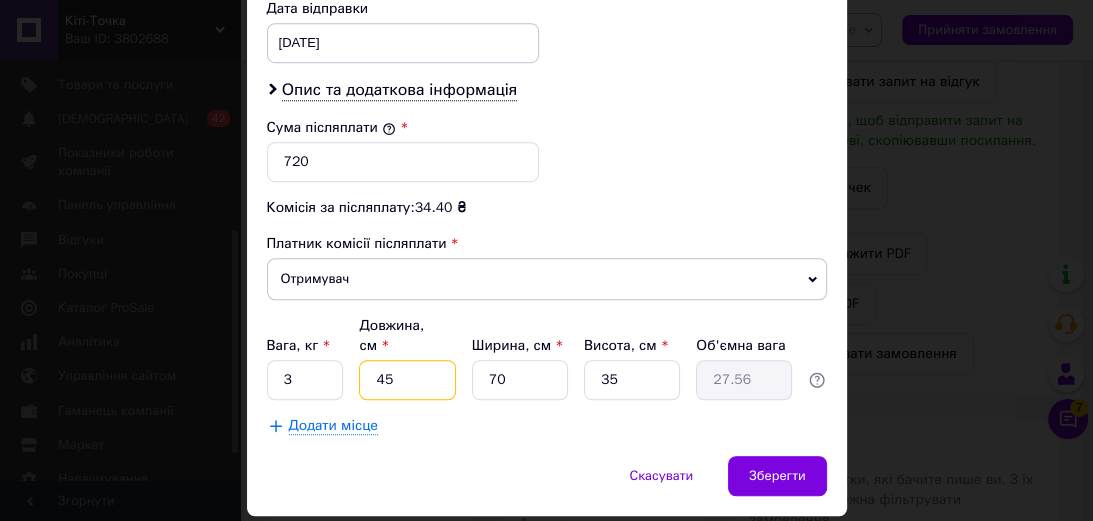 click on "45" at bounding box center (407, 380) 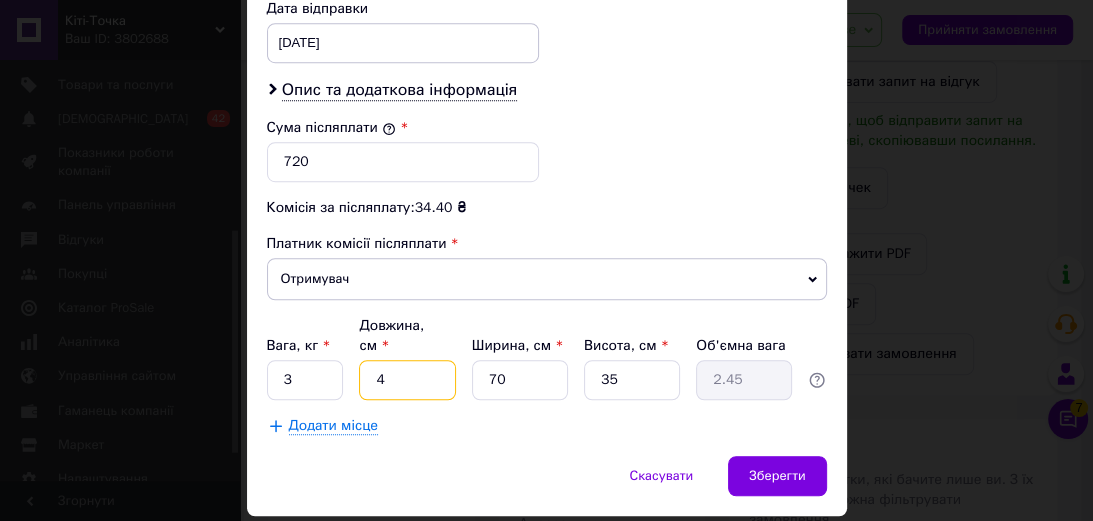 type 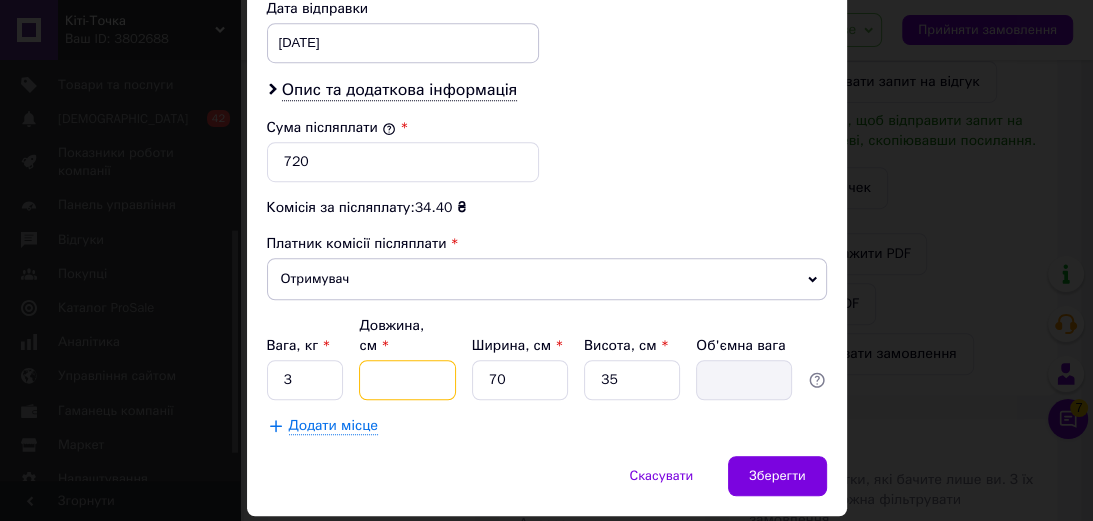 type on "7" 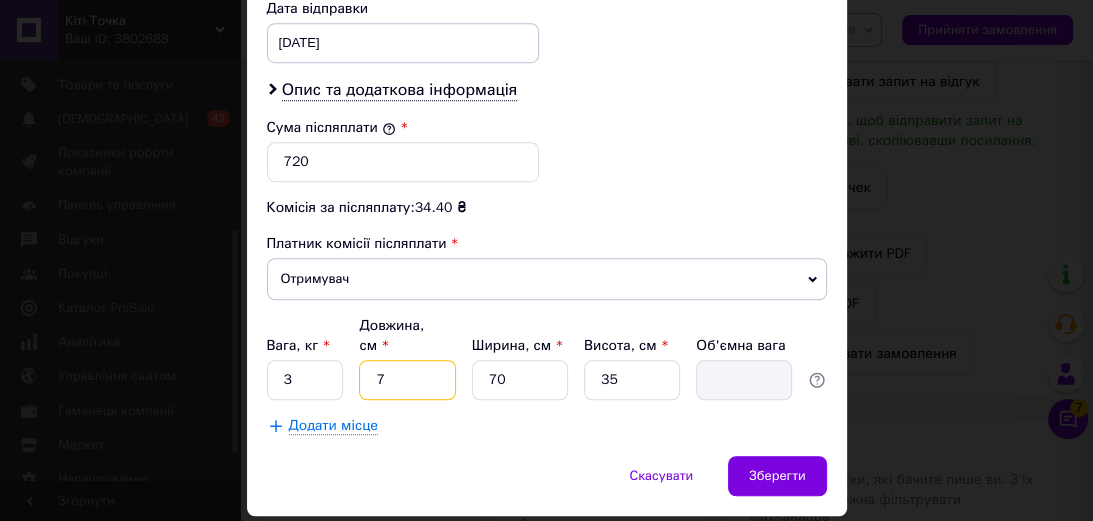 type on "4.29" 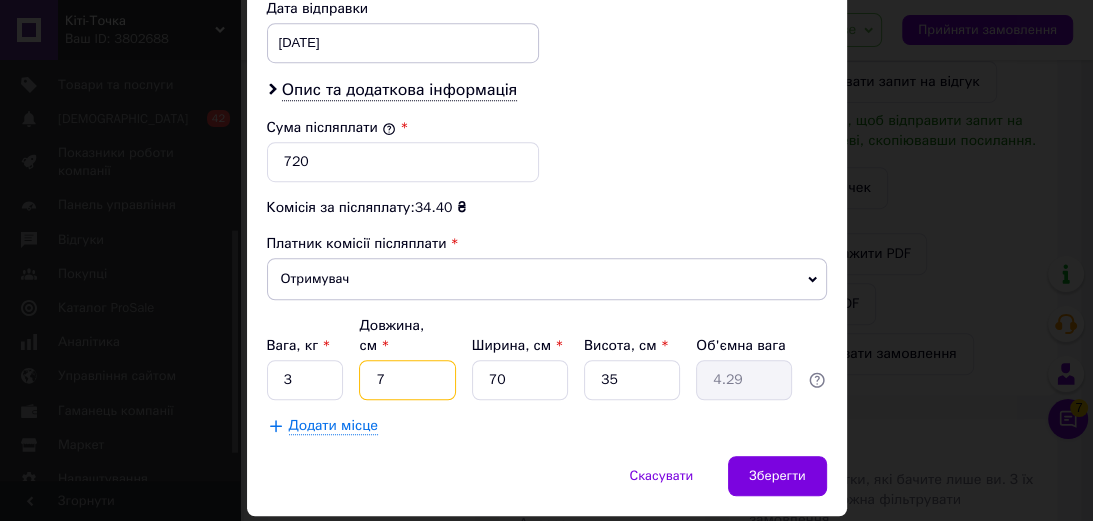 type on "70" 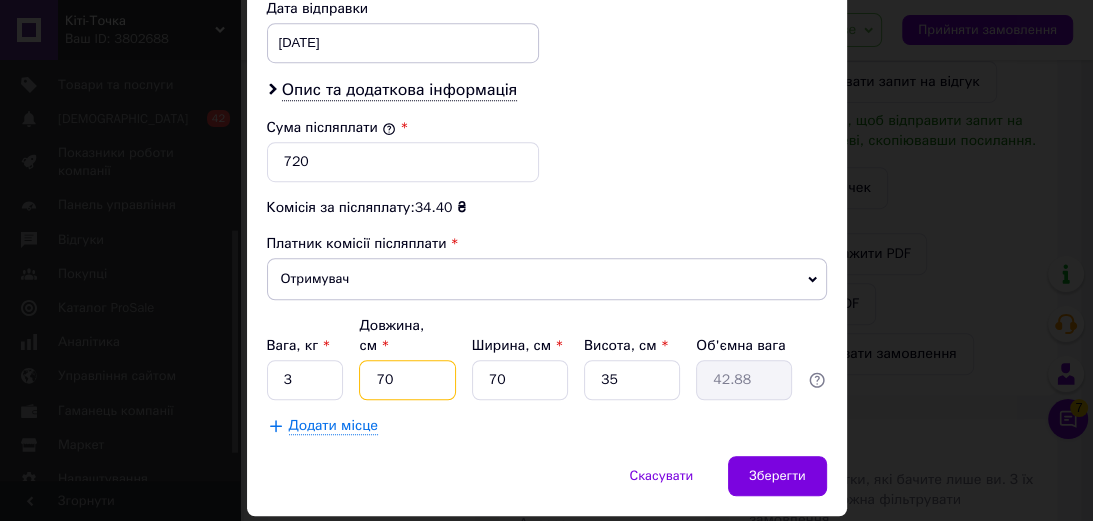 type on "70" 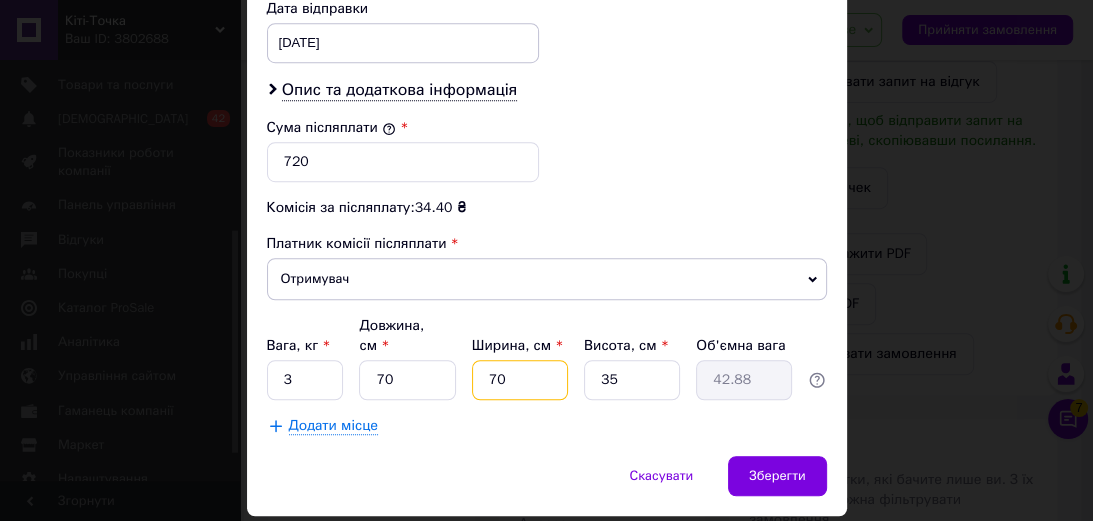 click on "70" at bounding box center (520, 380) 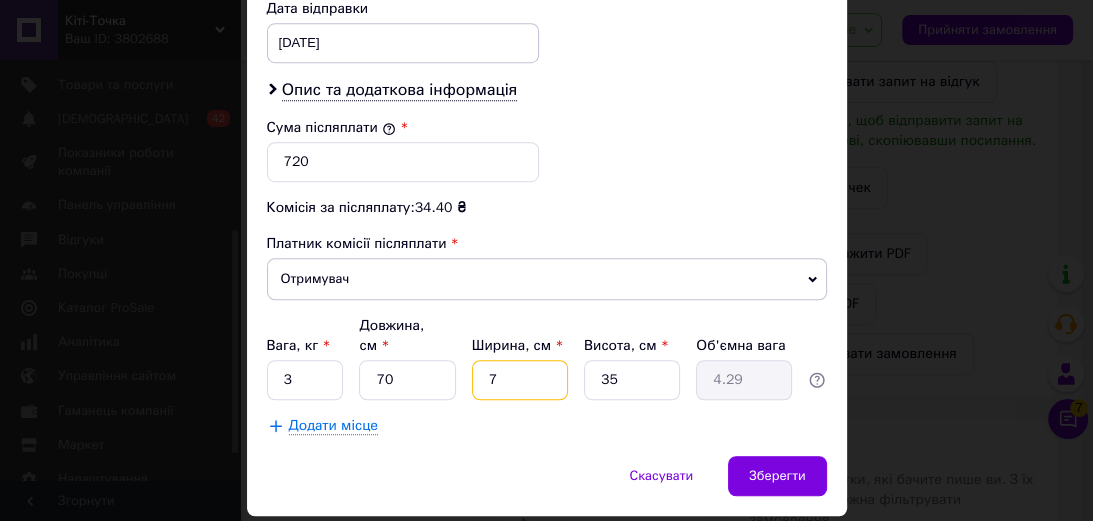 type 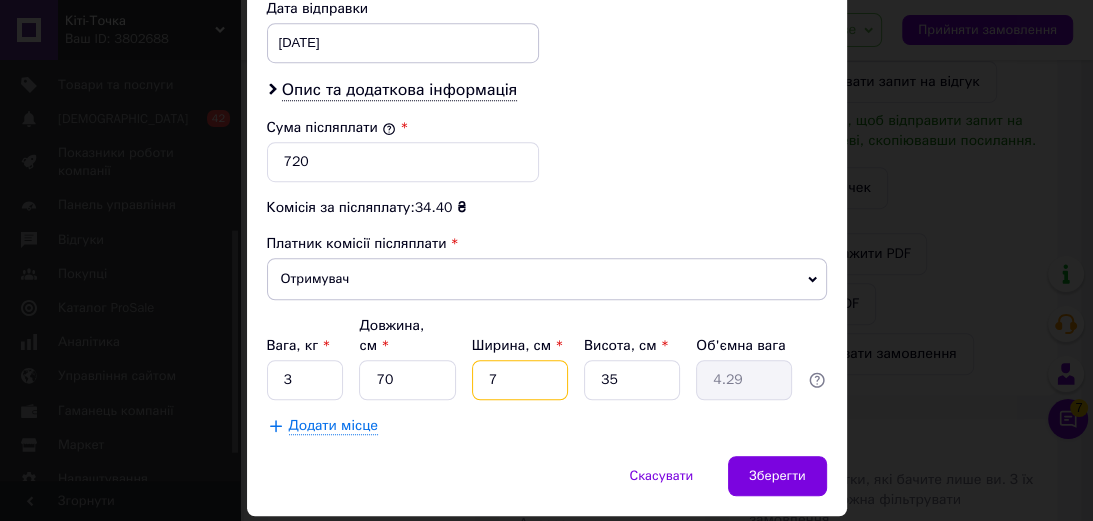 type 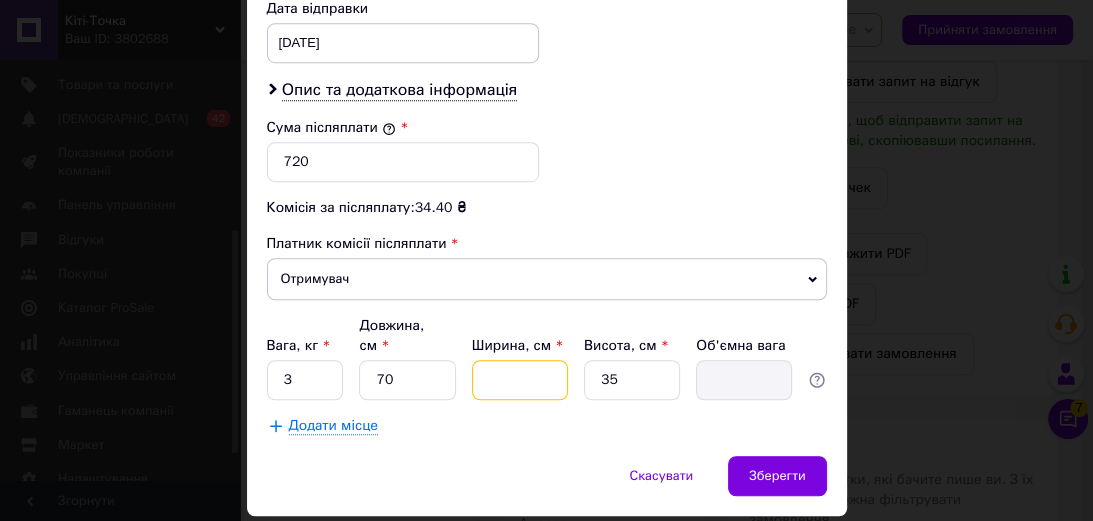 type on "3" 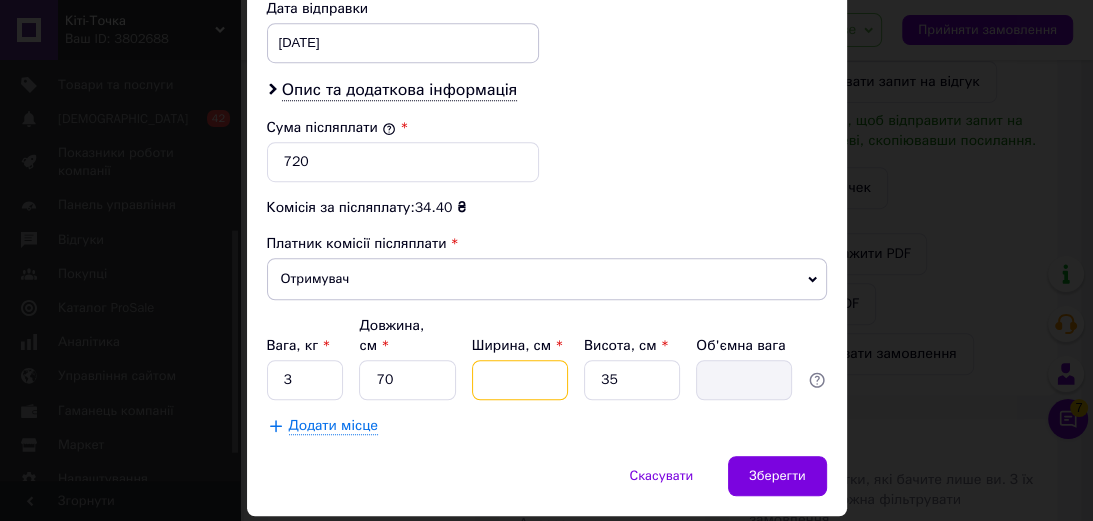 type on "1.84" 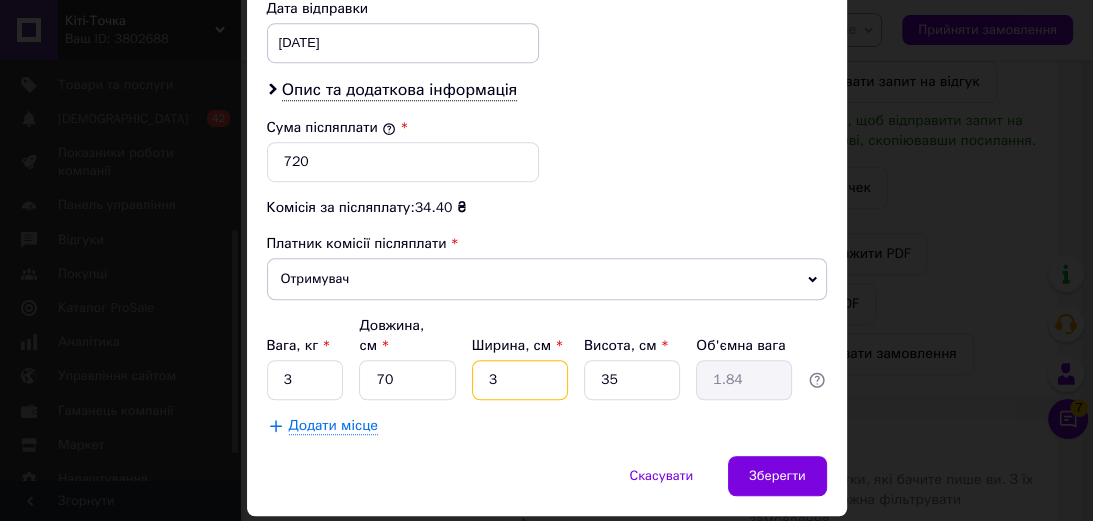 type on "36" 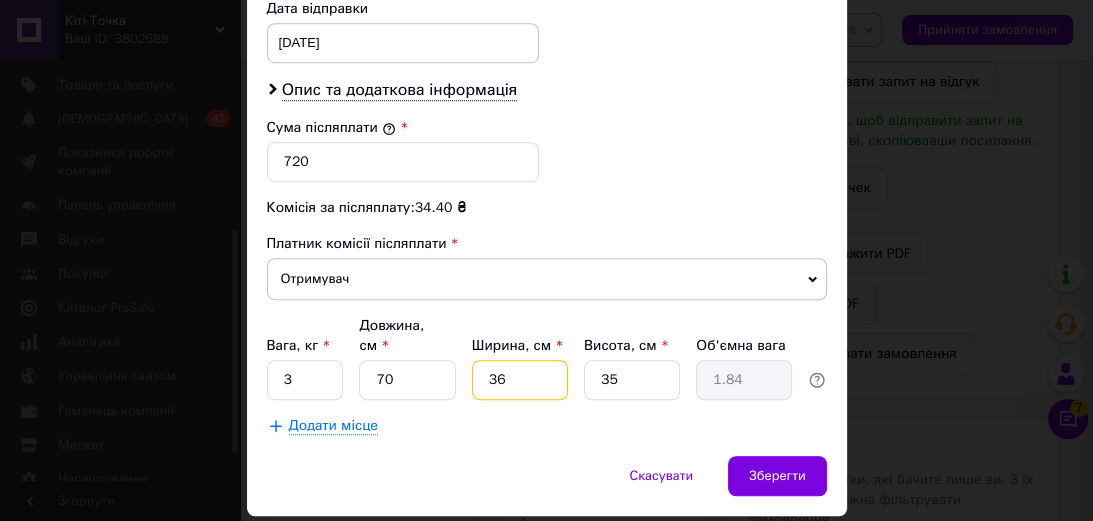 type on "22.05" 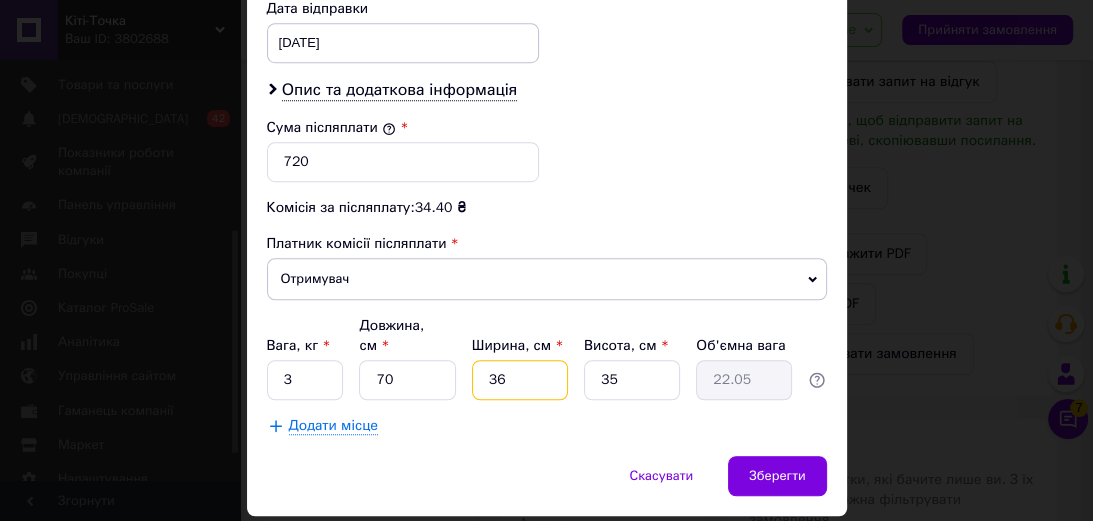 type on "36" 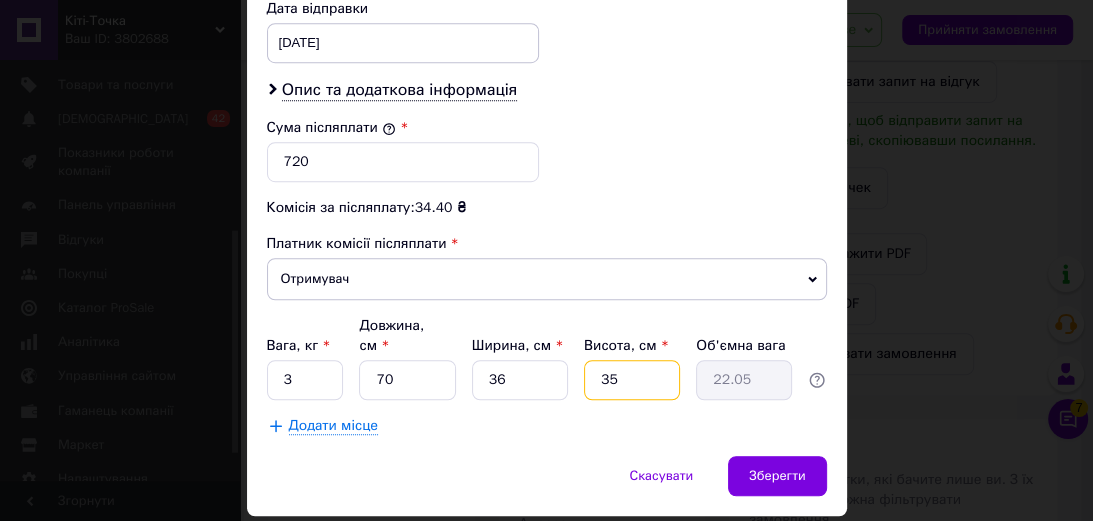 click on "35" at bounding box center (632, 380) 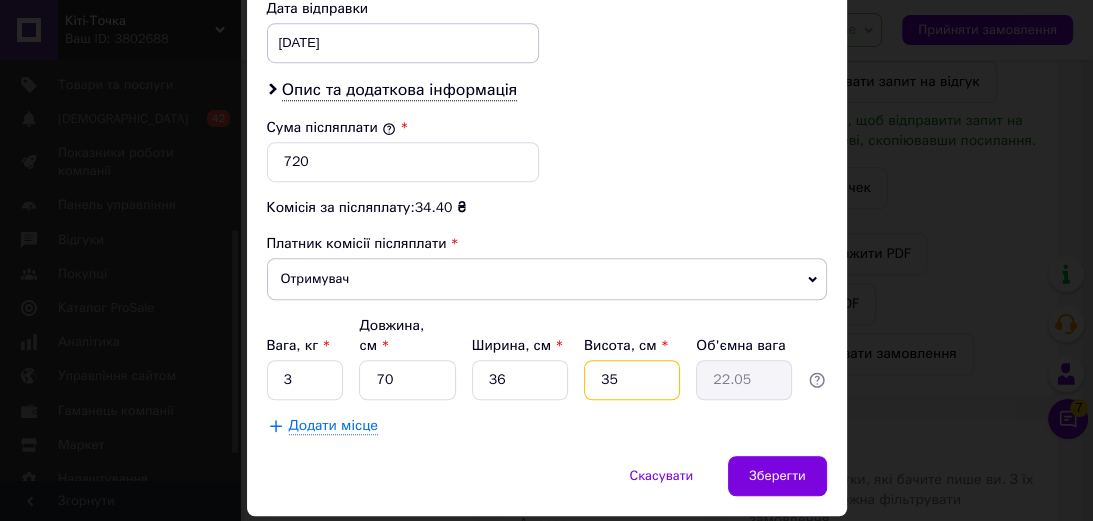 type on "3" 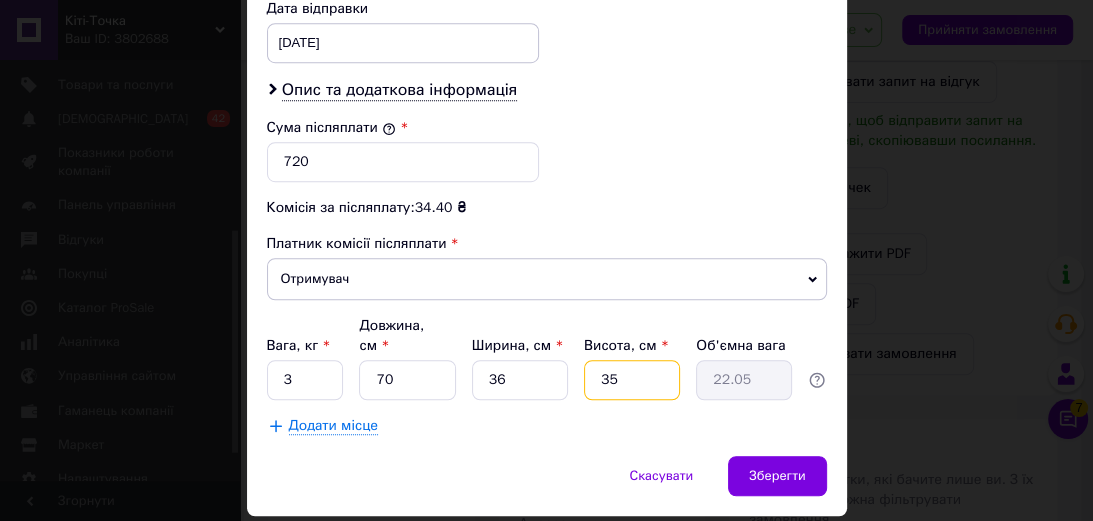 type on "1.89" 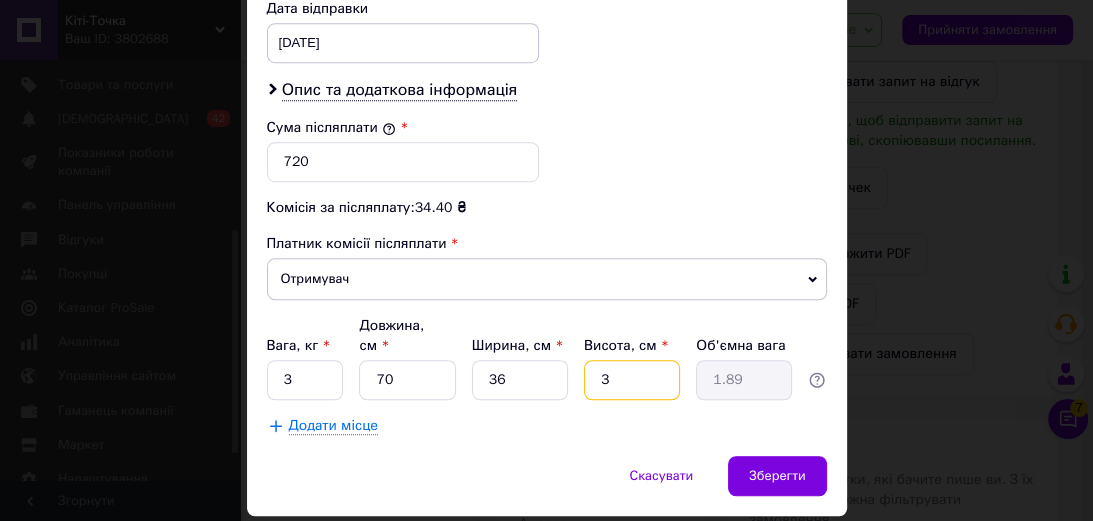 type 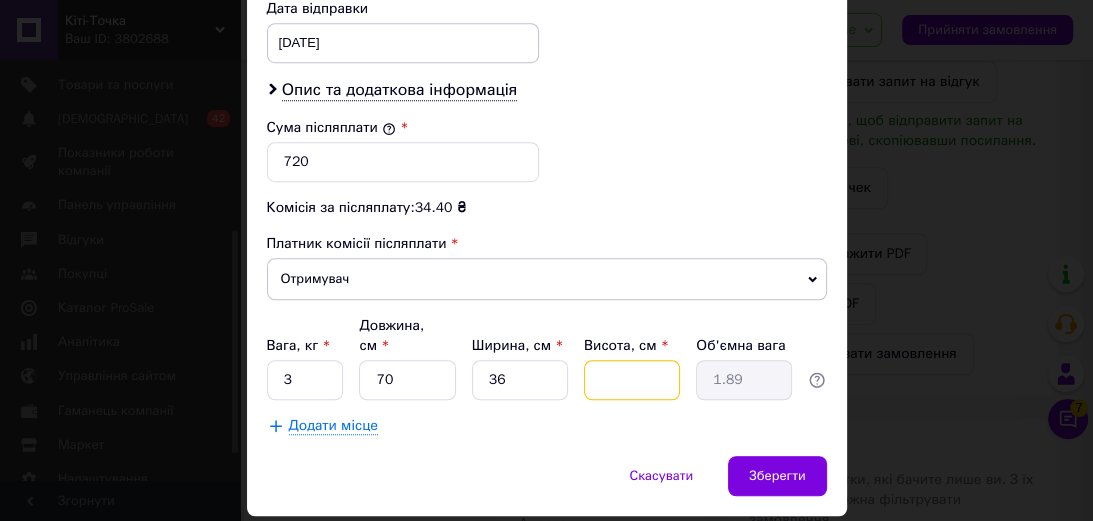 type 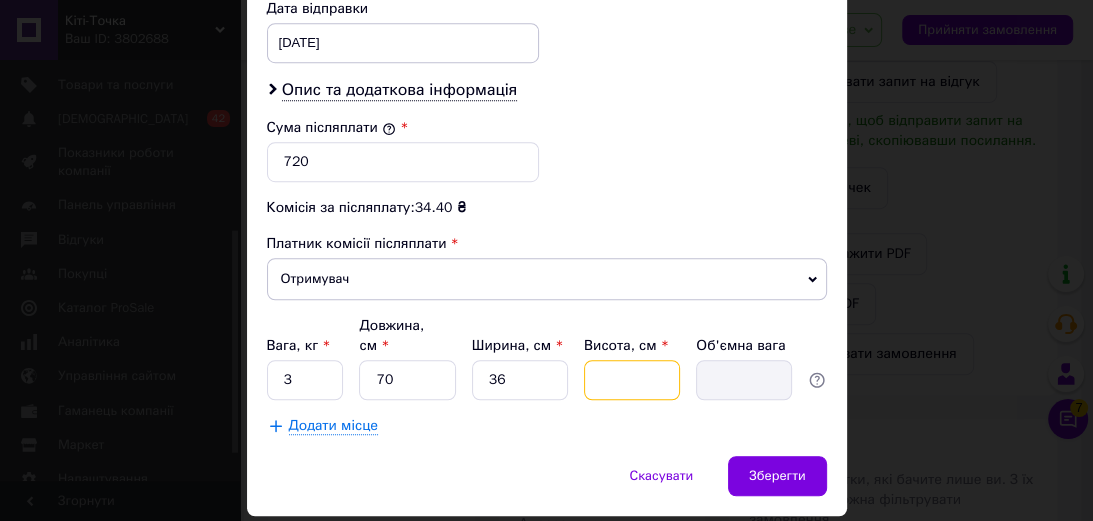 type on "1" 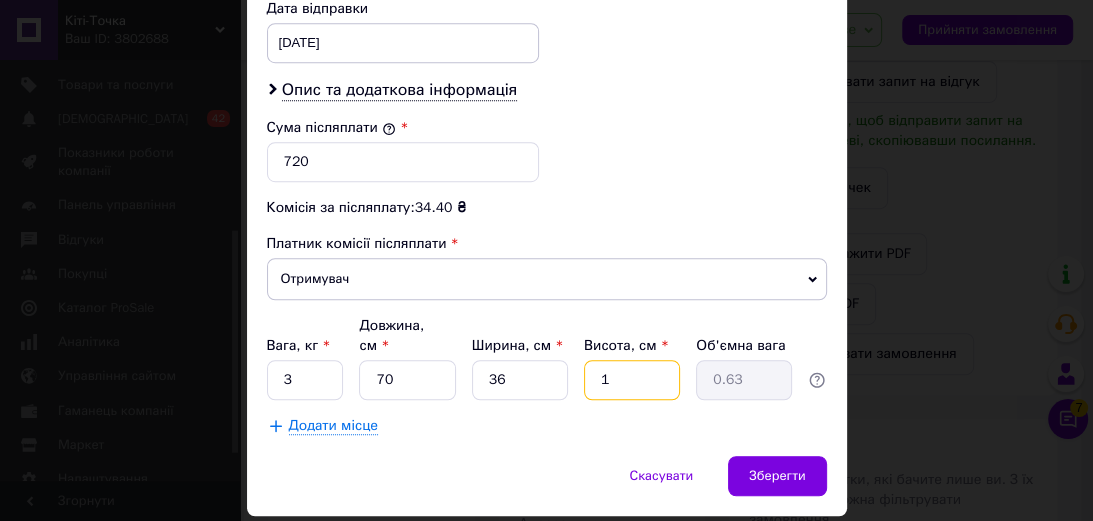type on "10" 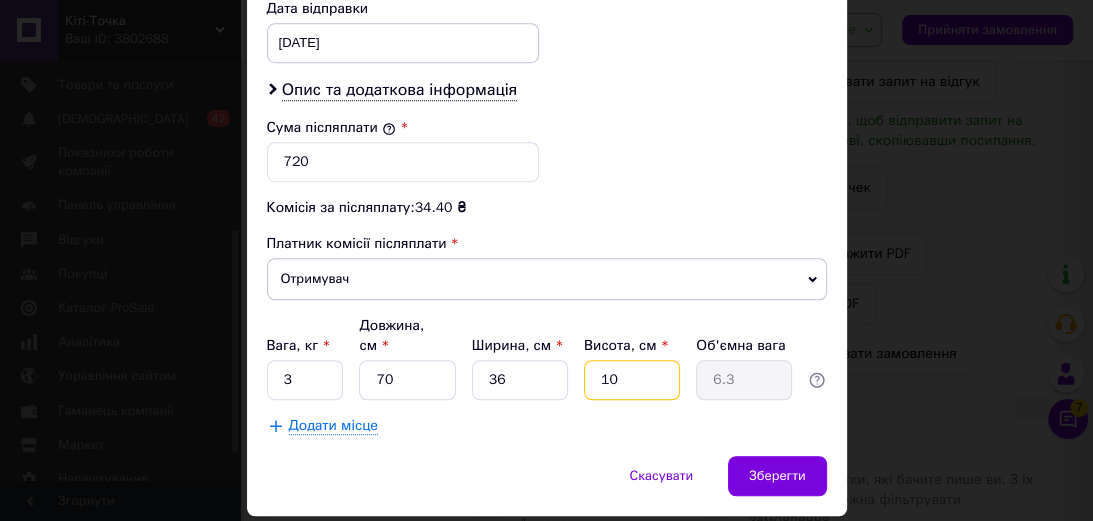 type on "10" 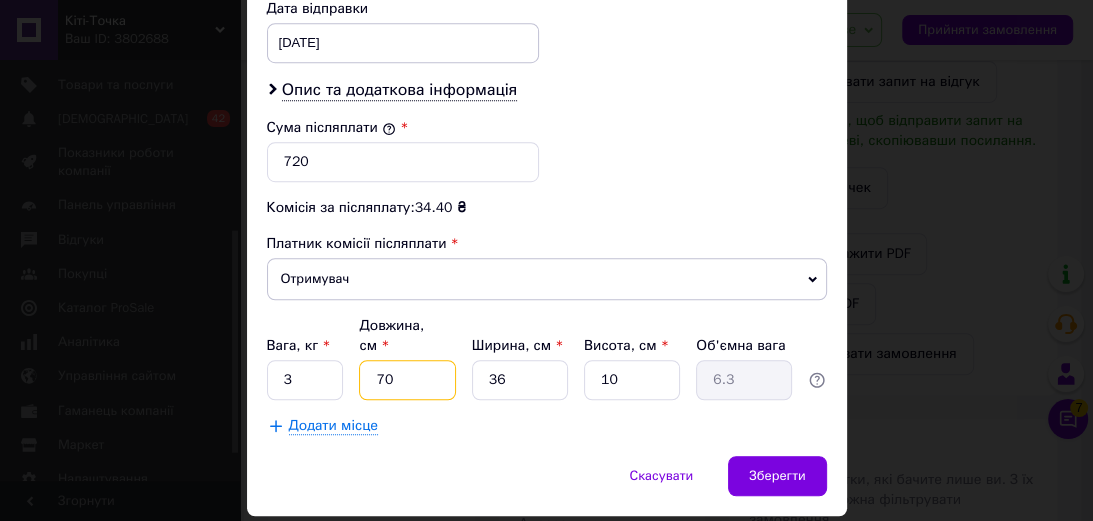 click on "70" at bounding box center [407, 380] 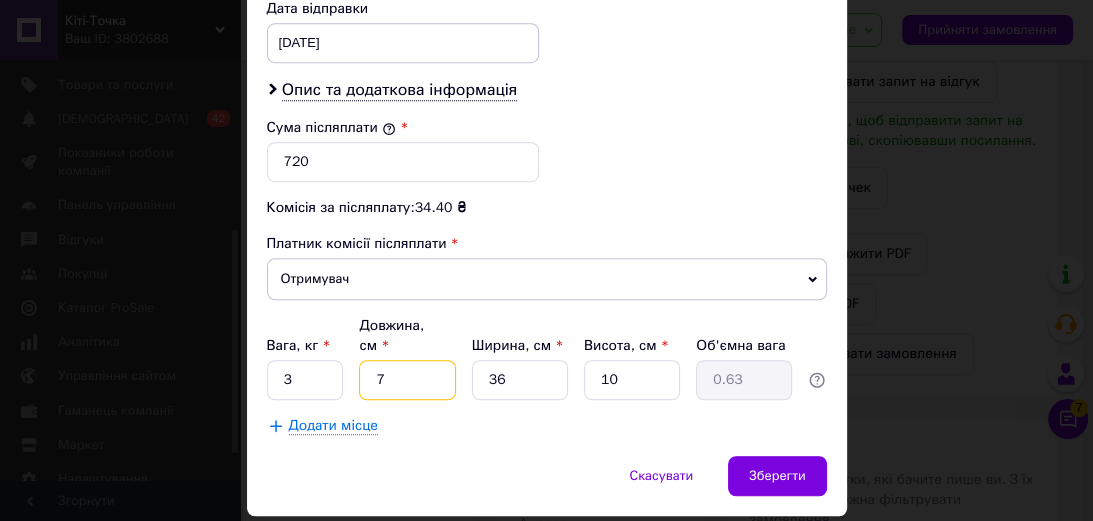 type on "72" 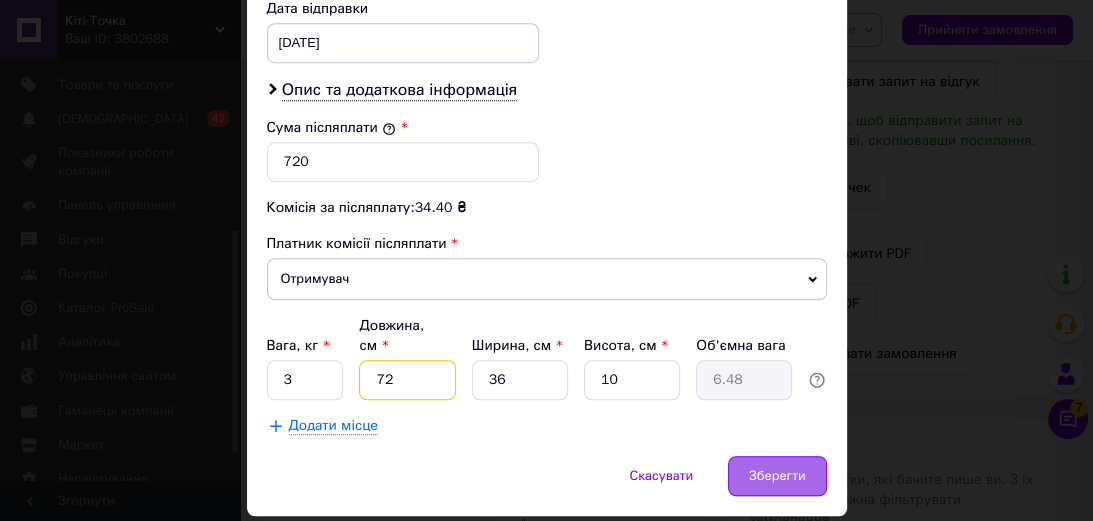 type on "72" 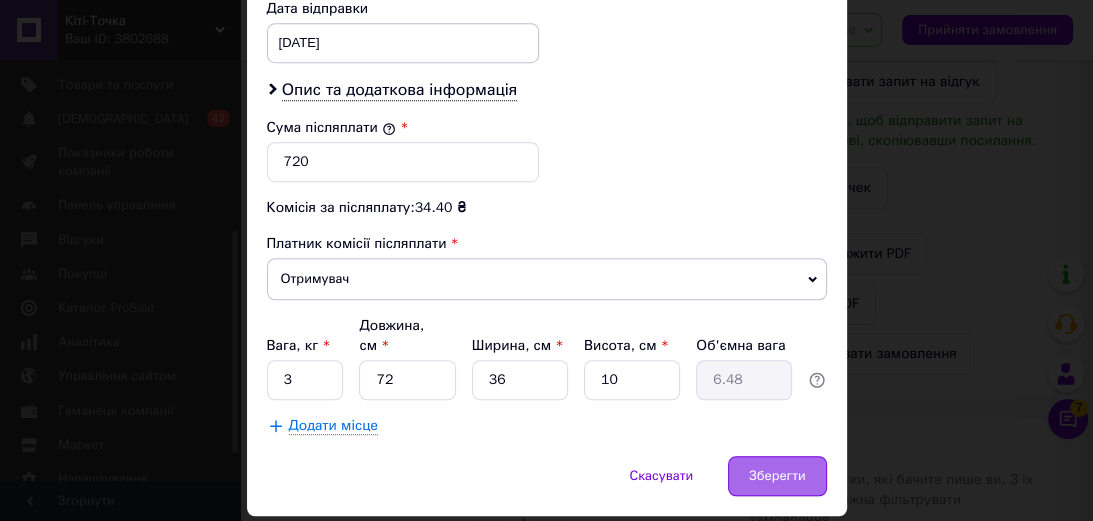 click on "Зберегти" at bounding box center (777, 476) 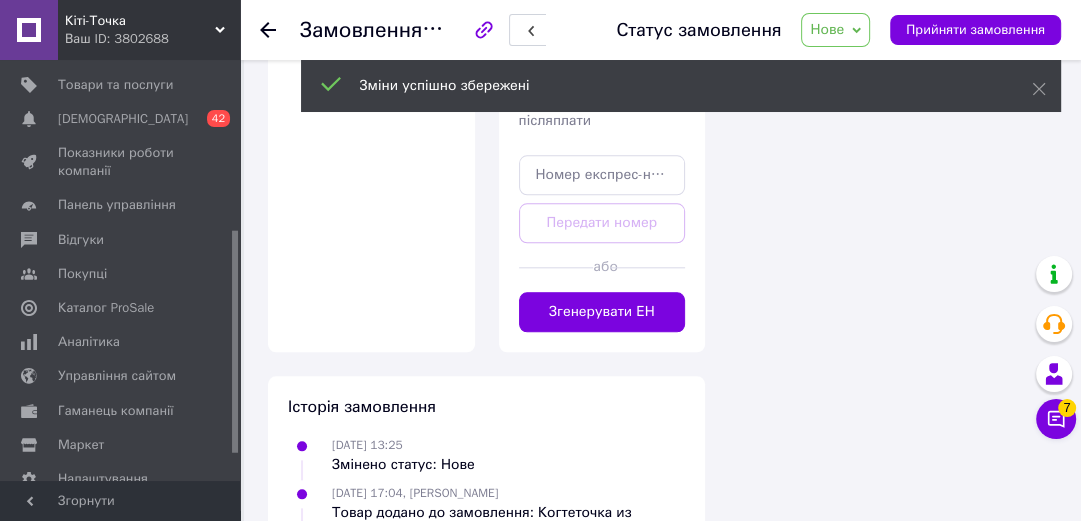 scroll, scrollTop: 1440, scrollLeft: 0, axis: vertical 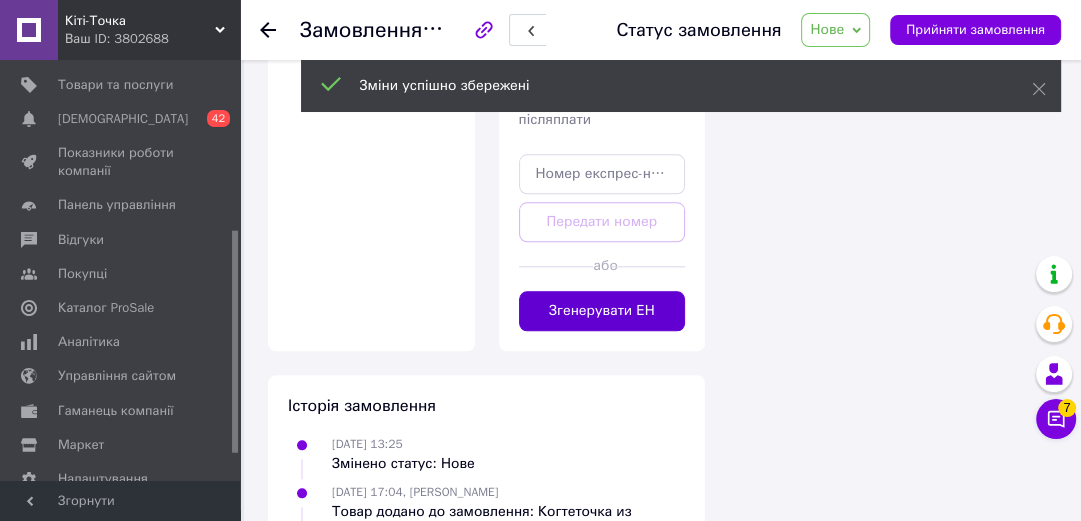 click on "Згенерувати ЕН" at bounding box center (602, 311) 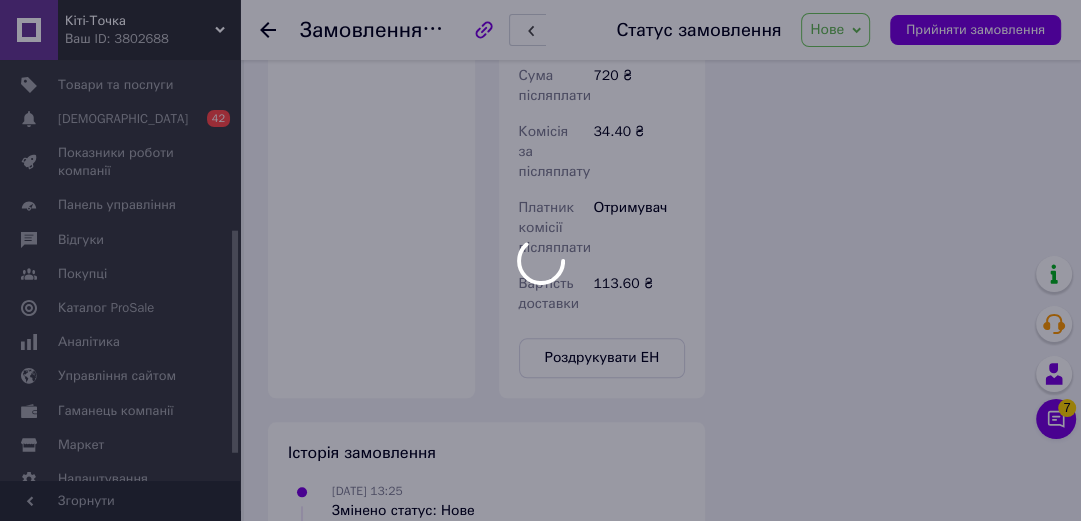 scroll, scrollTop: 10, scrollLeft: 0, axis: vertical 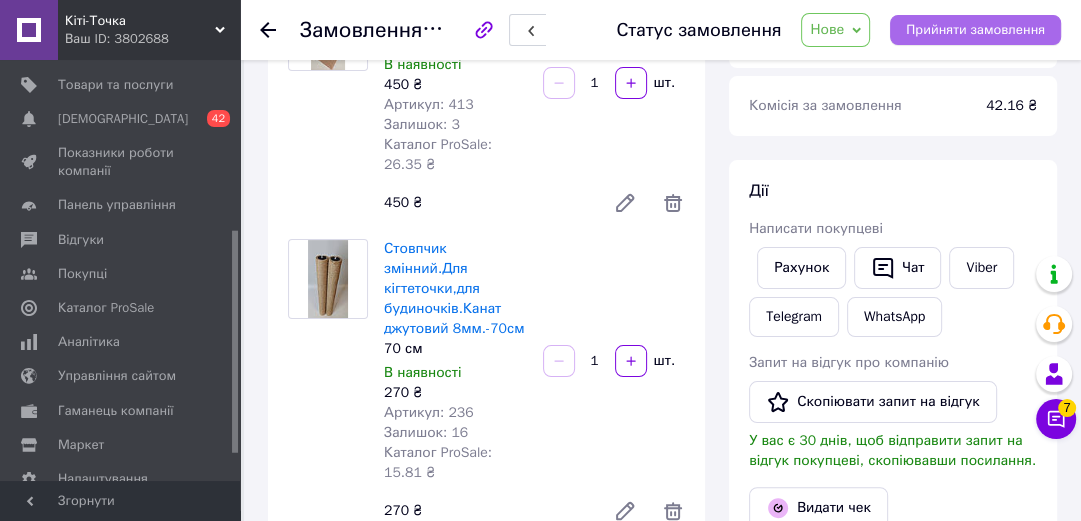 click on "Прийняти замовлення" at bounding box center (975, 30) 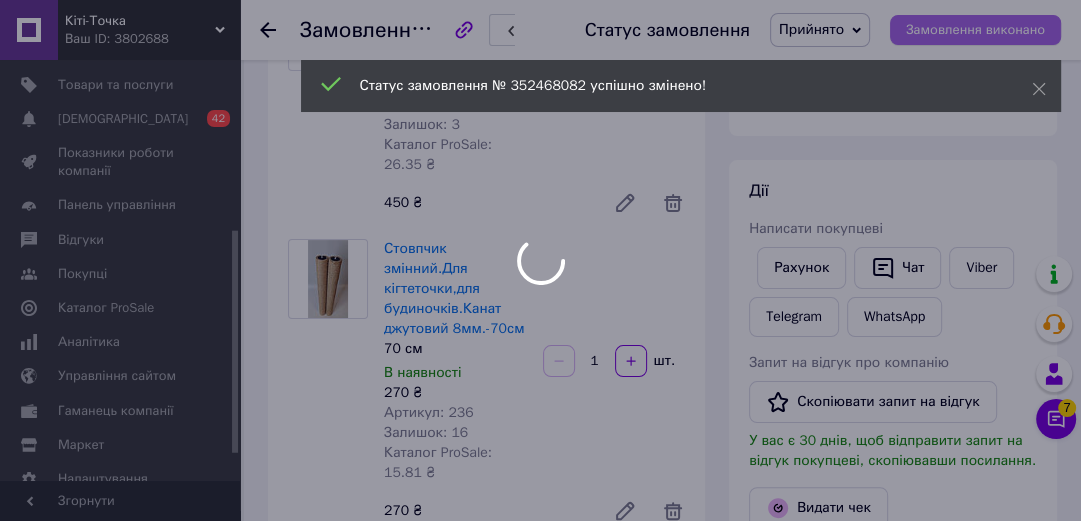 scroll, scrollTop: 59, scrollLeft: 0, axis: vertical 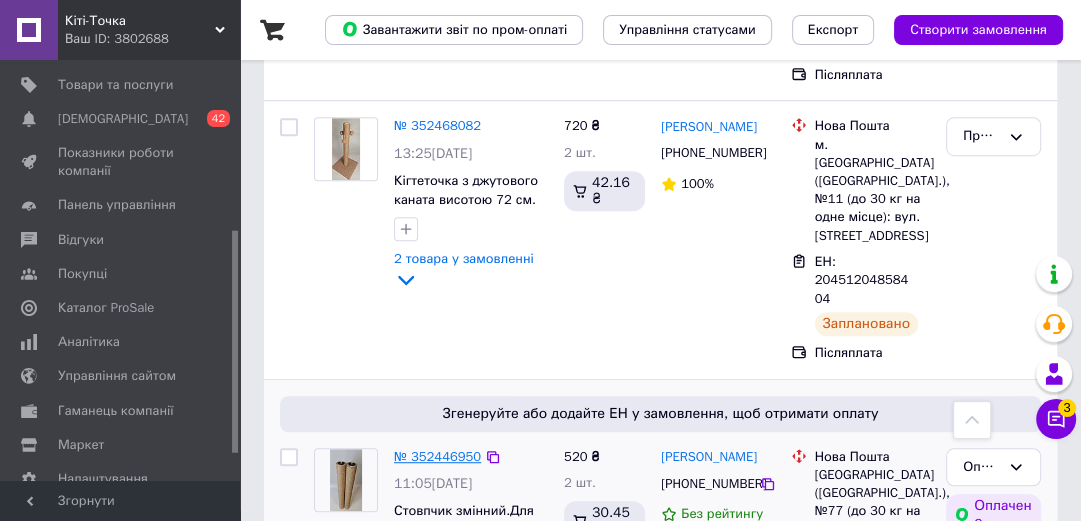 click on "№ 352446950" at bounding box center (437, 456) 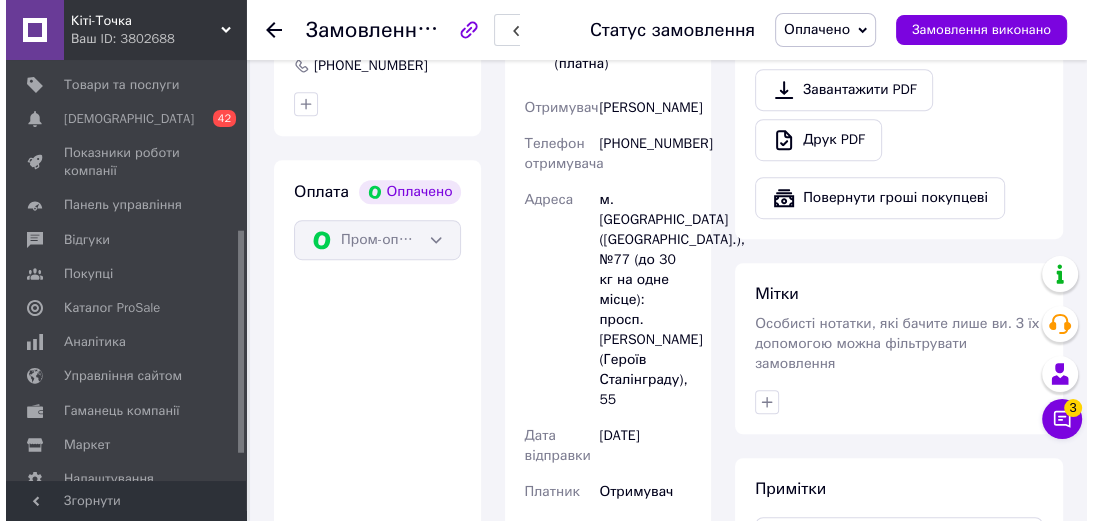scroll, scrollTop: 560, scrollLeft: 0, axis: vertical 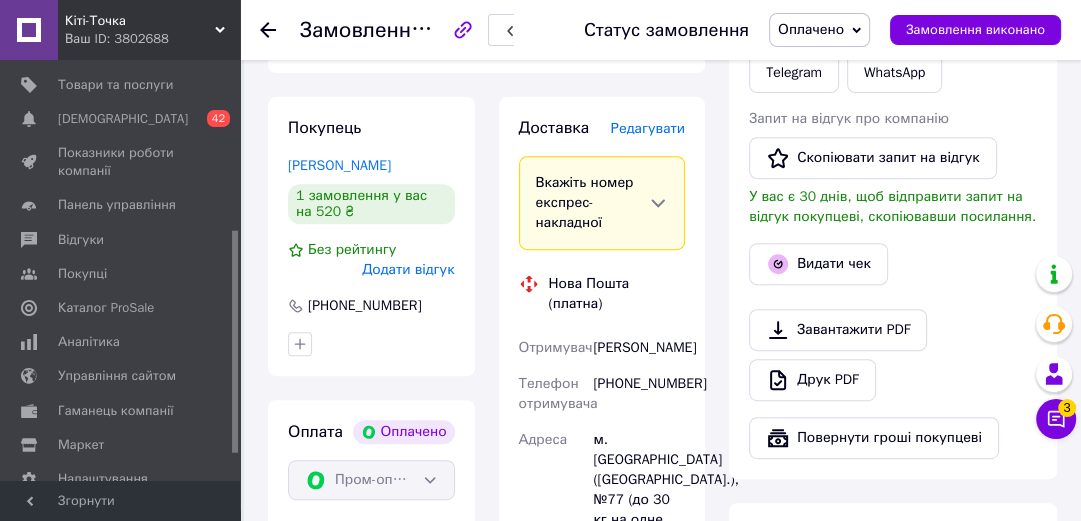 click on "Редагувати" at bounding box center [648, 128] 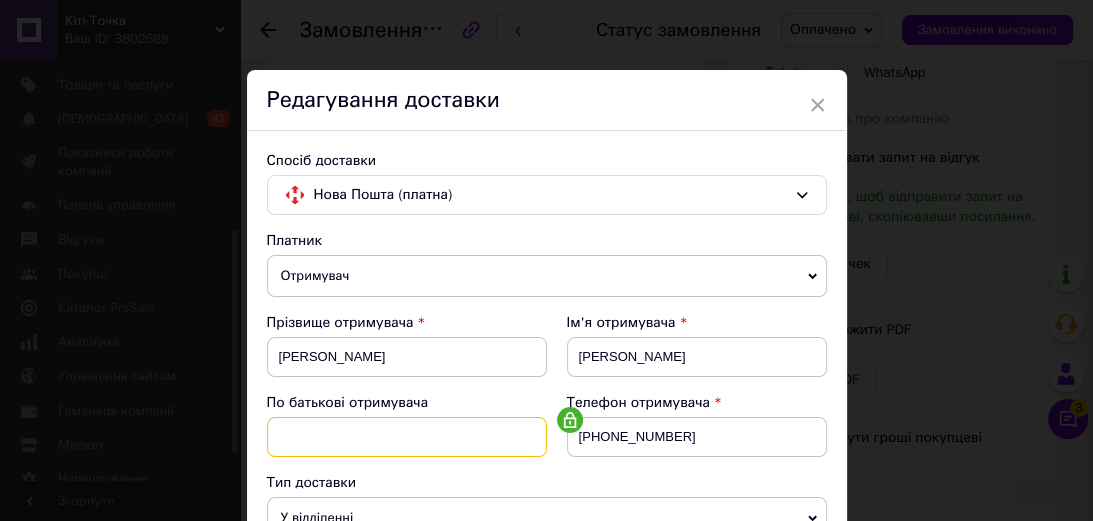 click at bounding box center [407, 437] 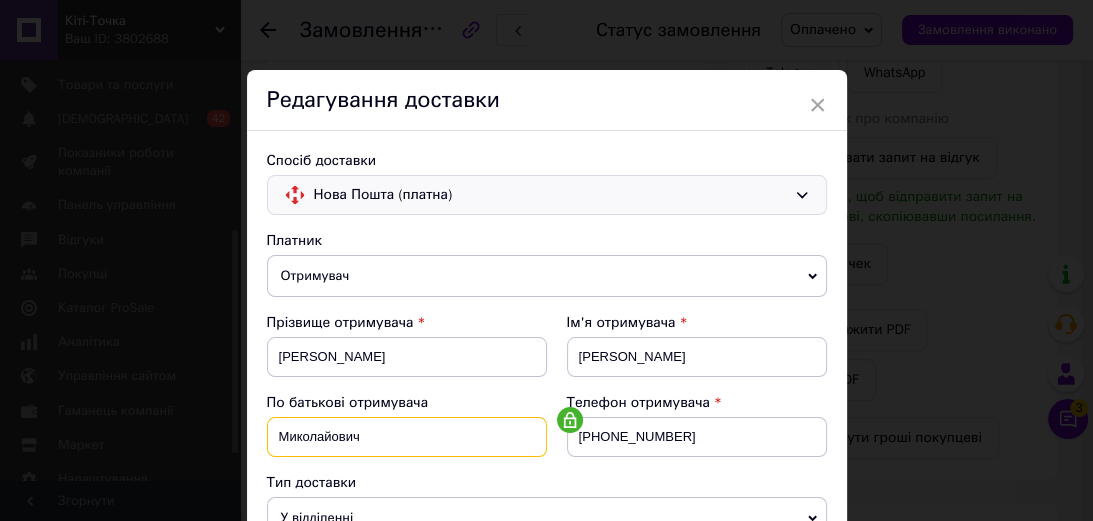 type on "Миколайович" 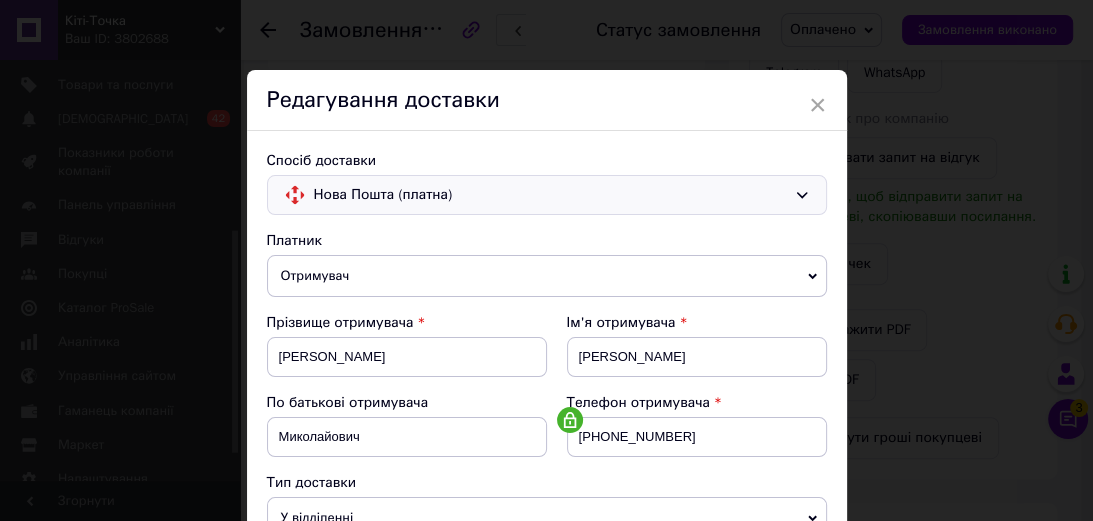 click on "Нова Пошта (платна)" at bounding box center (550, 195) 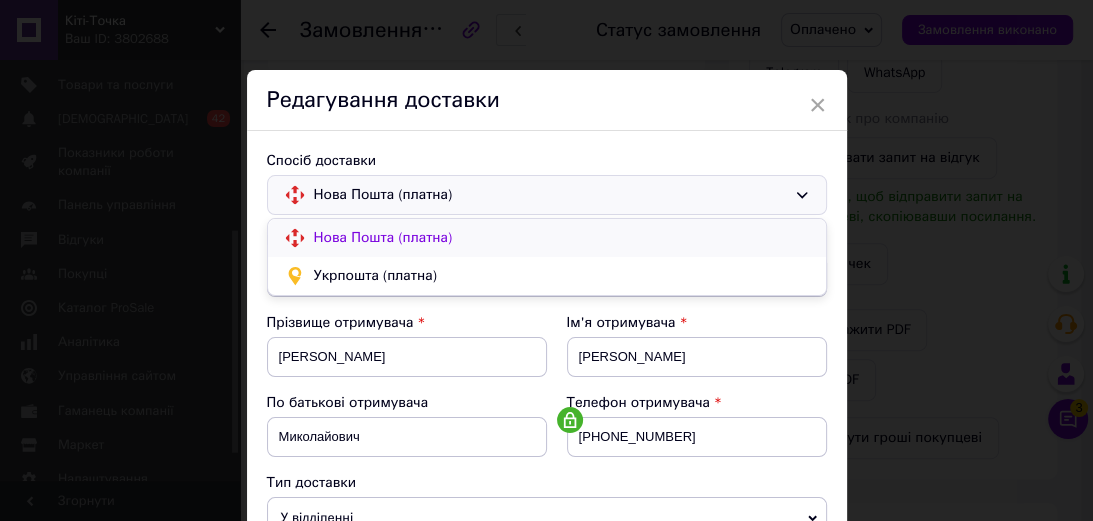 click on "Нова Пошта (платна)" at bounding box center (562, 238) 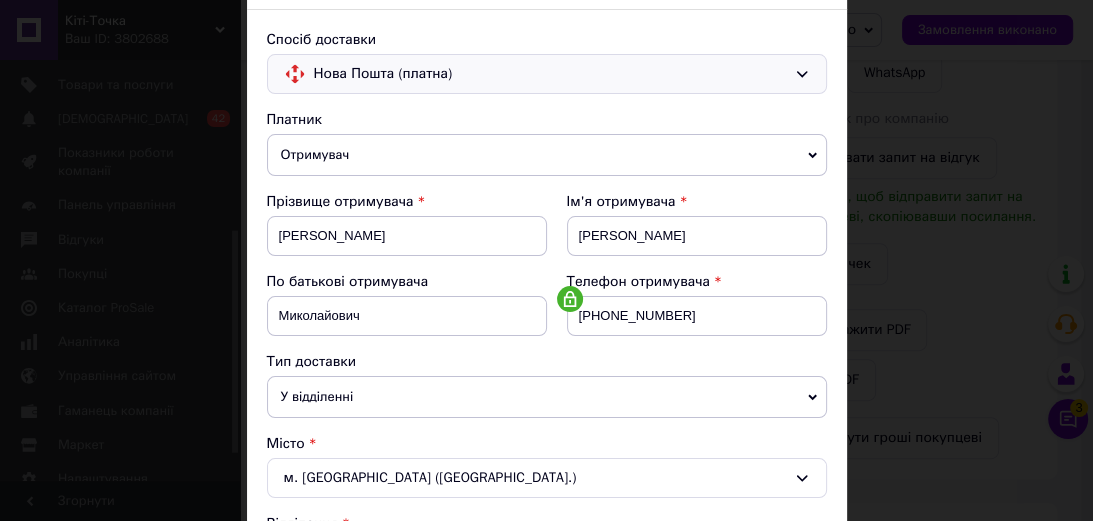 scroll, scrollTop: 160, scrollLeft: 0, axis: vertical 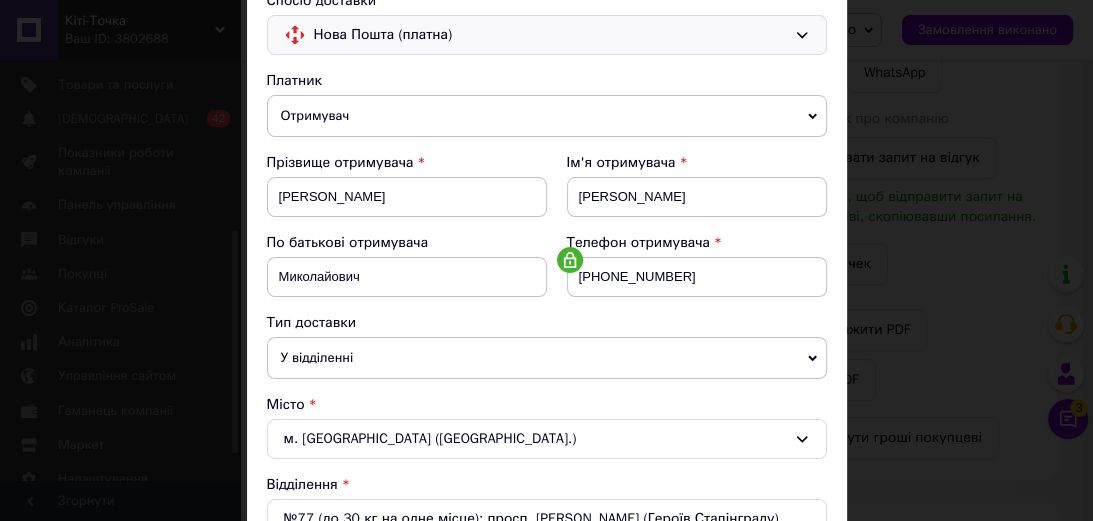click on "У відділенні" at bounding box center (547, 358) 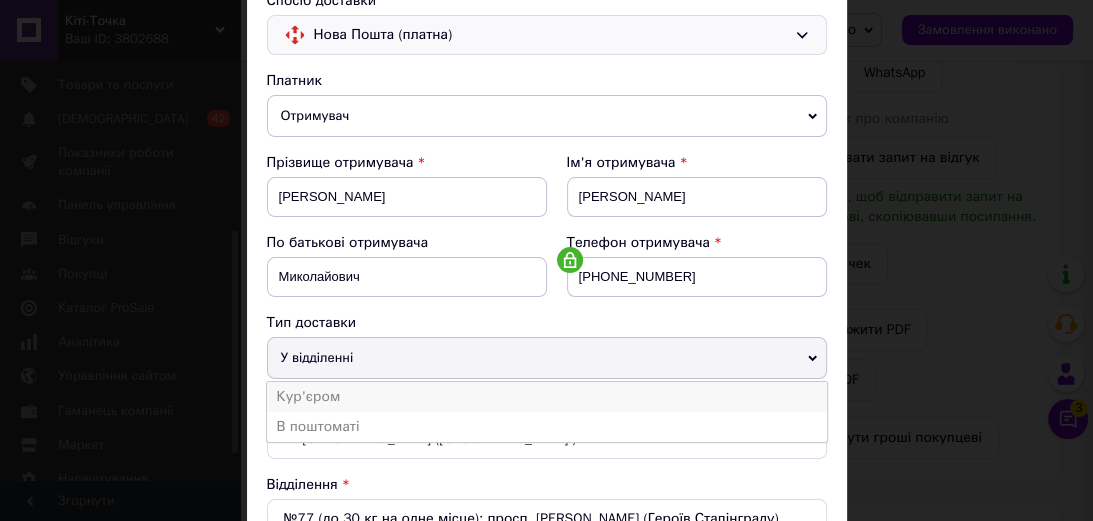 click on "Кур'єром" at bounding box center (547, 397) 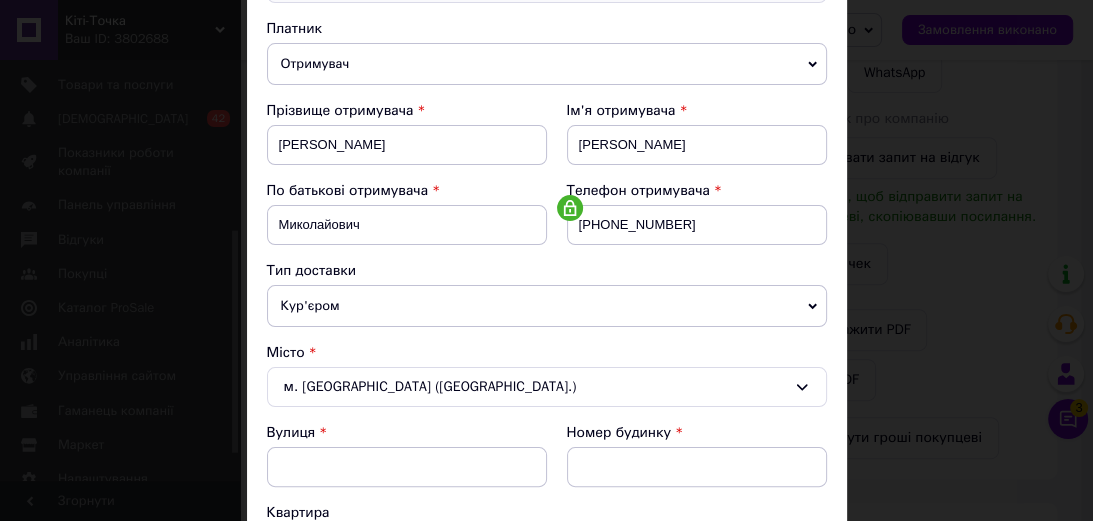 scroll, scrollTop: 240, scrollLeft: 0, axis: vertical 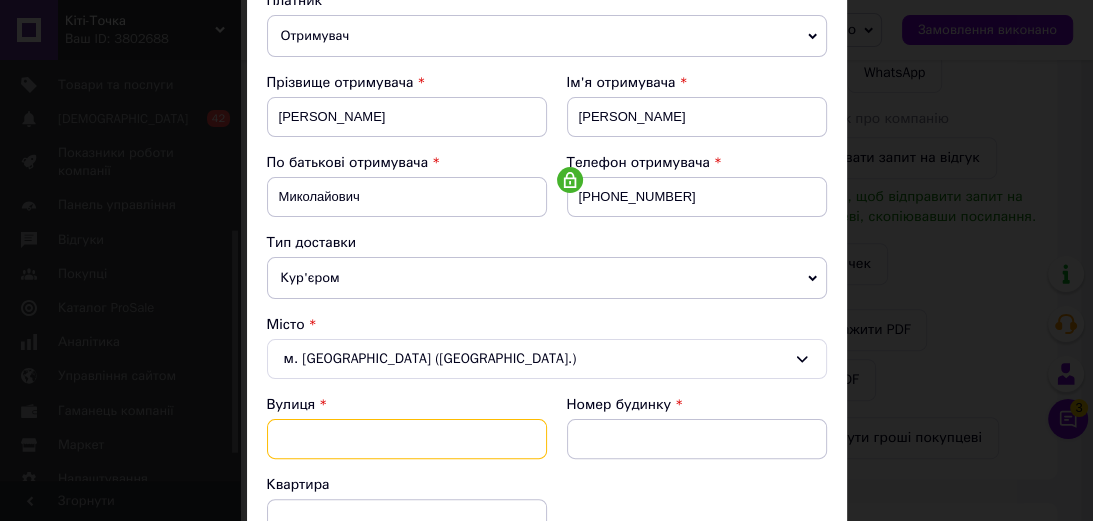 click at bounding box center [407, 439] 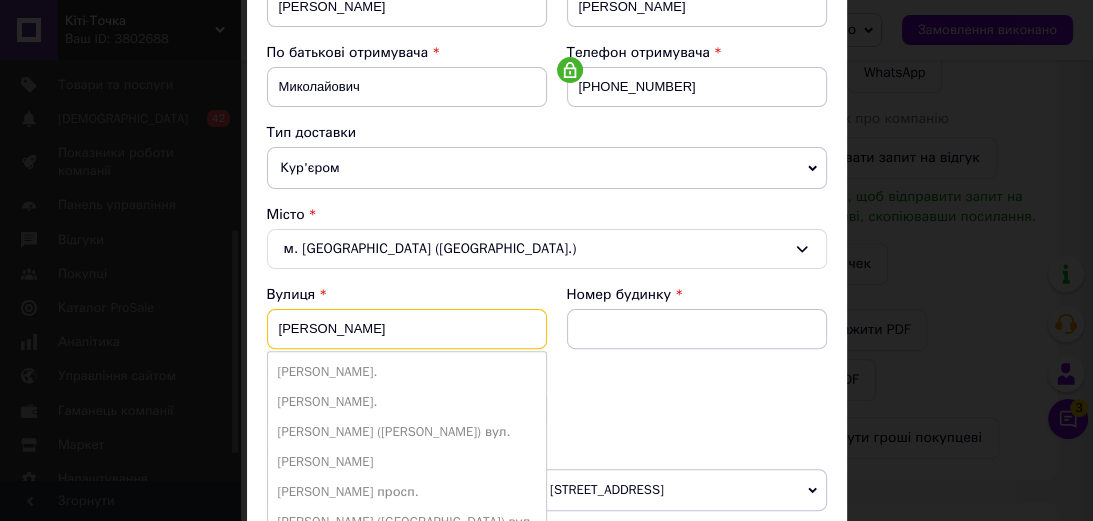 scroll, scrollTop: 400, scrollLeft: 0, axis: vertical 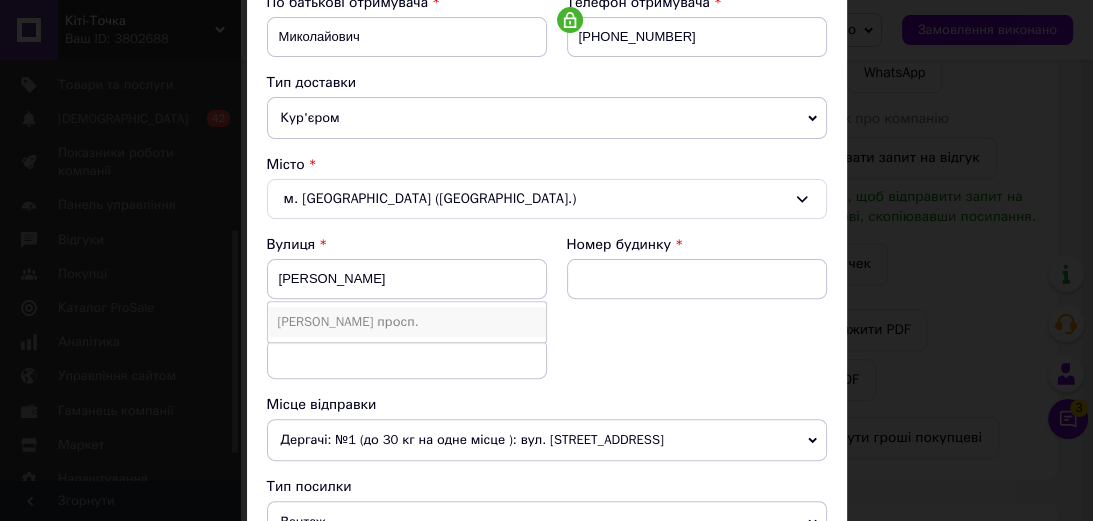 click on "[PERSON_NAME] просп." at bounding box center (407, 322) 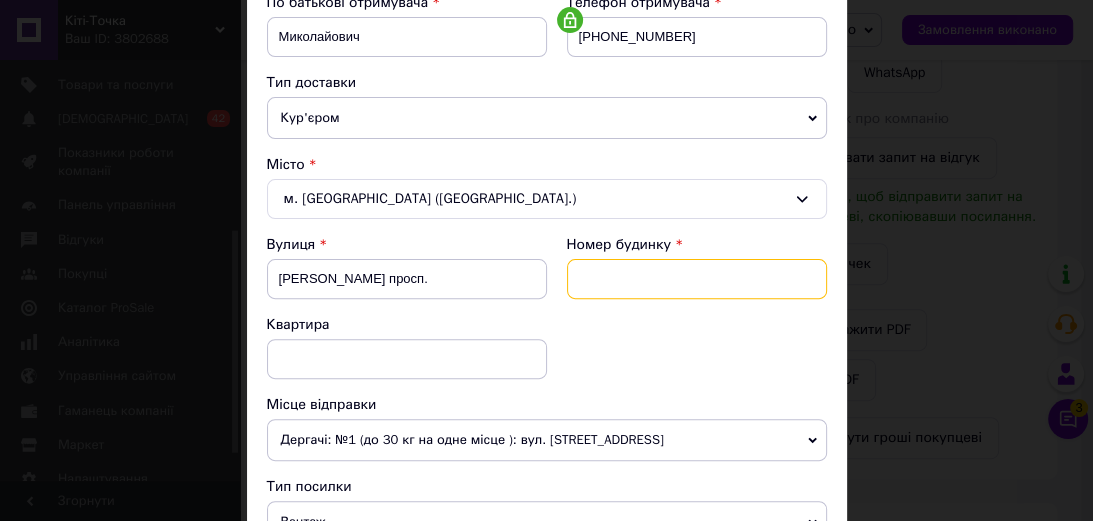 click at bounding box center (697, 279) 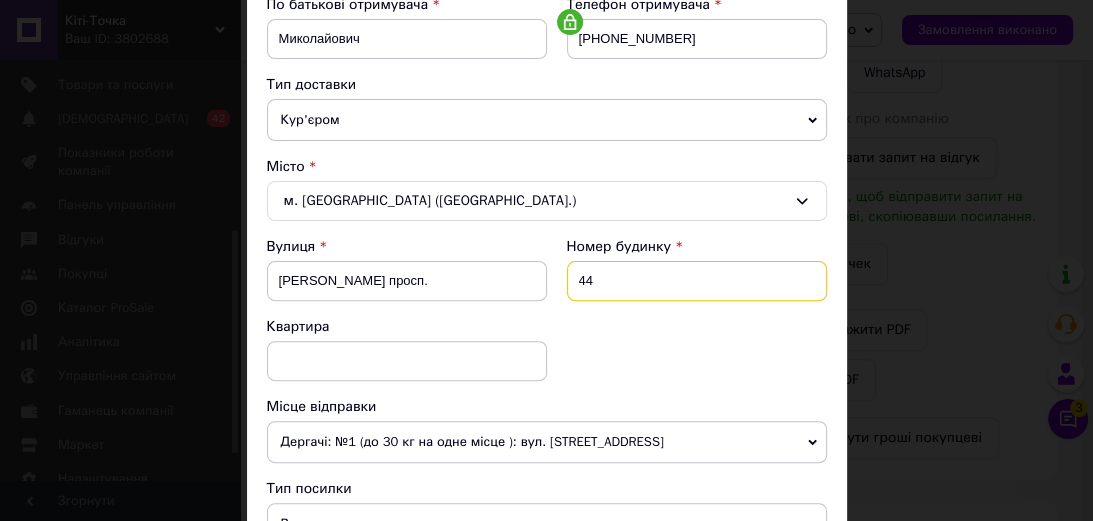 scroll, scrollTop: 400, scrollLeft: 0, axis: vertical 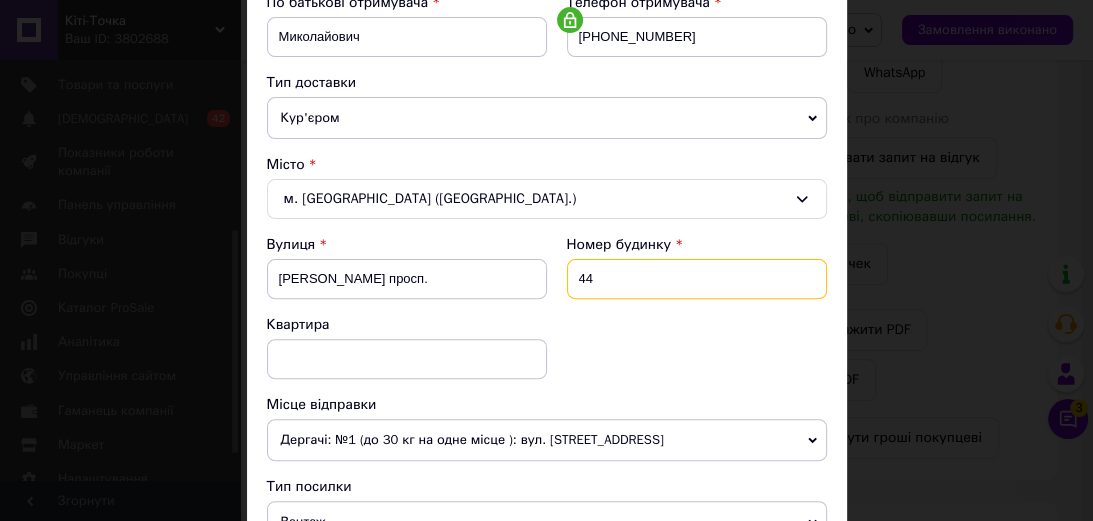 type on "44" 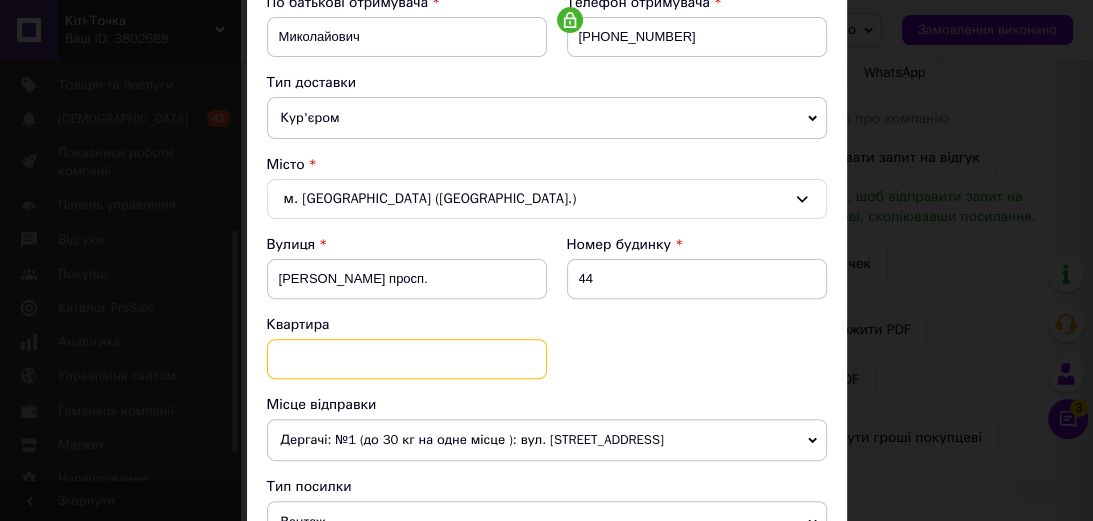 click at bounding box center (407, 359) 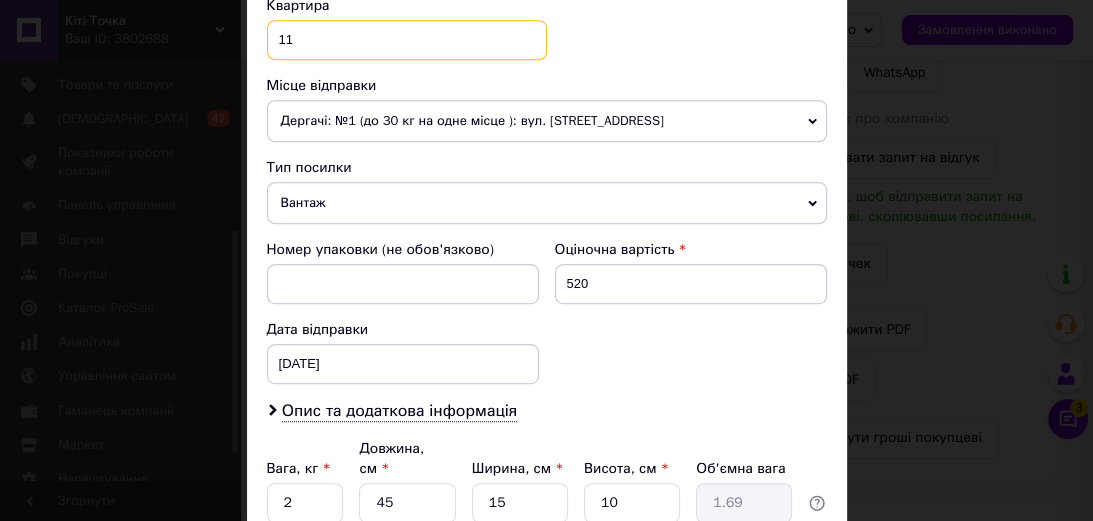 scroll, scrollTop: 720, scrollLeft: 0, axis: vertical 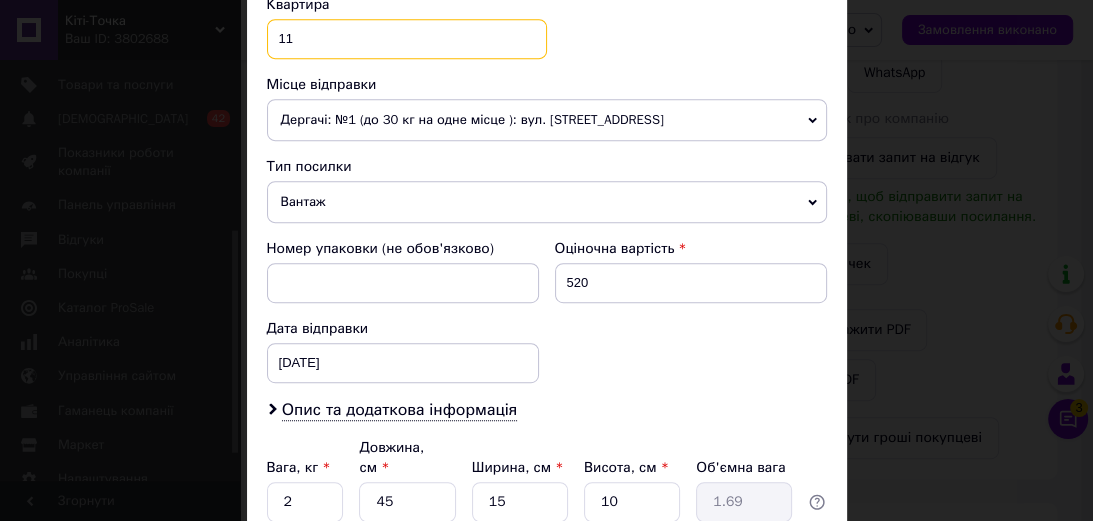 type on "11" 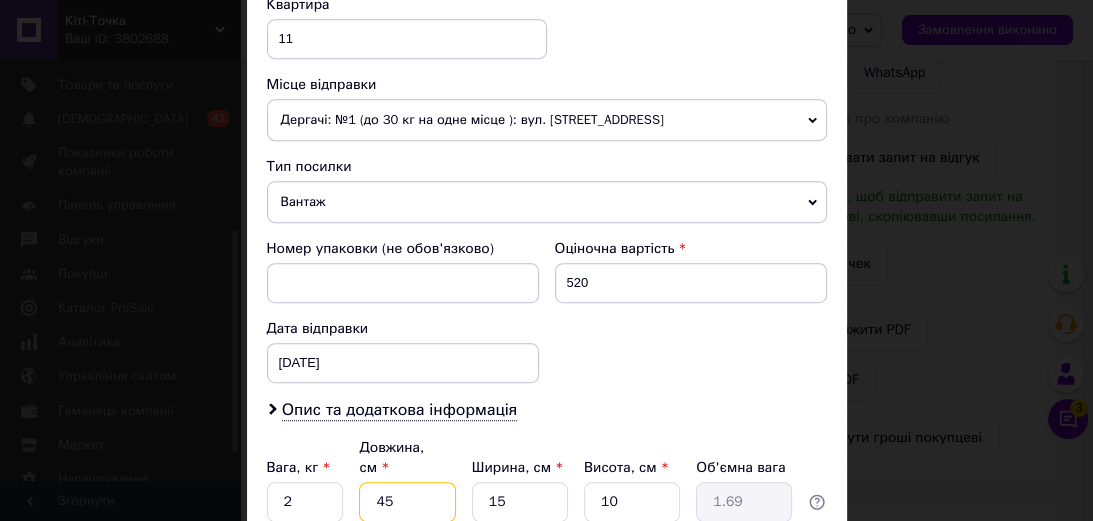 click on "45" at bounding box center [407, 502] 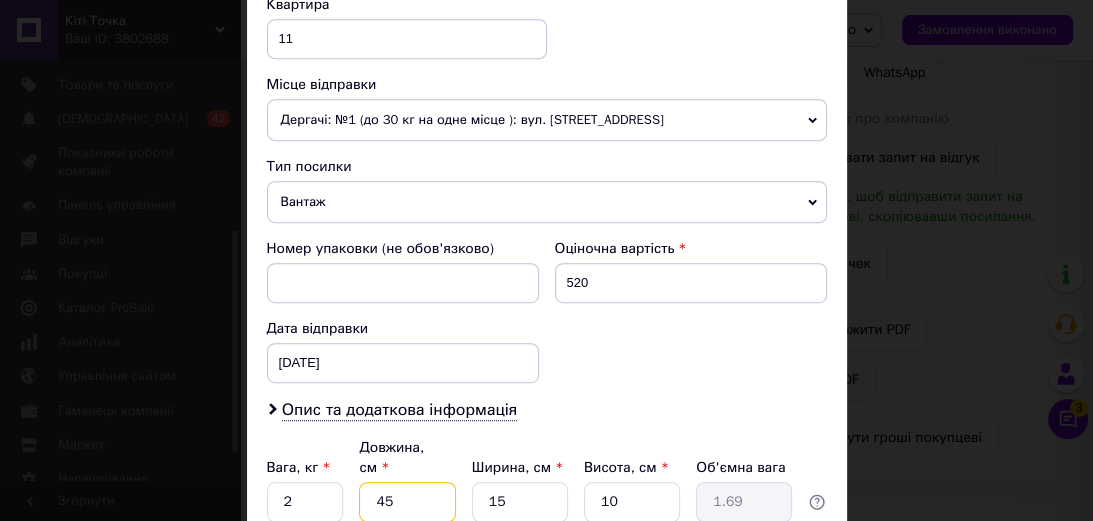 type on "4" 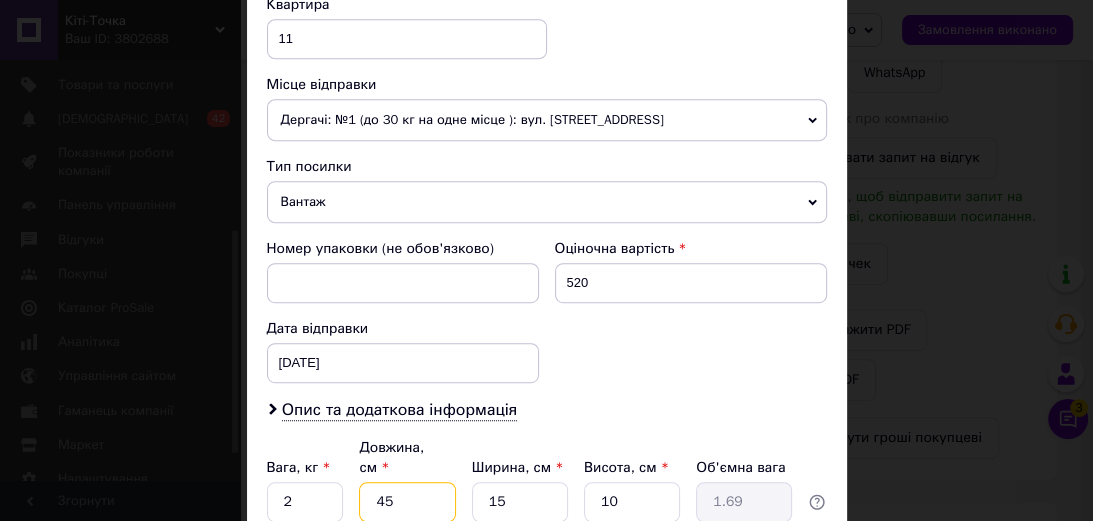type on "0.15" 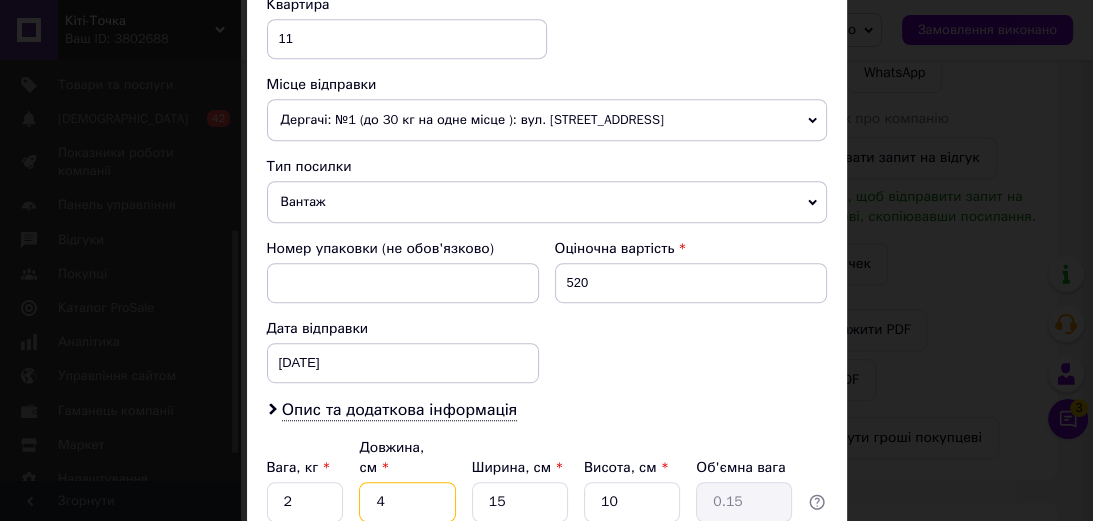 type 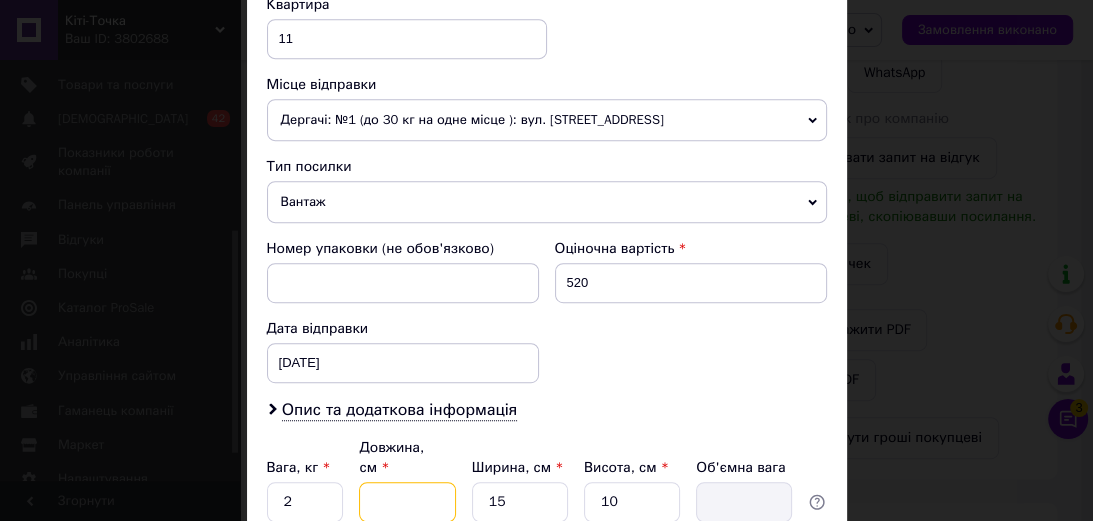 type on "7" 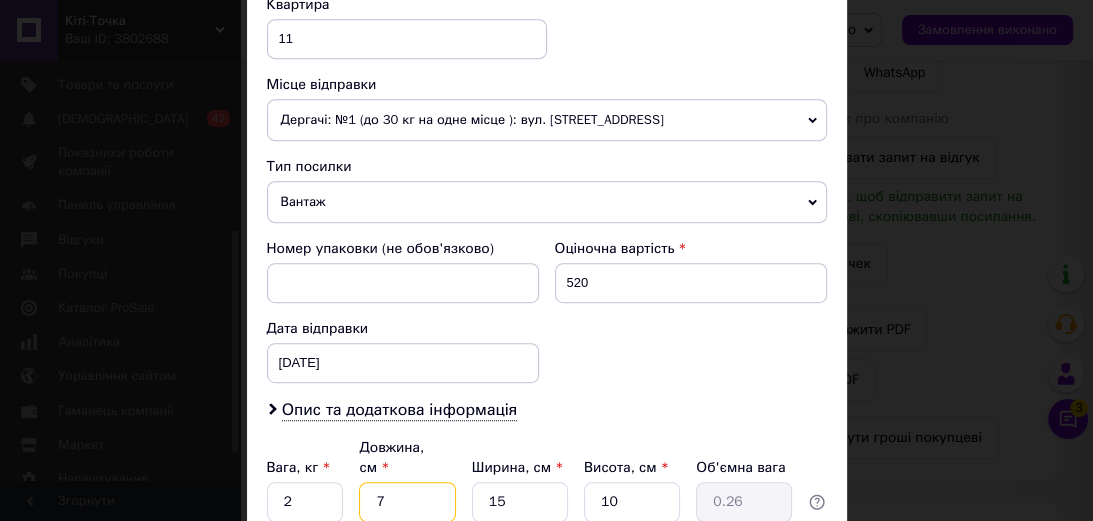 type on "74" 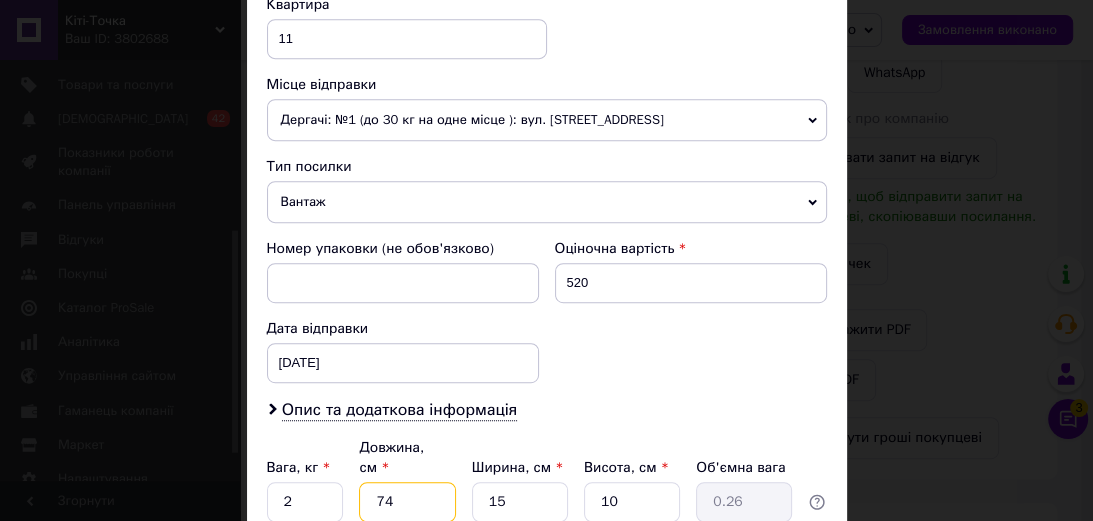 type on "2.78" 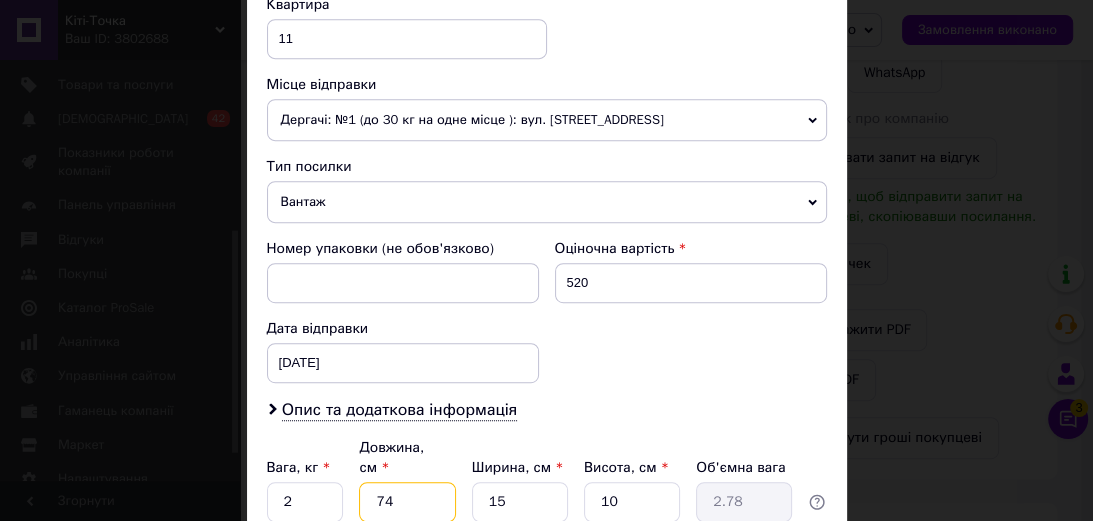 type on "74" 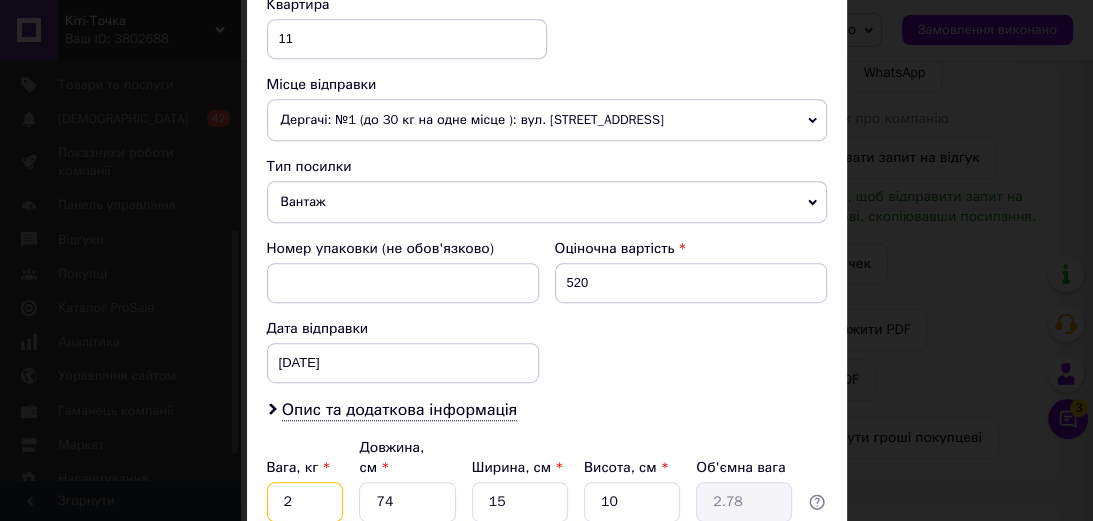 click on "2" at bounding box center [305, 502] 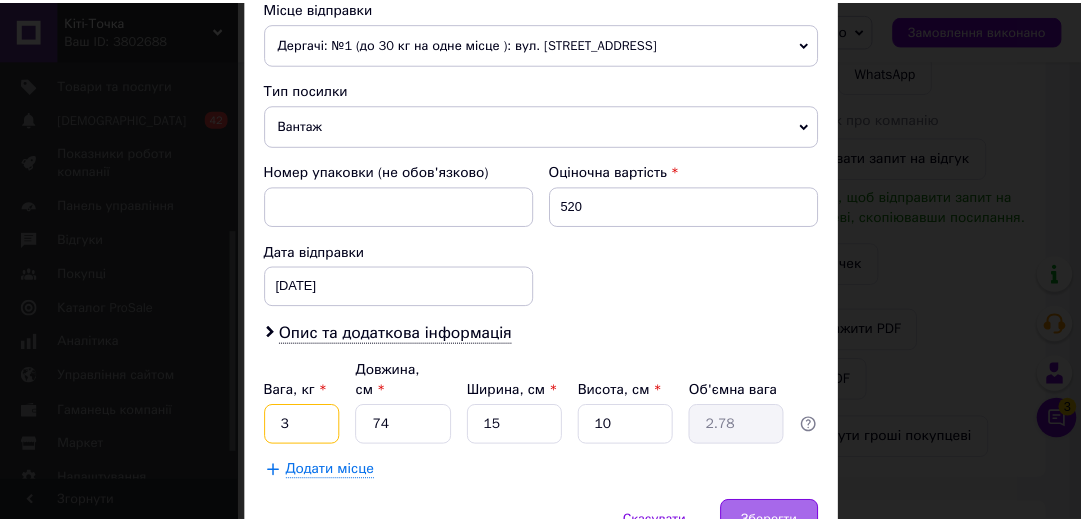 scroll, scrollTop: 880, scrollLeft: 0, axis: vertical 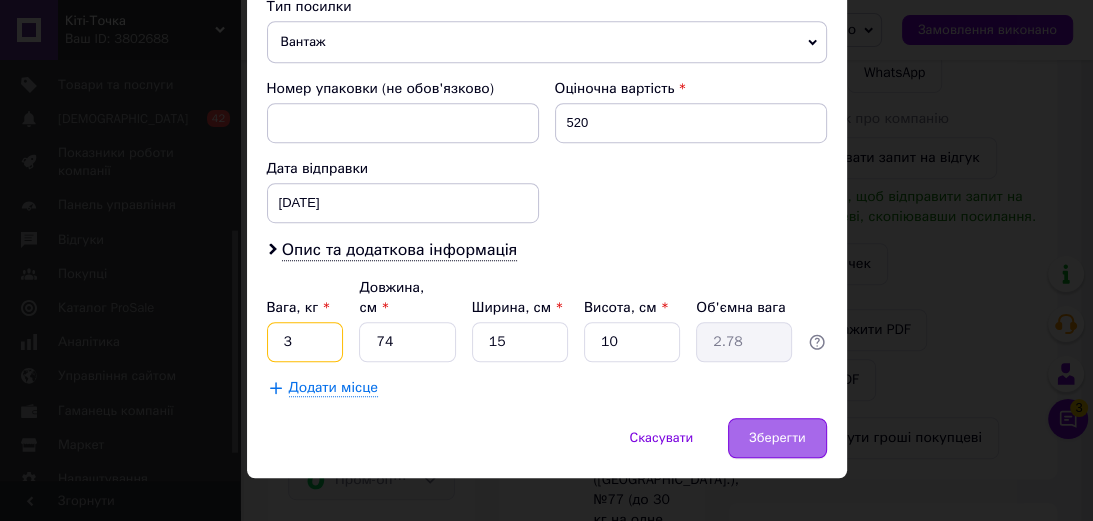 type on "3" 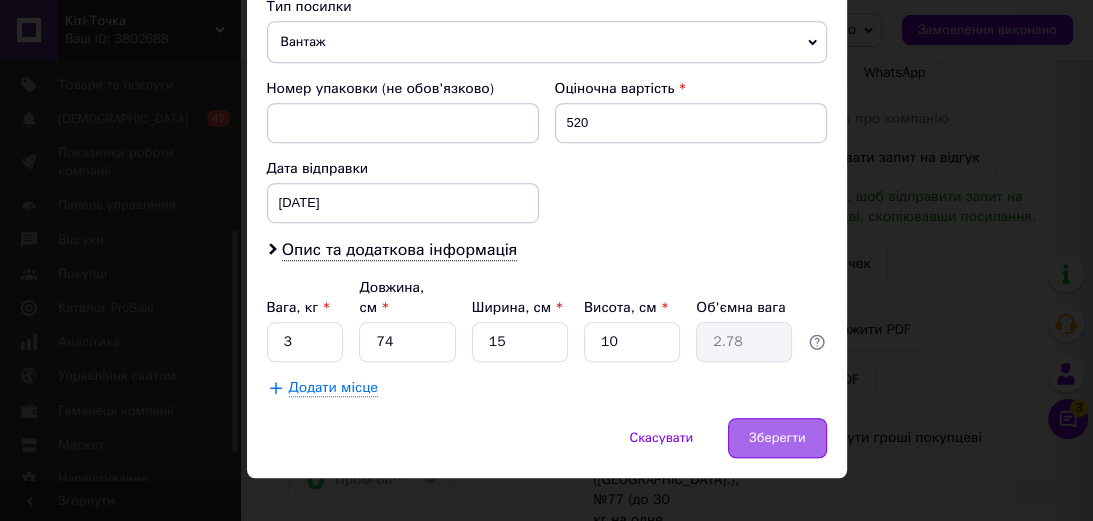 click on "Зберегти" at bounding box center [777, 438] 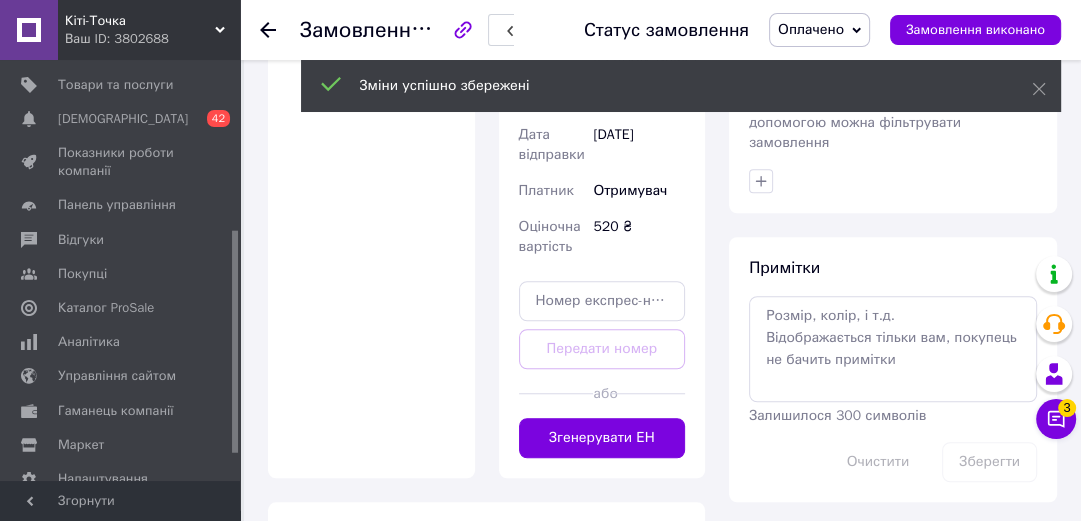 scroll, scrollTop: 1200, scrollLeft: 0, axis: vertical 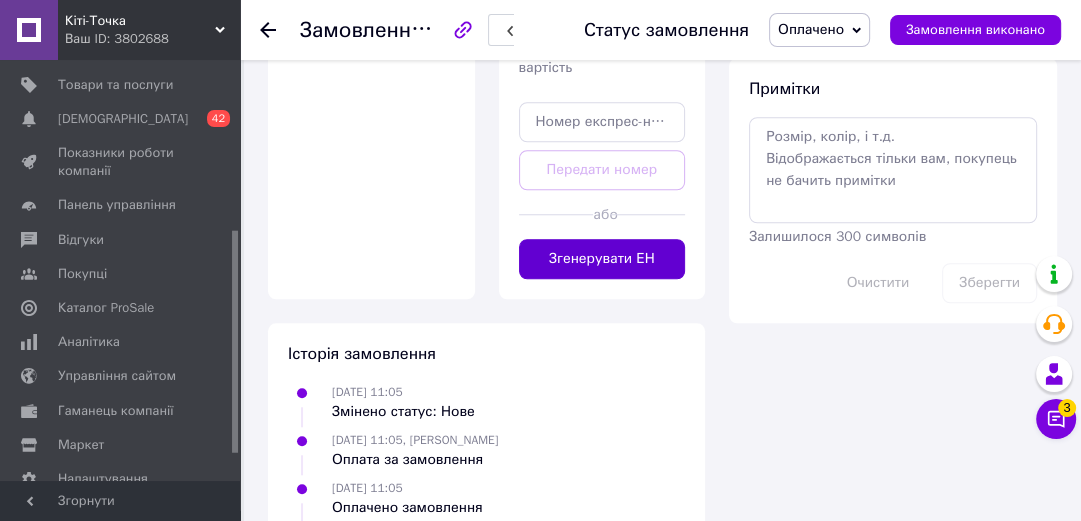 click on "Згенерувати ЕН" at bounding box center [602, 259] 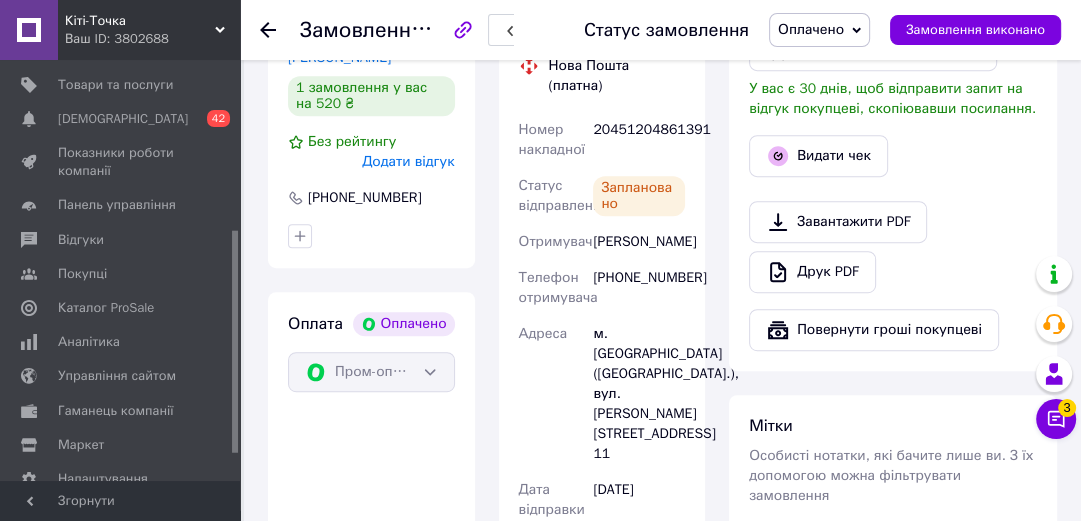scroll, scrollTop: 640, scrollLeft: 0, axis: vertical 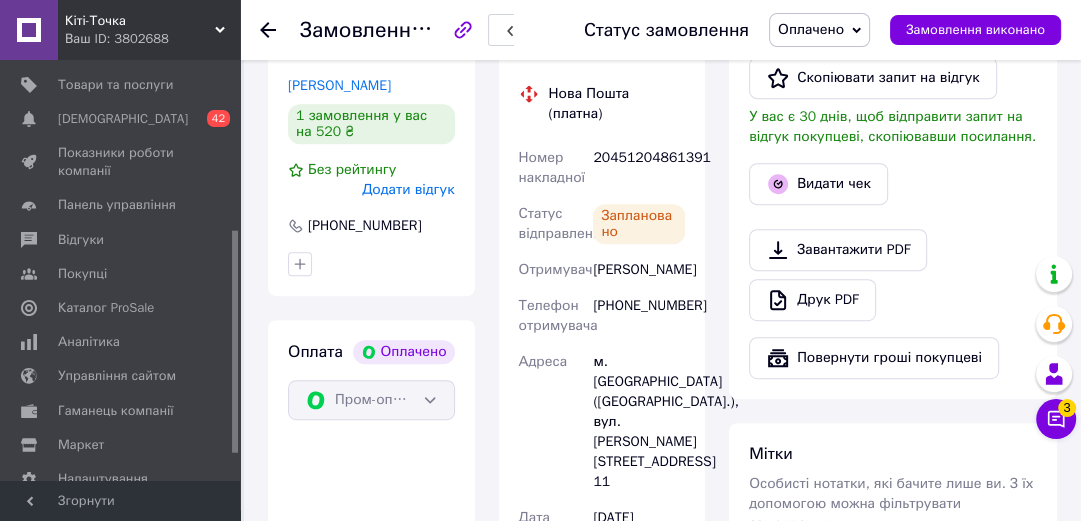 click on "Оплачено" at bounding box center [811, 29] 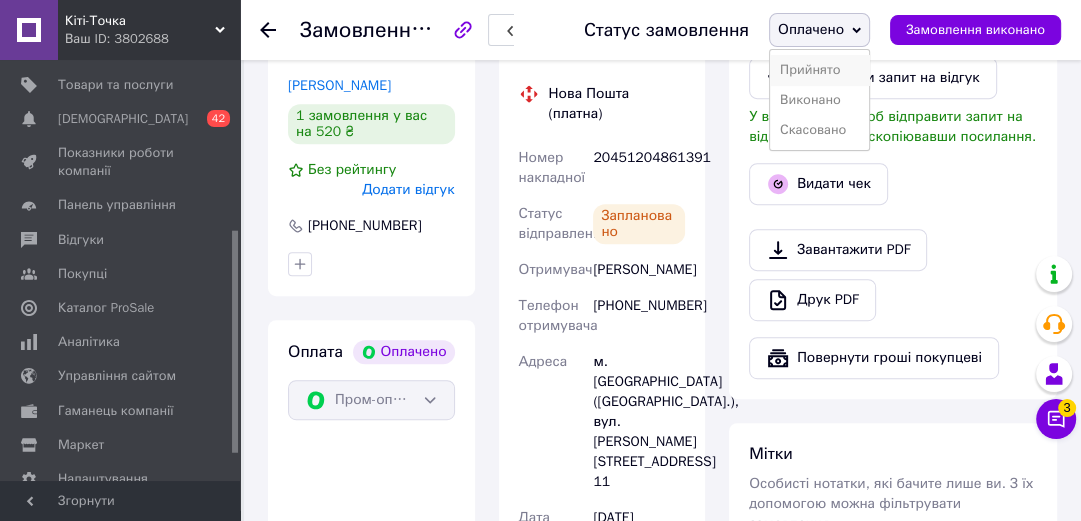 click on "Прийнято" at bounding box center [819, 70] 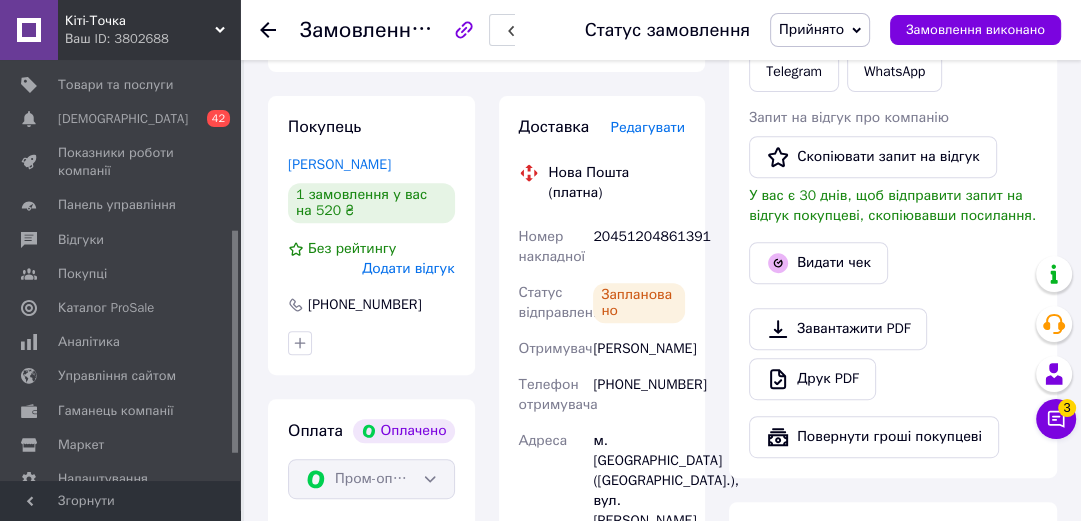 scroll, scrollTop: 560, scrollLeft: 0, axis: vertical 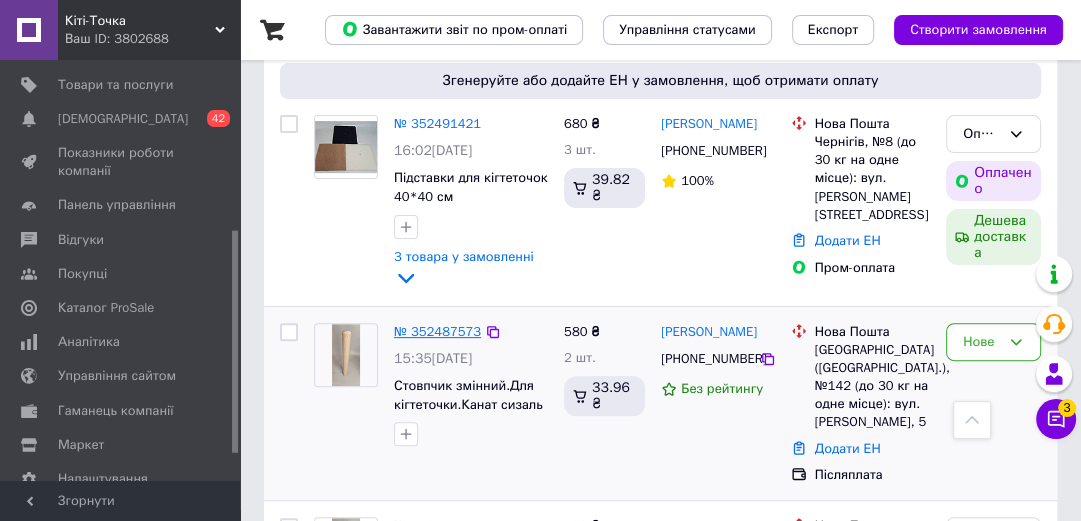 click on "№ 352487573" at bounding box center (437, 331) 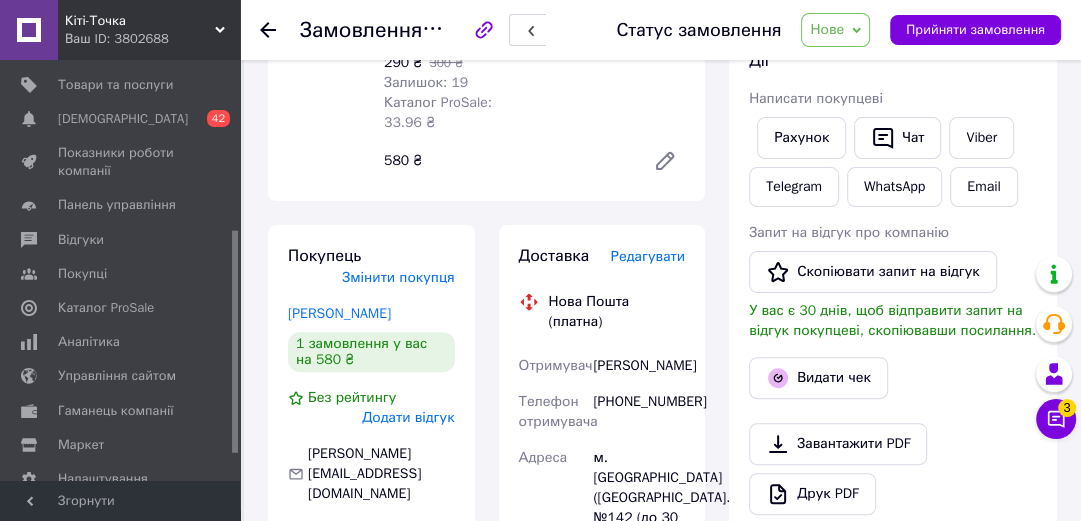 scroll, scrollTop: 480, scrollLeft: 0, axis: vertical 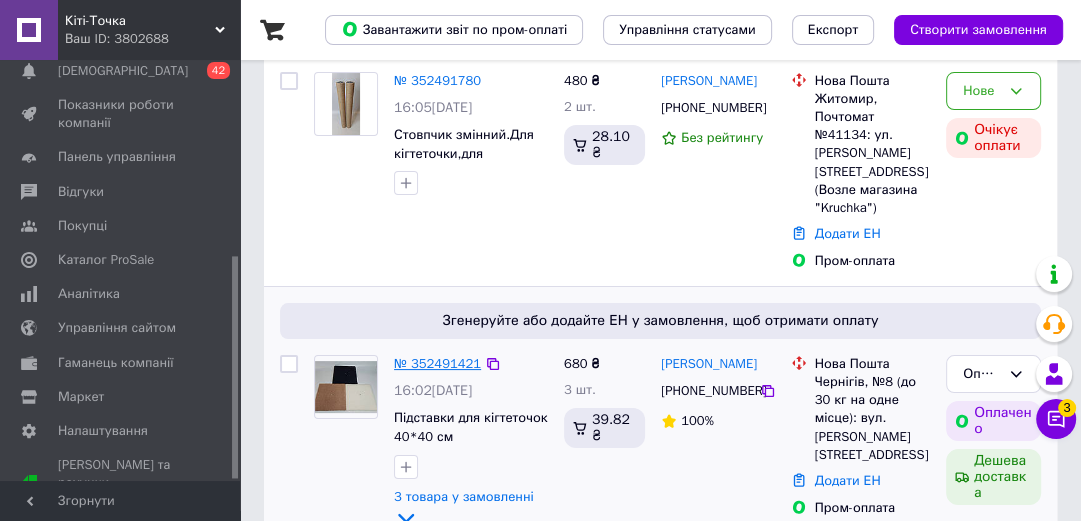 click on "№ 352491421" at bounding box center (437, 363) 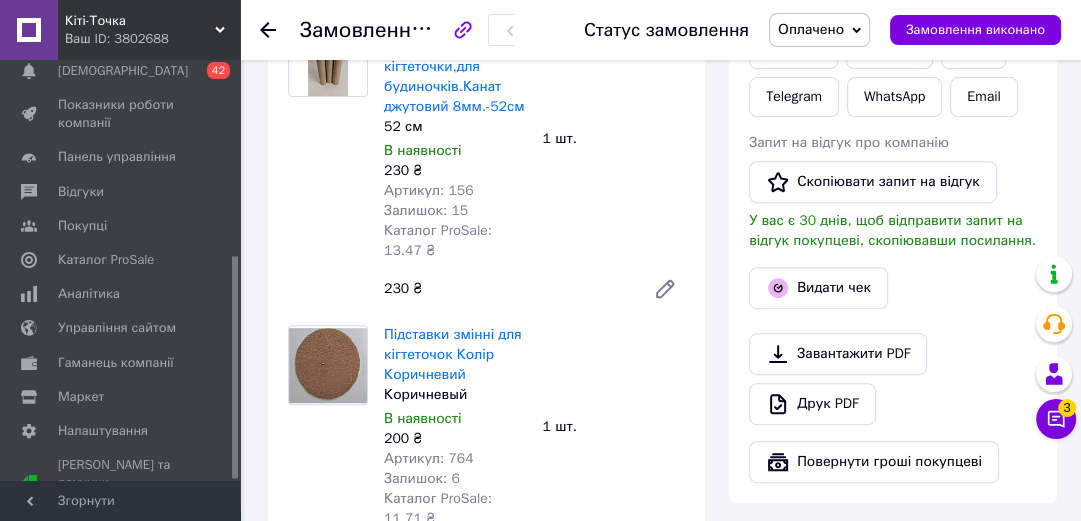 scroll, scrollTop: 320, scrollLeft: 0, axis: vertical 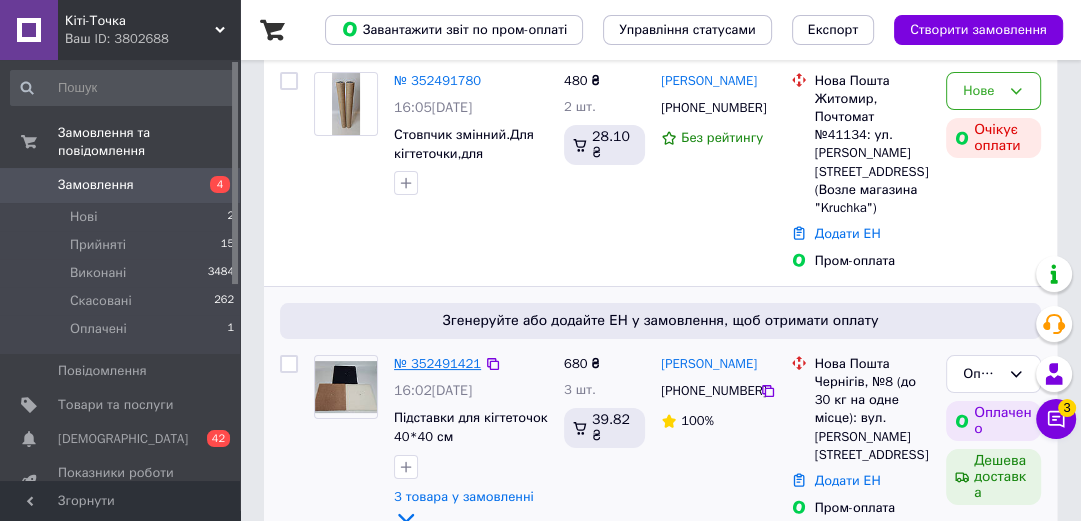 click on "№ 352491421" at bounding box center (437, 363) 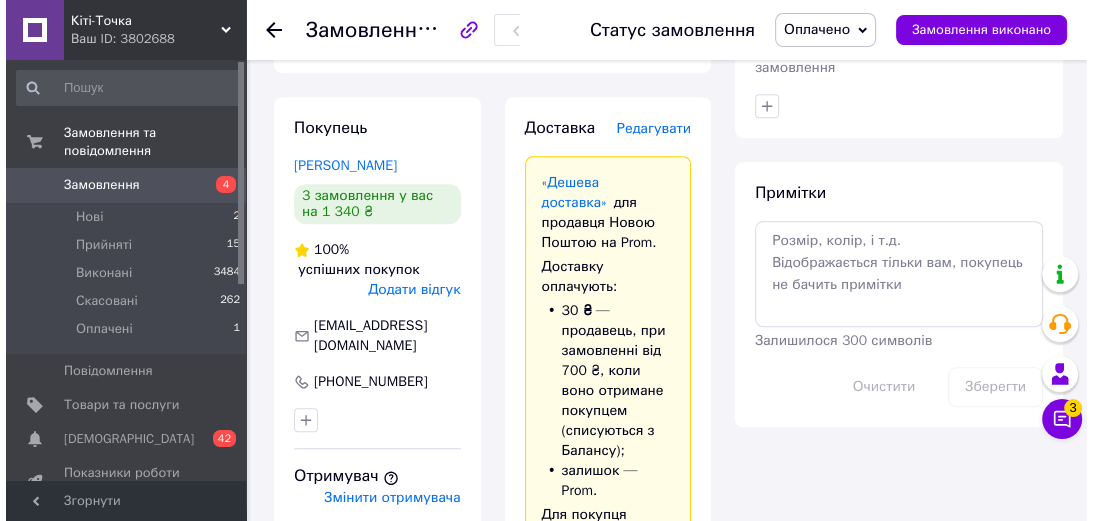 scroll, scrollTop: 960, scrollLeft: 0, axis: vertical 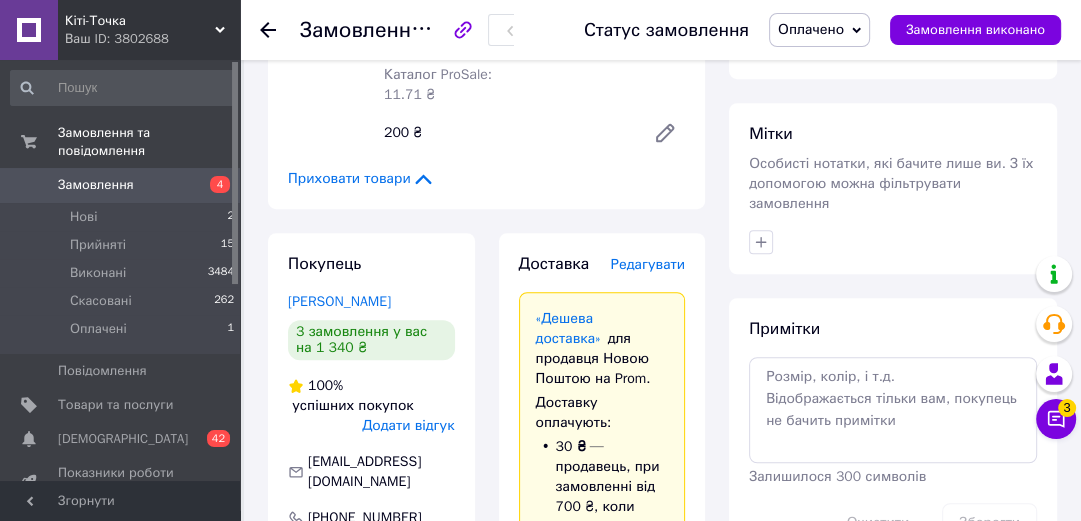 click on "Редагувати" at bounding box center [648, 264] 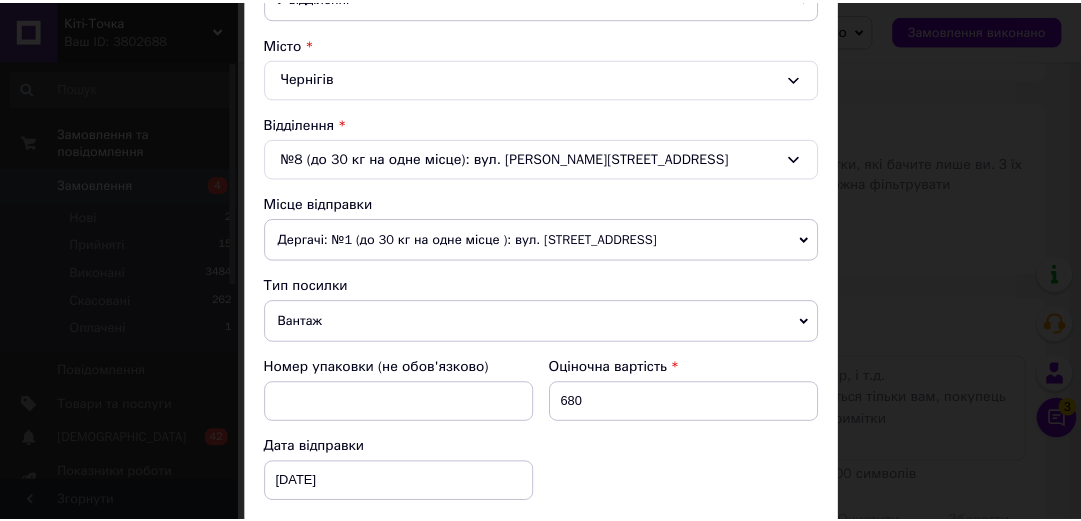 scroll, scrollTop: 720, scrollLeft: 0, axis: vertical 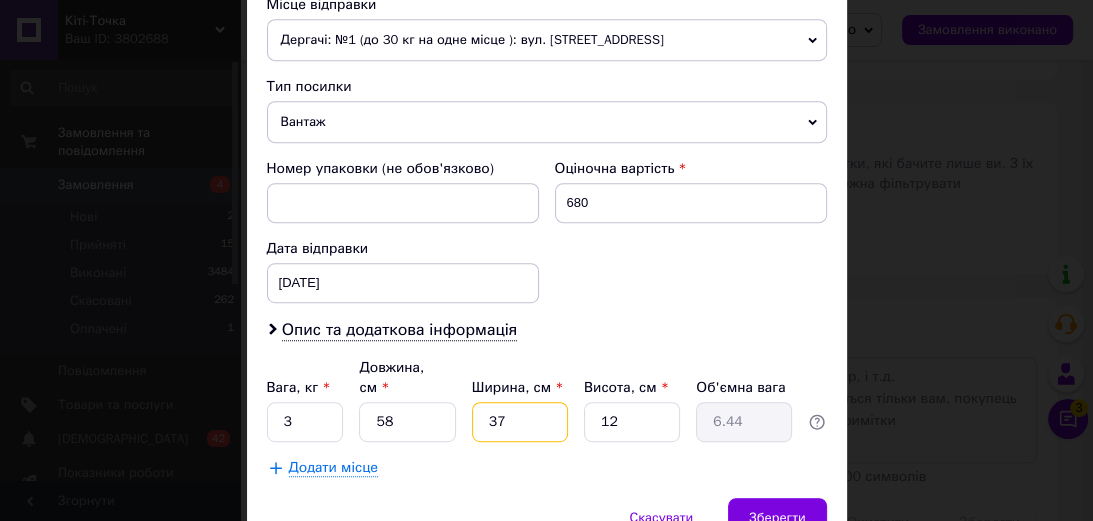 click on "37" at bounding box center (520, 422) 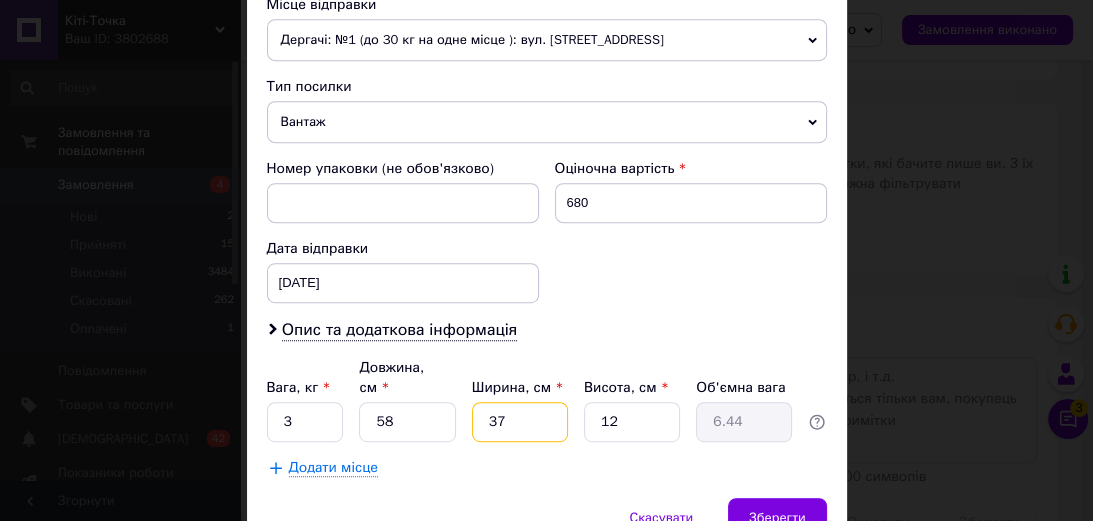 type on "3" 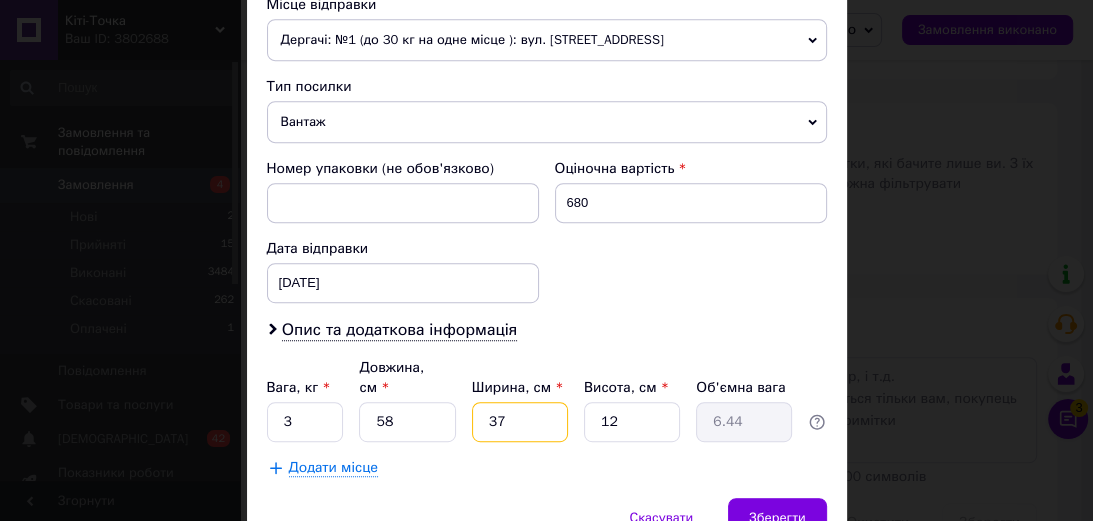 type on "0.52" 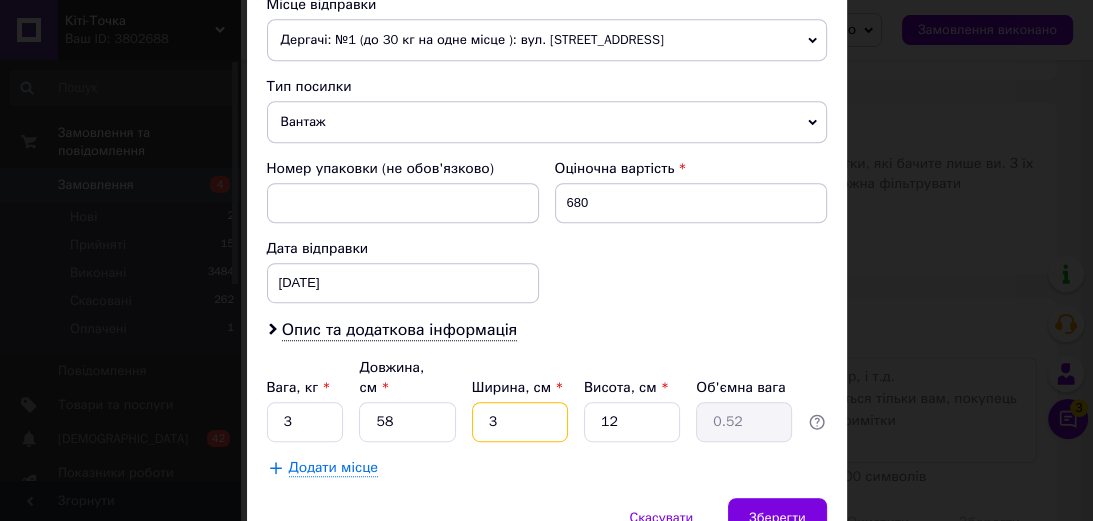 type 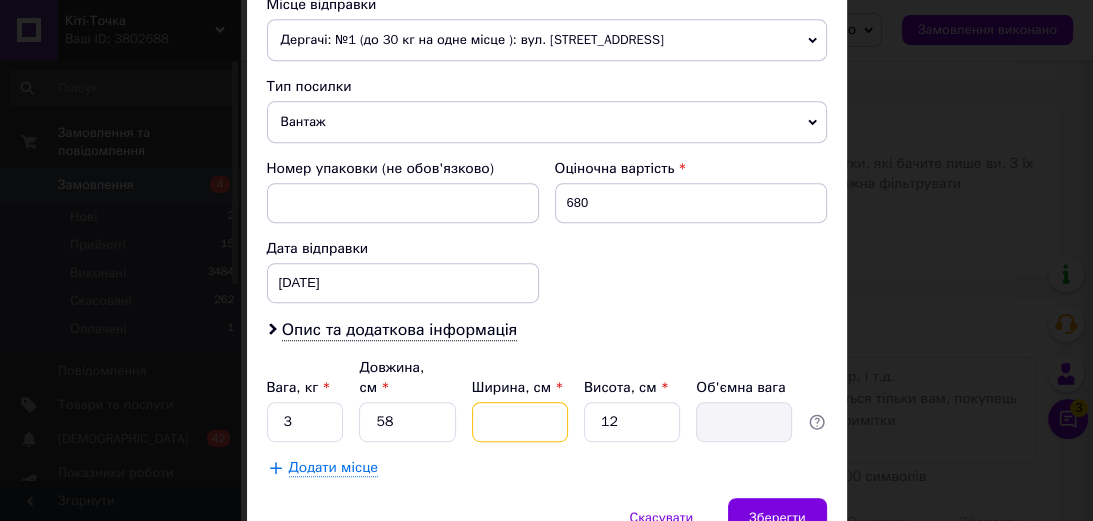 type on "4" 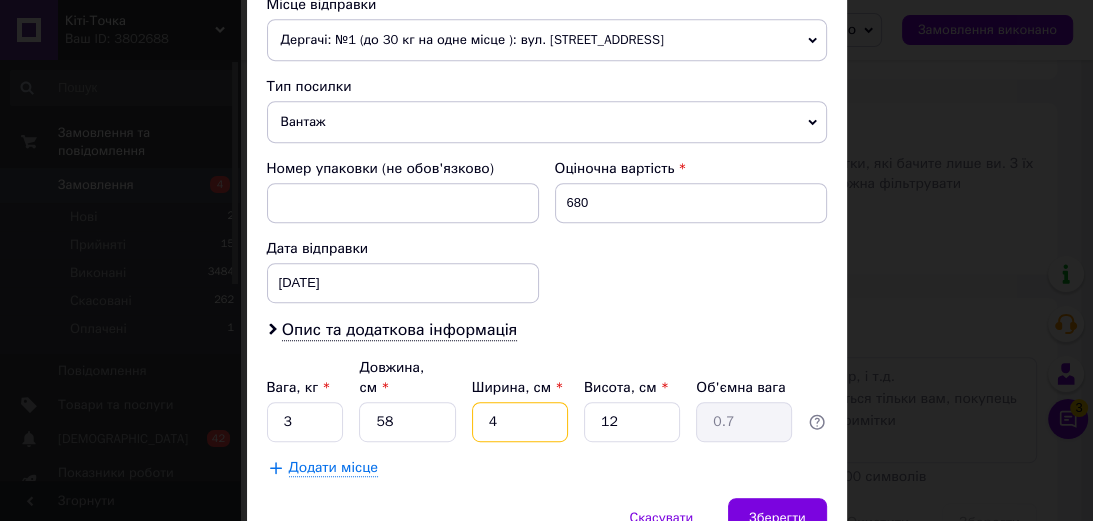 type on "42" 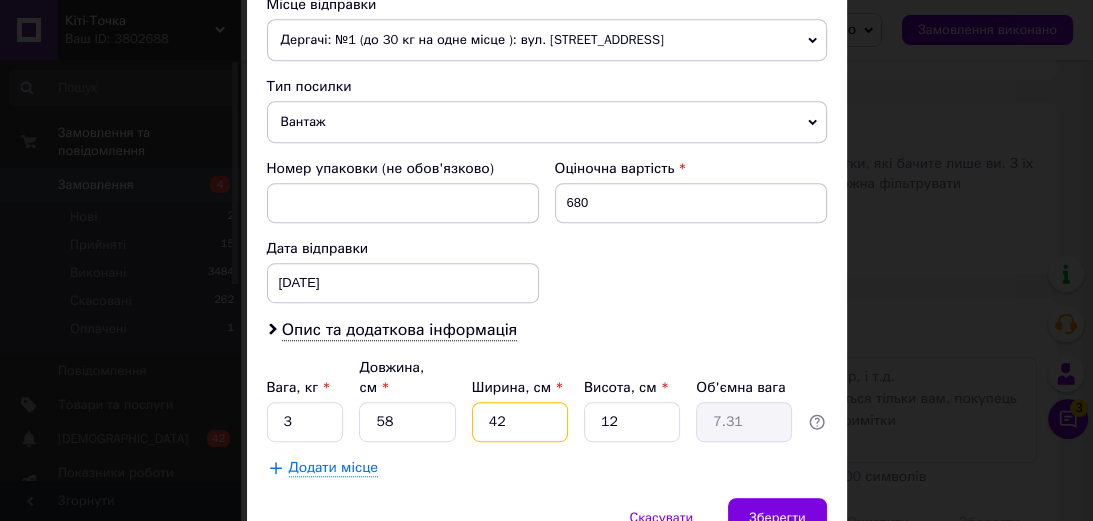 type on "42" 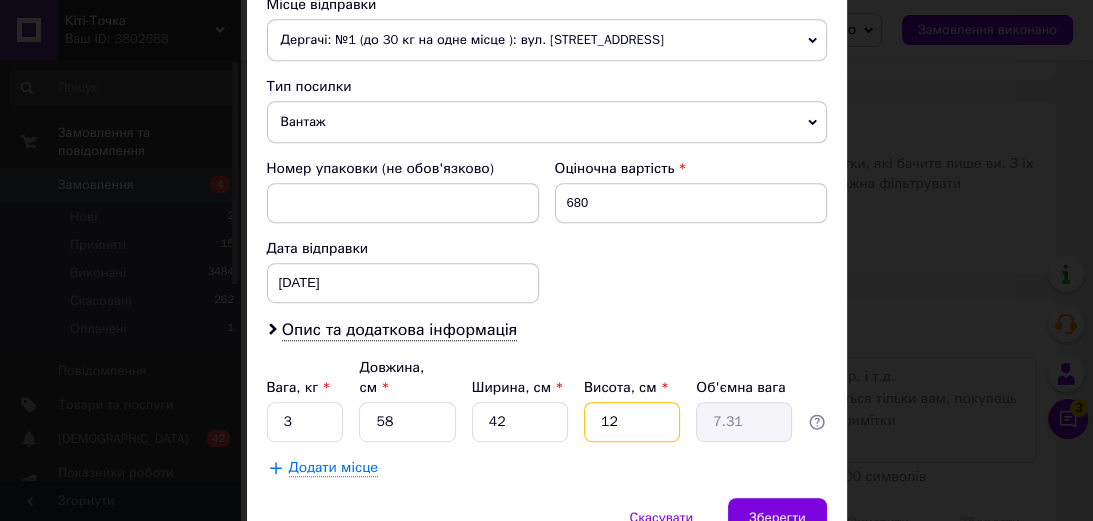 click on "12" at bounding box center [632, 422] 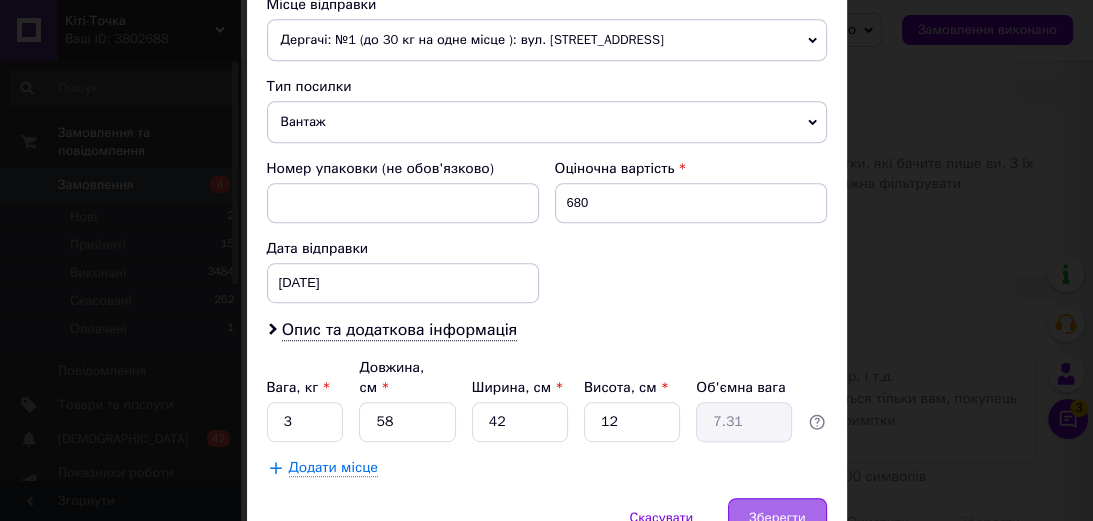 click on "Зберегти" at bounding box center [777, 518] 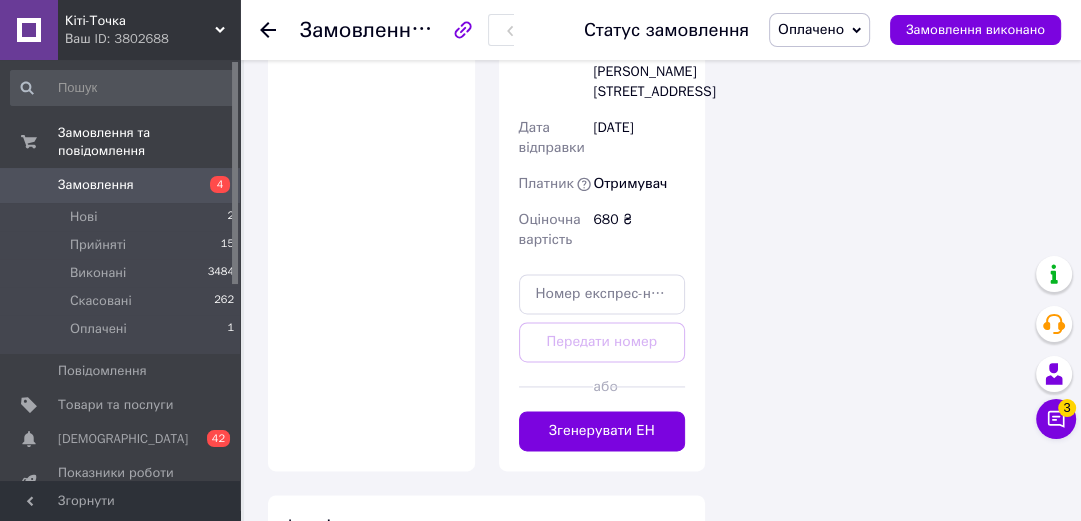 scroll, scrollTop: 2160, scrollLeft: 0, axis: vertical 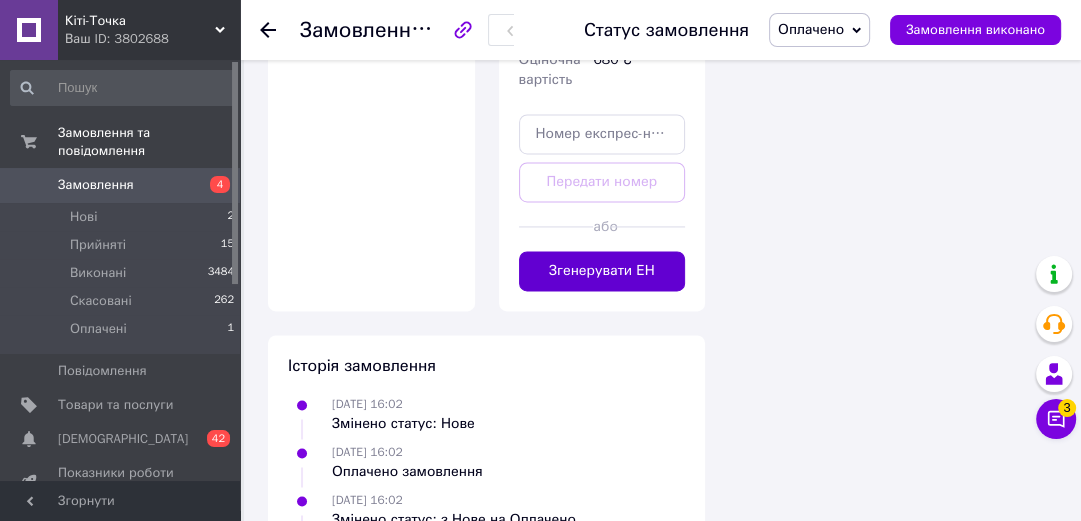 click on "Згенерувати ЕН" at bounding box center (602, 271) 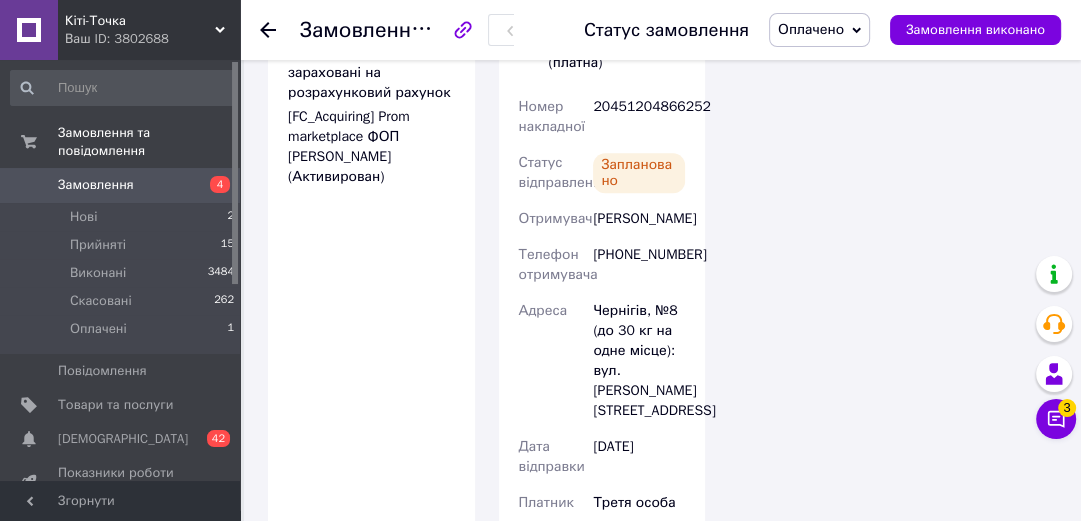 scroll, scrollTop: 1600, scrollLeft: 0, axis: vertical 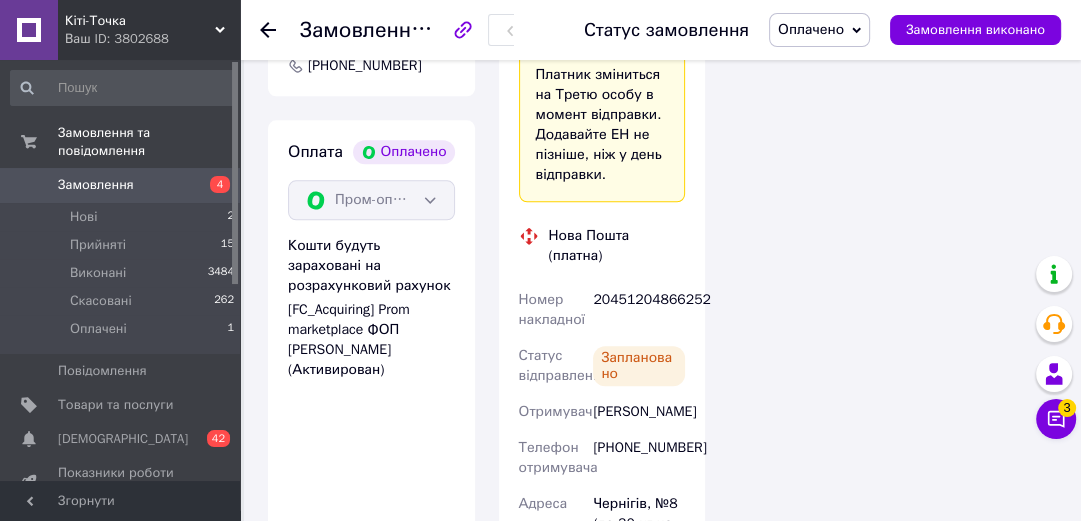 click on "Оплачено" at bounding box center [811, 29] 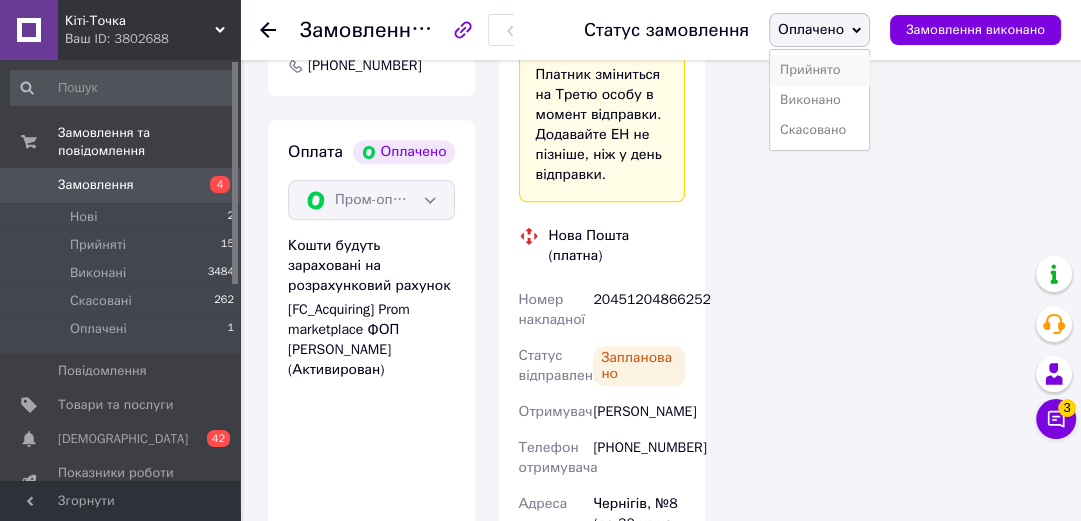 click on "Прийнято" at bounding box center [819, 70] 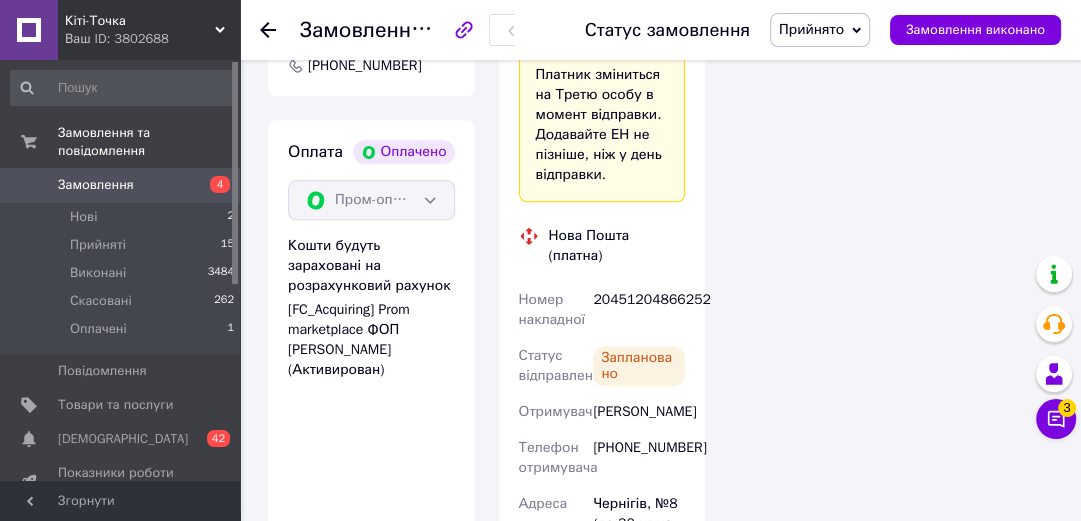 click on "Замовлення" at bounding box center [96, 185] 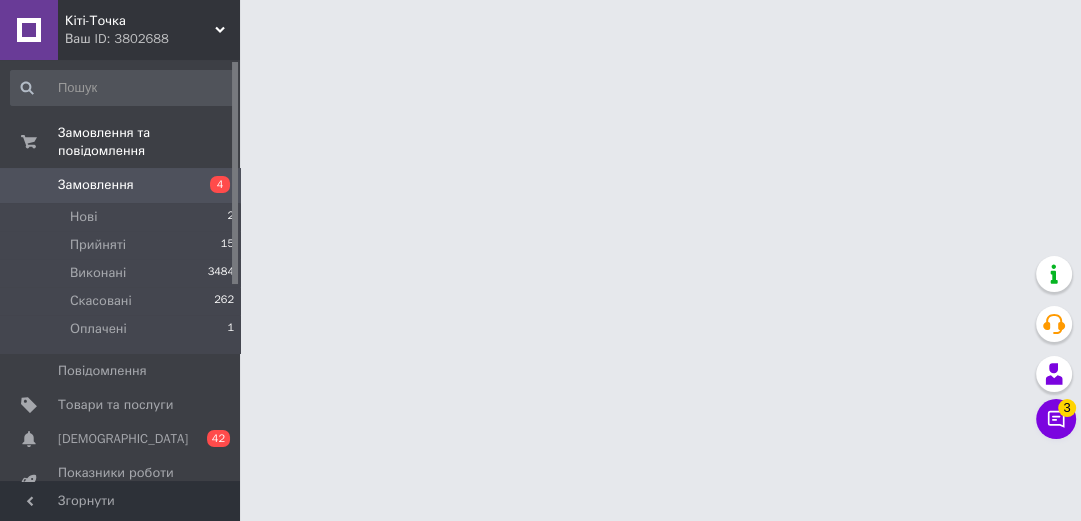 scroll, scrollTop: 0, scrollLeft: 0, axis: both 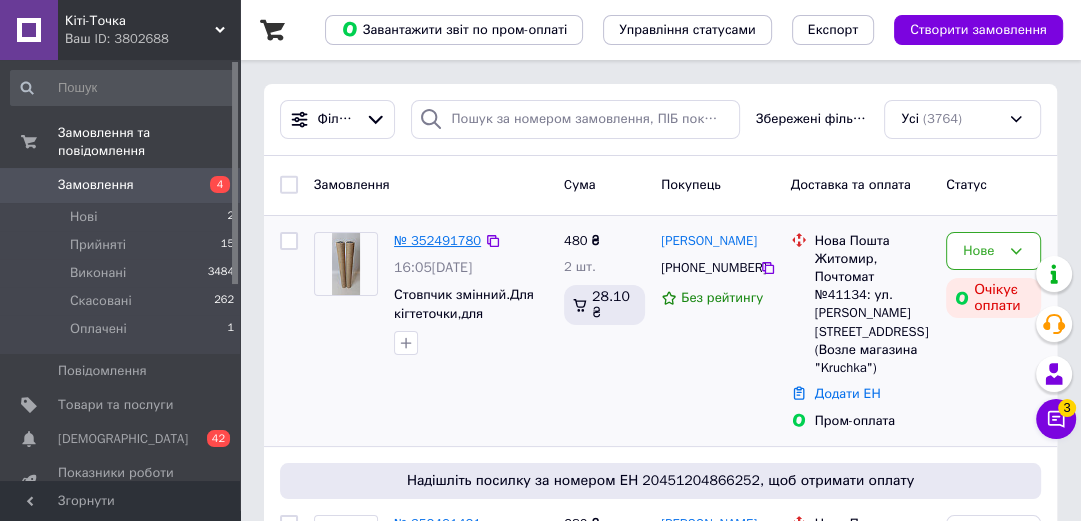 click on "№ 352491780" at bounding box center [437, 240] 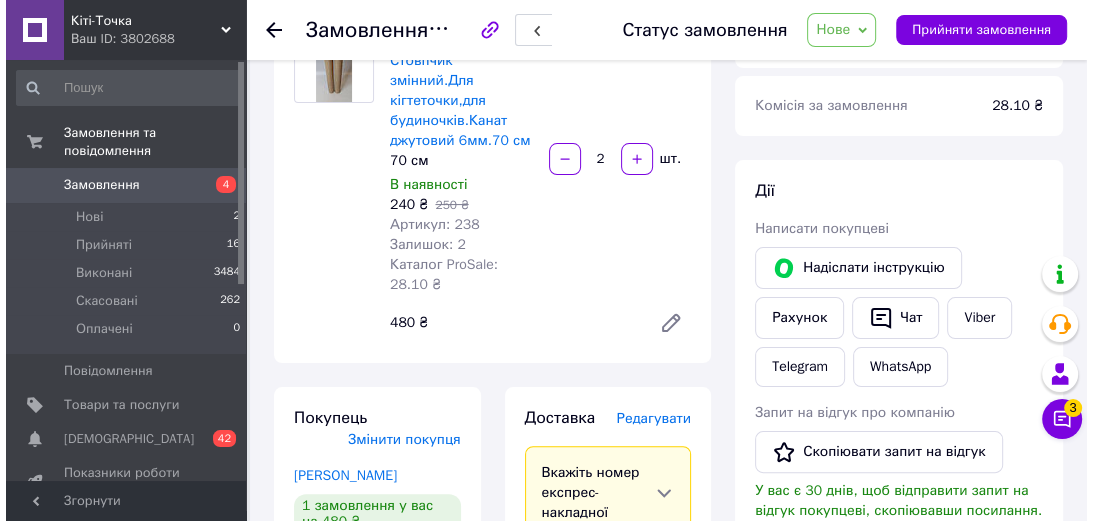scroll, scrollTop: 240, scrollLeft: 0, axis: vertical 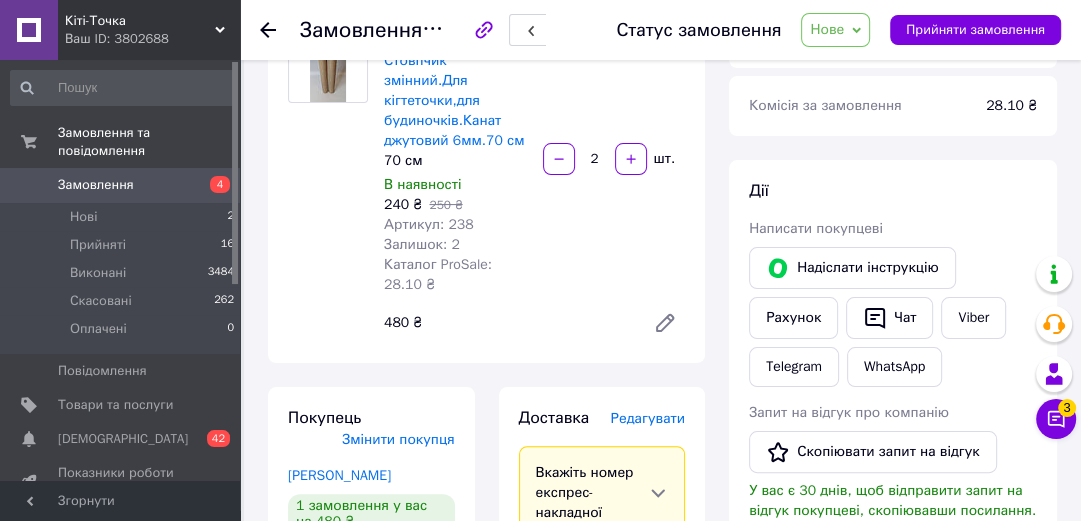 click on "Редагувати" at bounding box center [648, 418] 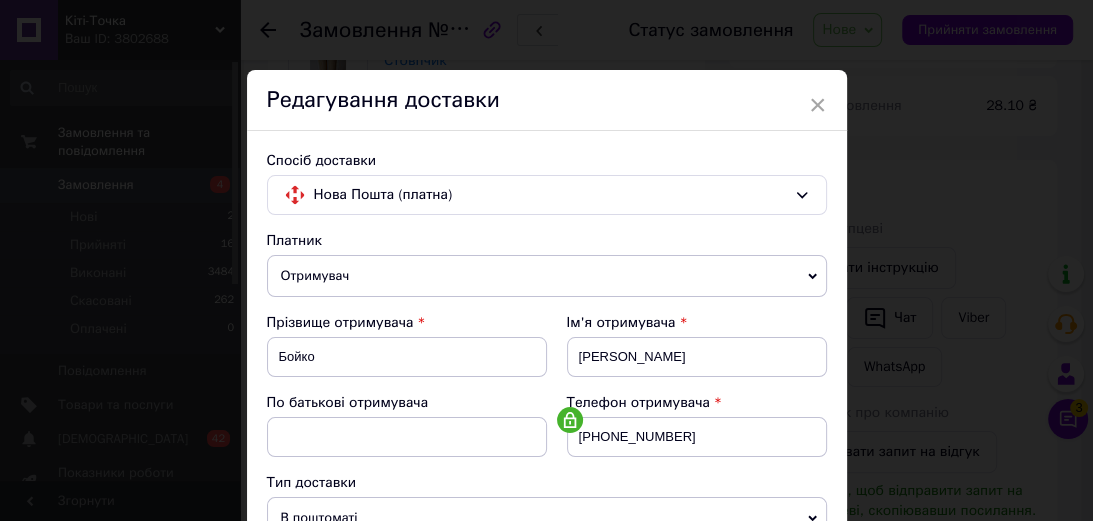 scroll, scrollTop: 240, scrollLeft: 0, axis: vertical 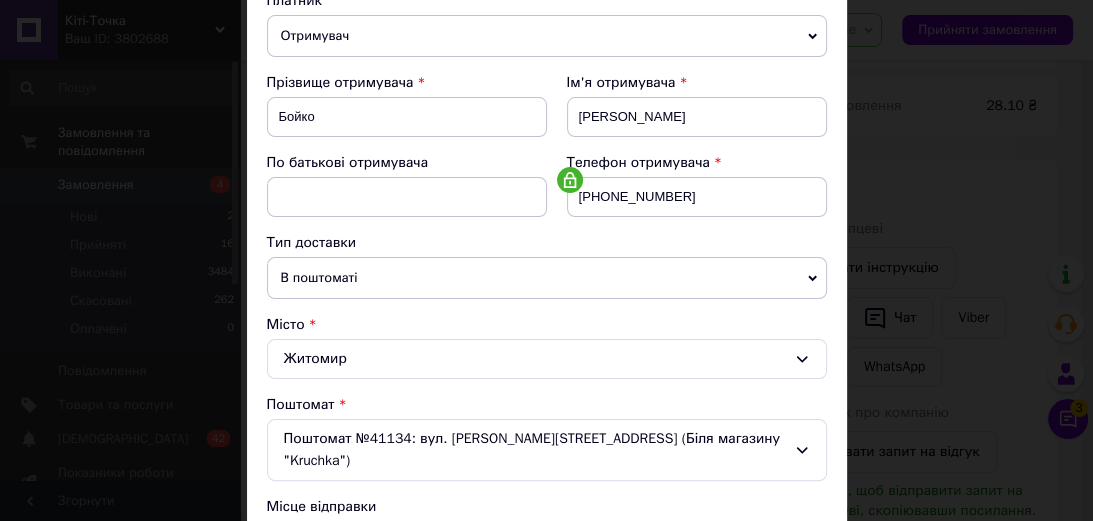click on "В поштоматі" at bounding box center [547, 278] 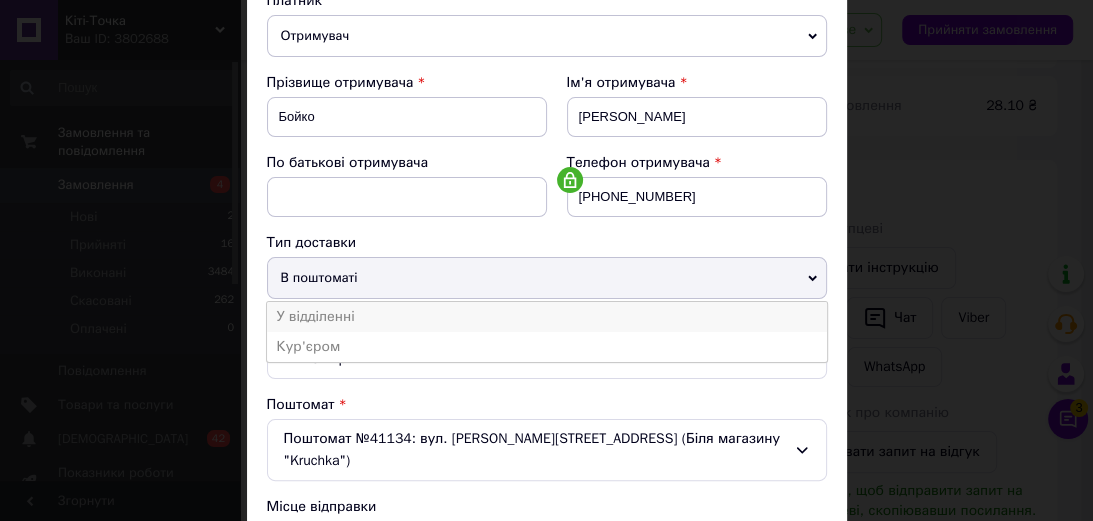 click on "У відділенні" at bounding box center [547, 317] 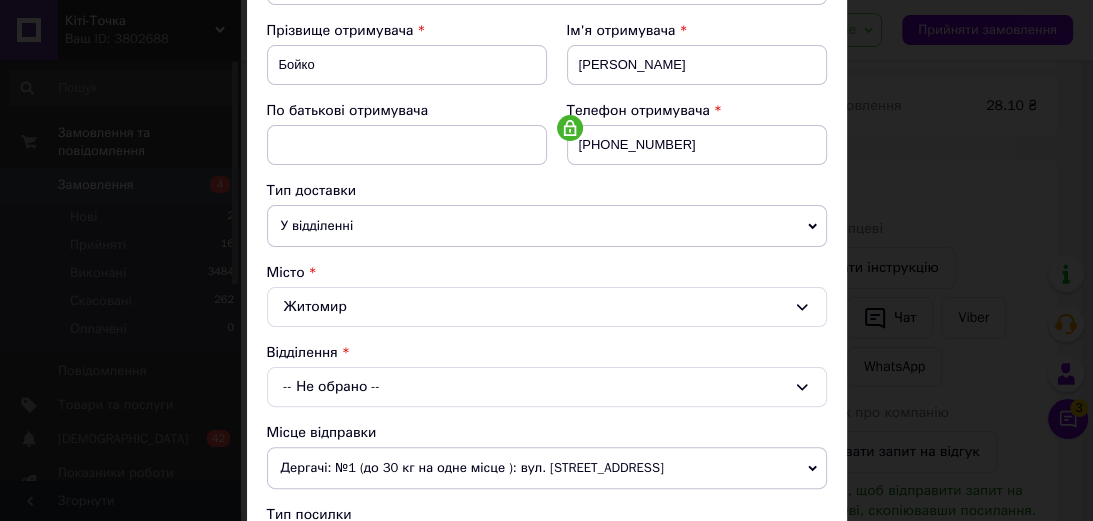 scroll, scrollTop: 320, scrollLeft: 0, axis: vertical 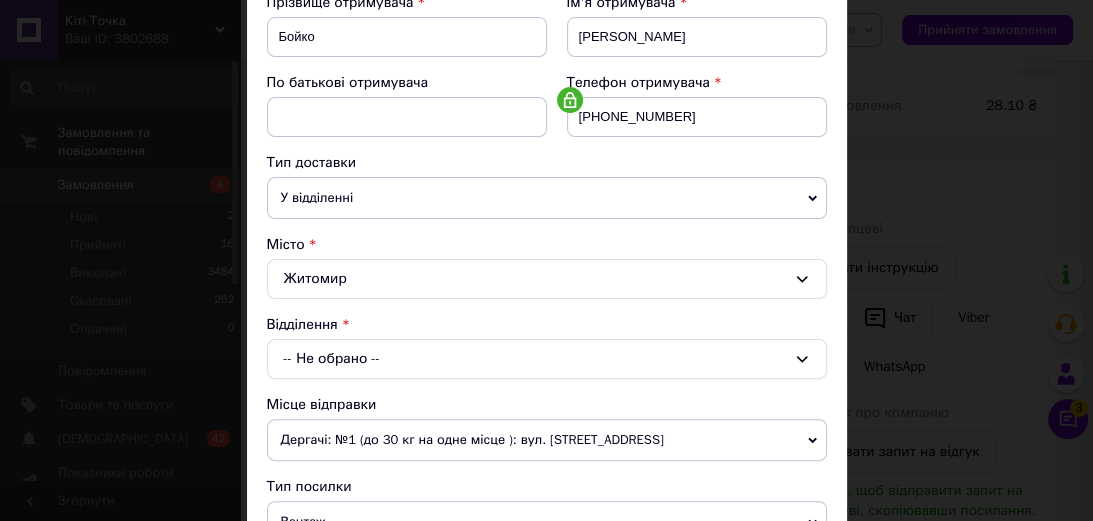 click on "-- Не обрано --" at bounding box center [547, 359] 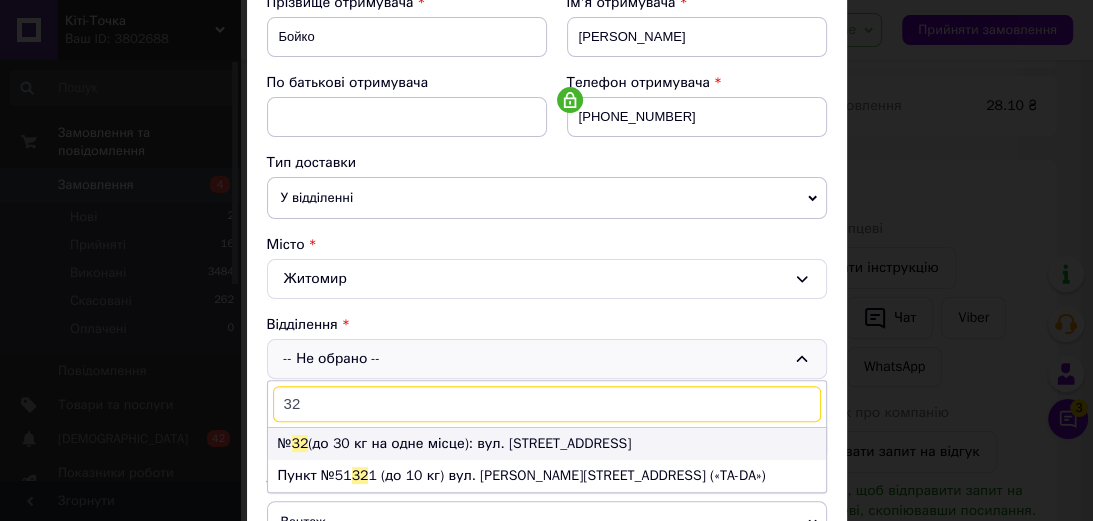 type on "32" 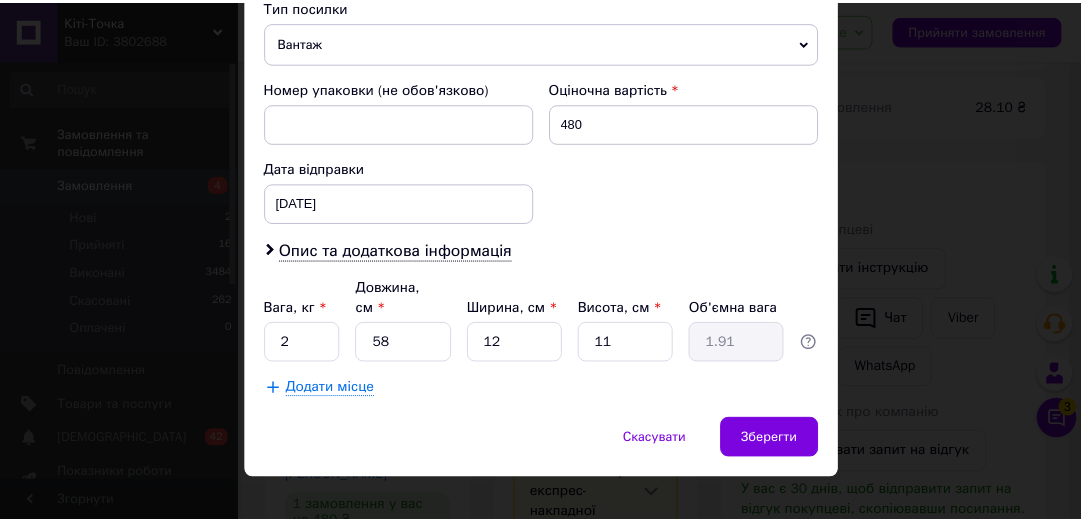 scroll, scrollTop: 801, scrollLeft: 0, axis: vertical 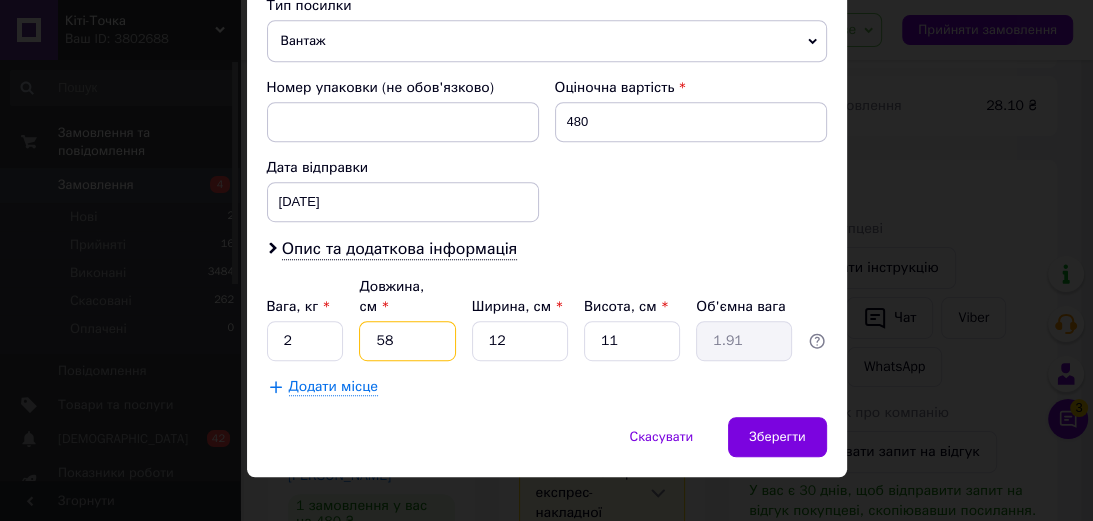 click on "58" at bounding box center (407, 341) 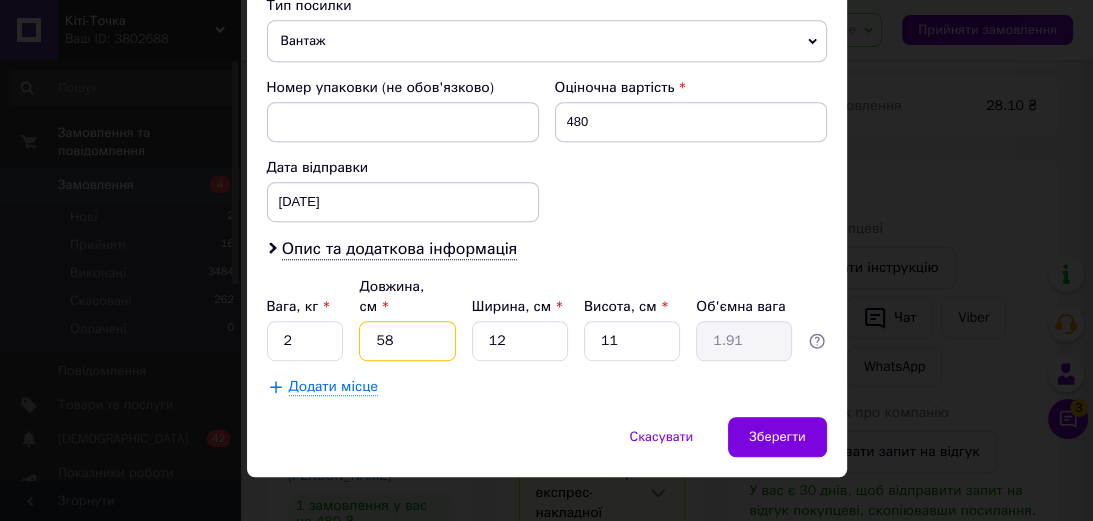 type on "5" 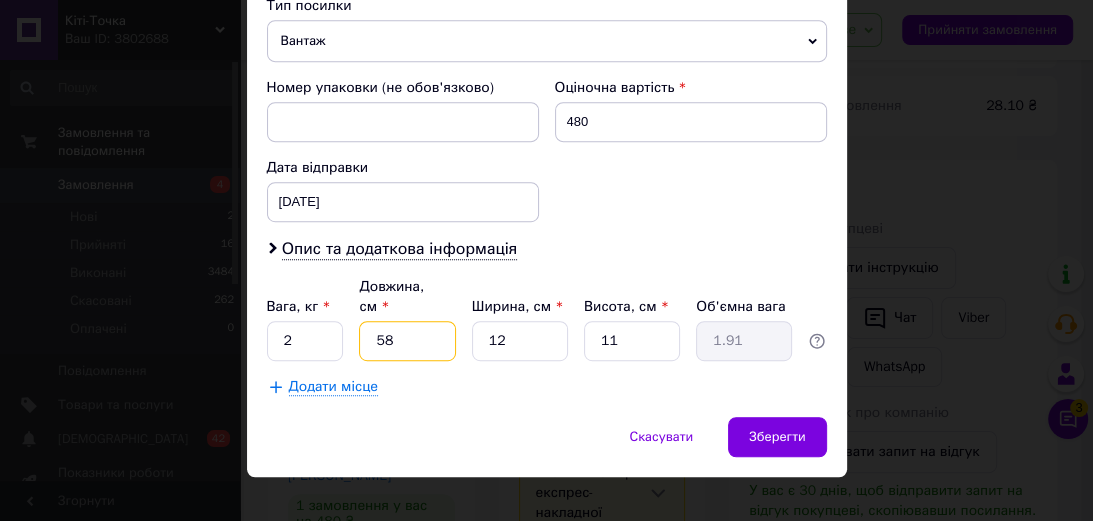 type on "0.17" 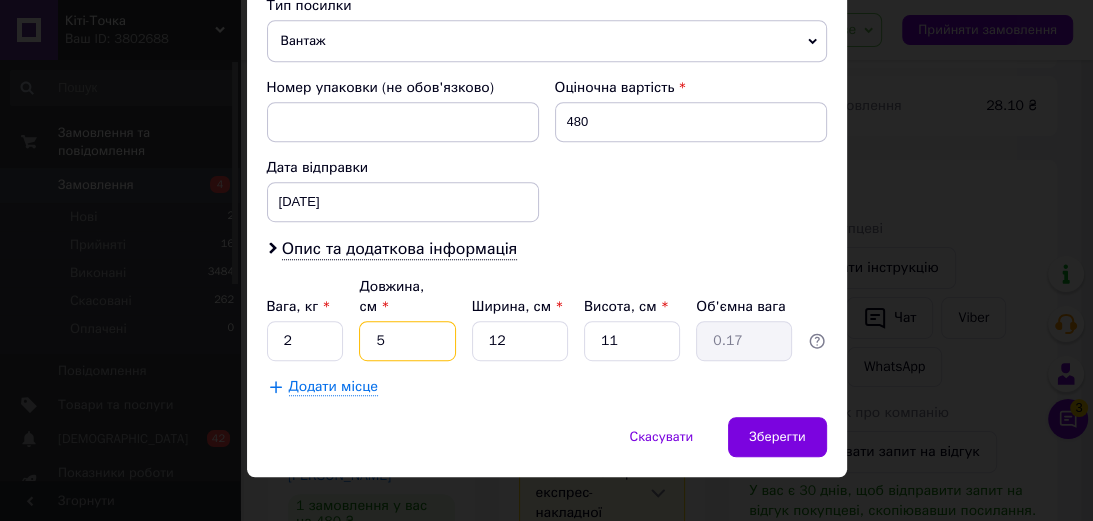 type 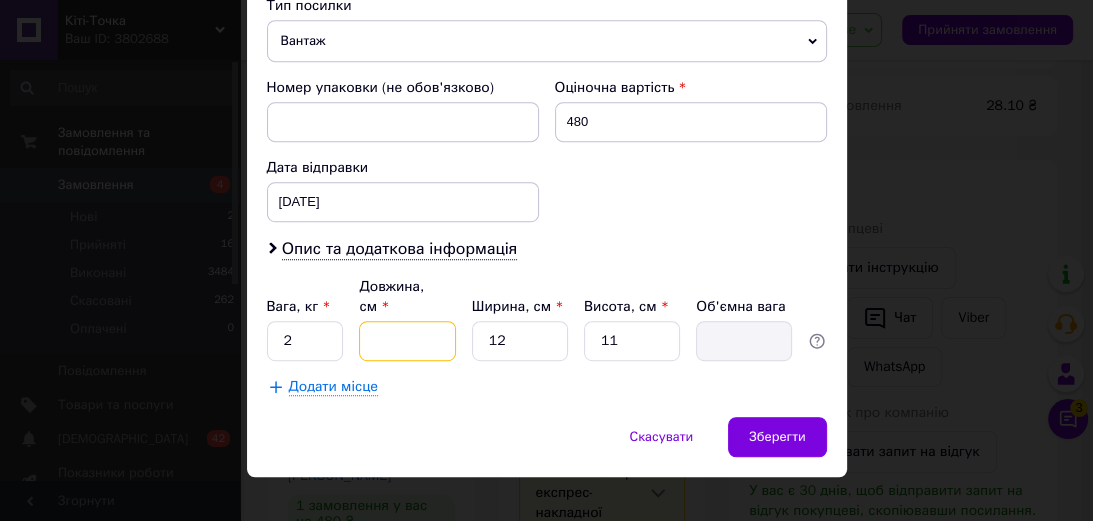 type on "7" 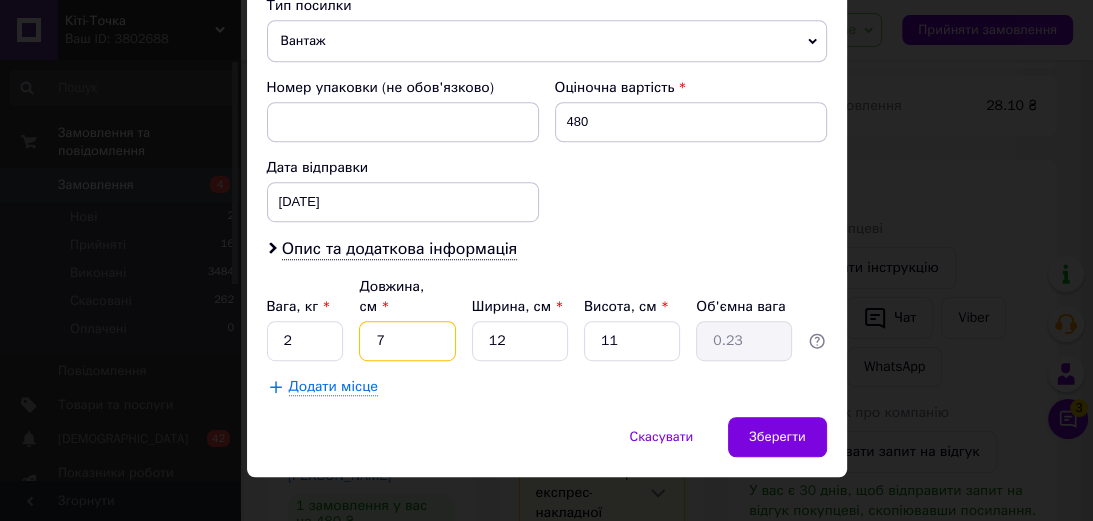 type on "72" 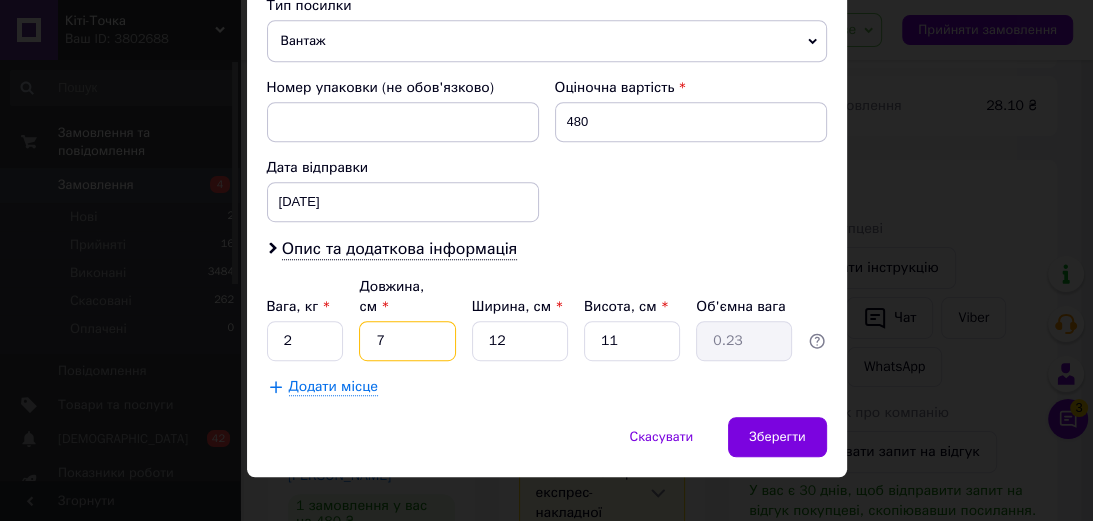 type on "2.38" 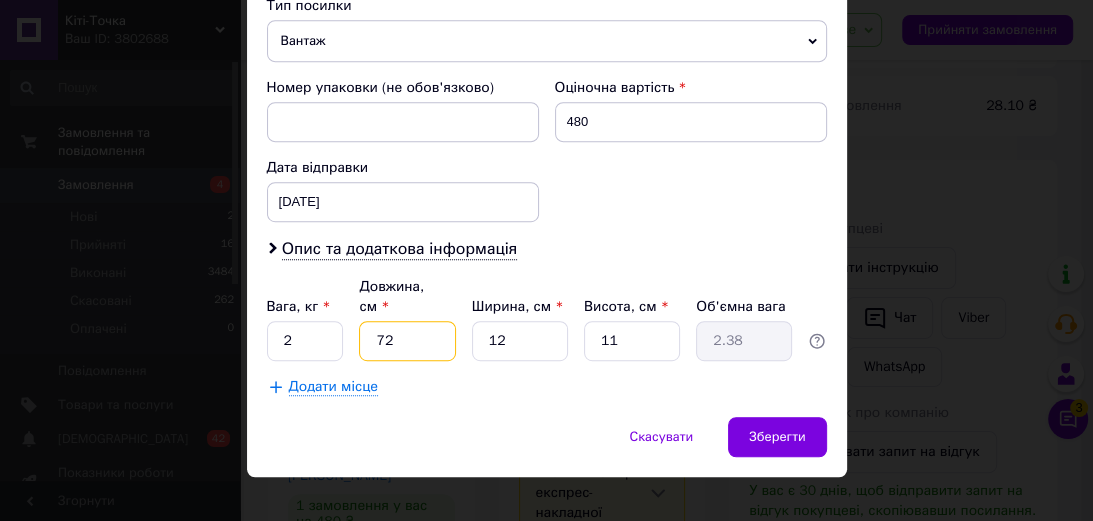 type on "72" 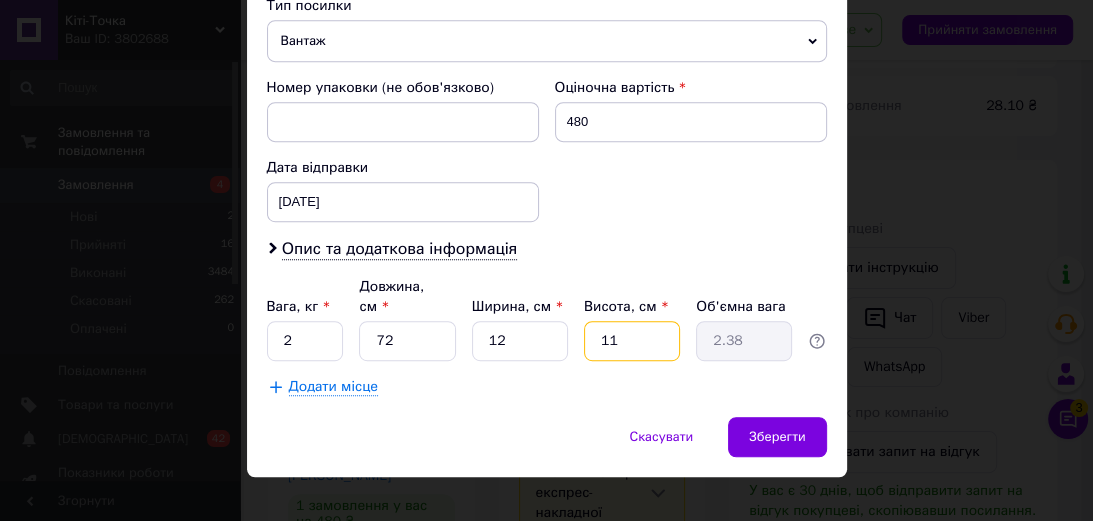 click on "11" at bounding box center [632, 341] 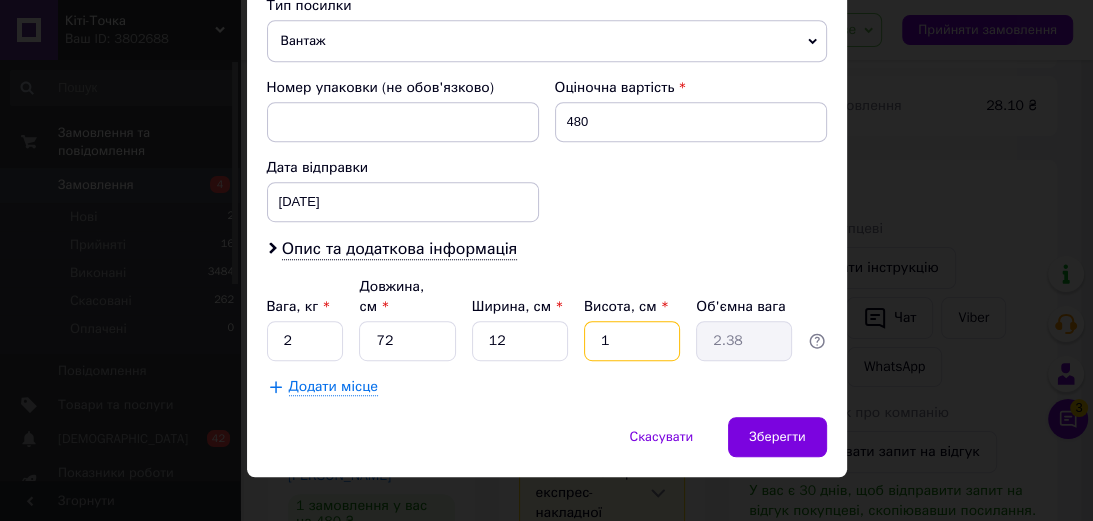 type on "0.22" 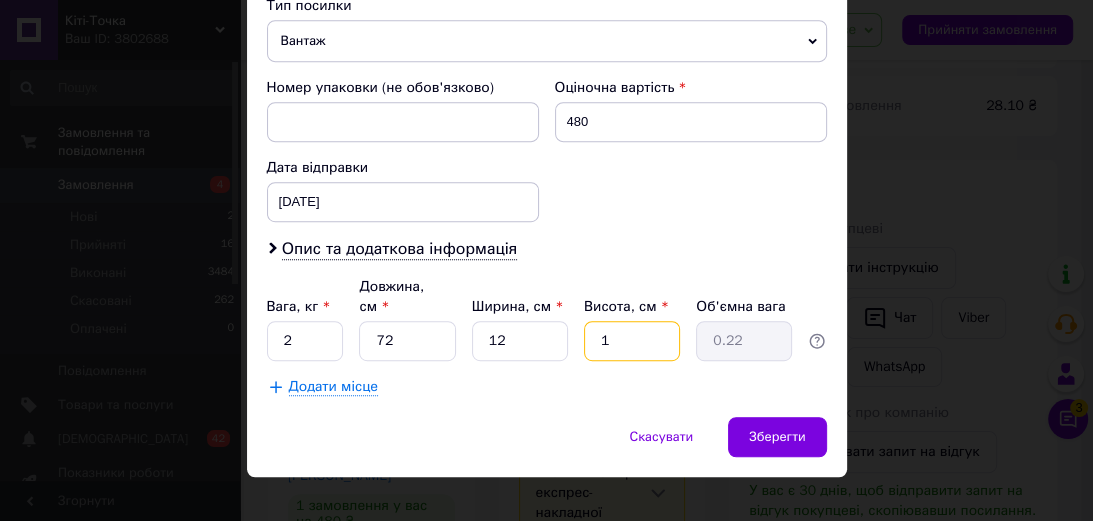 type on "10" 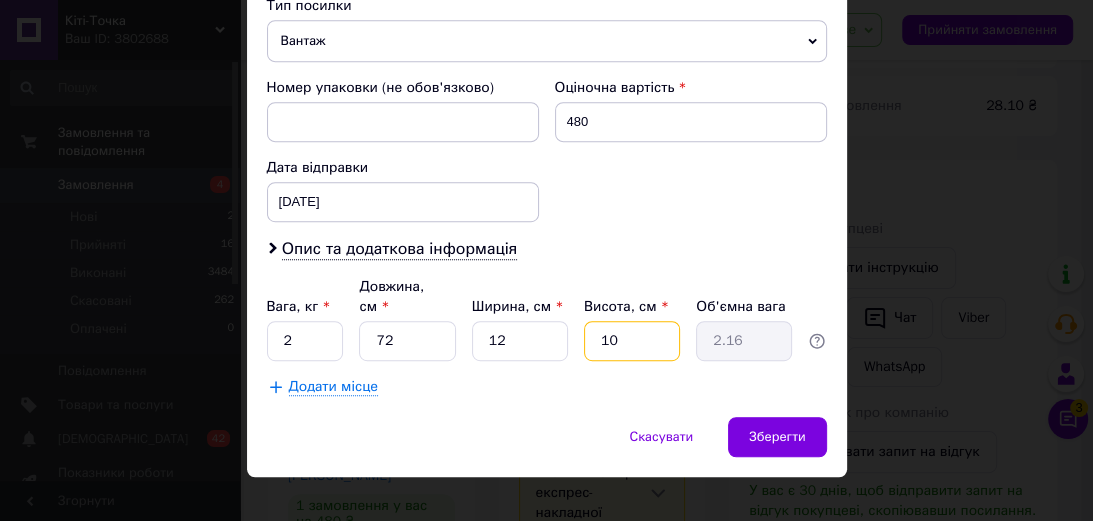 type on "10" 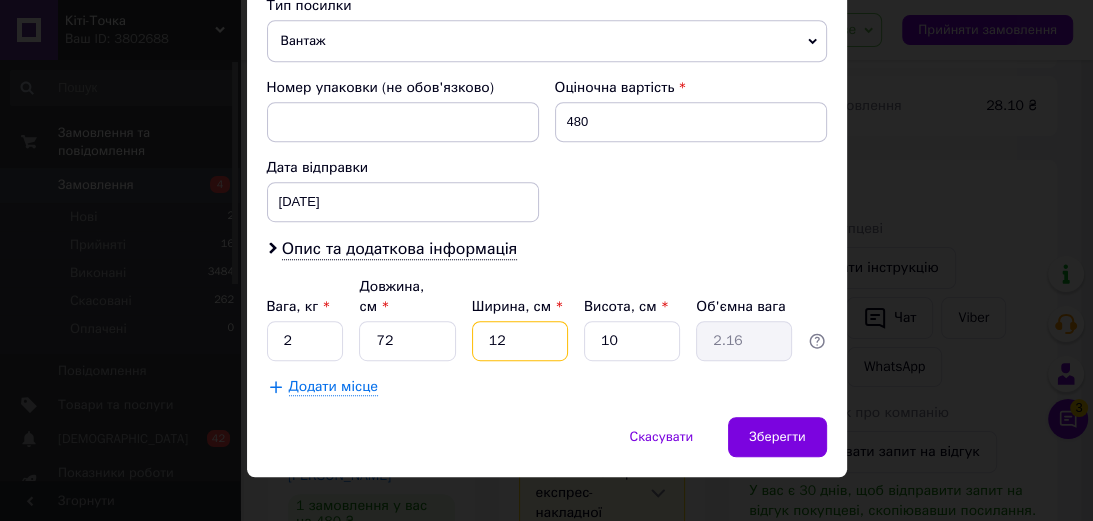 click on "12" at bounding box center [520, 341] 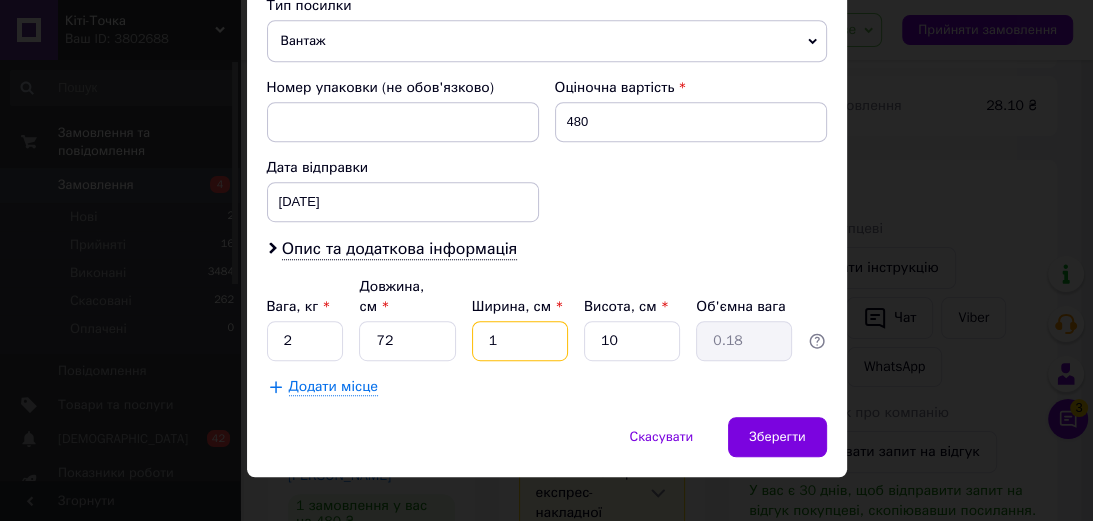 type on "16" 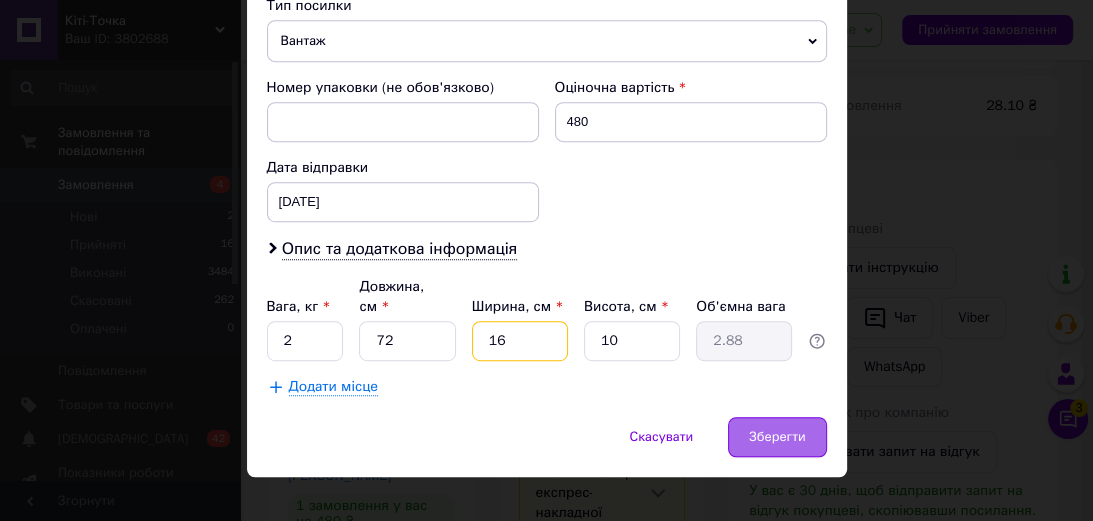 type on "16" 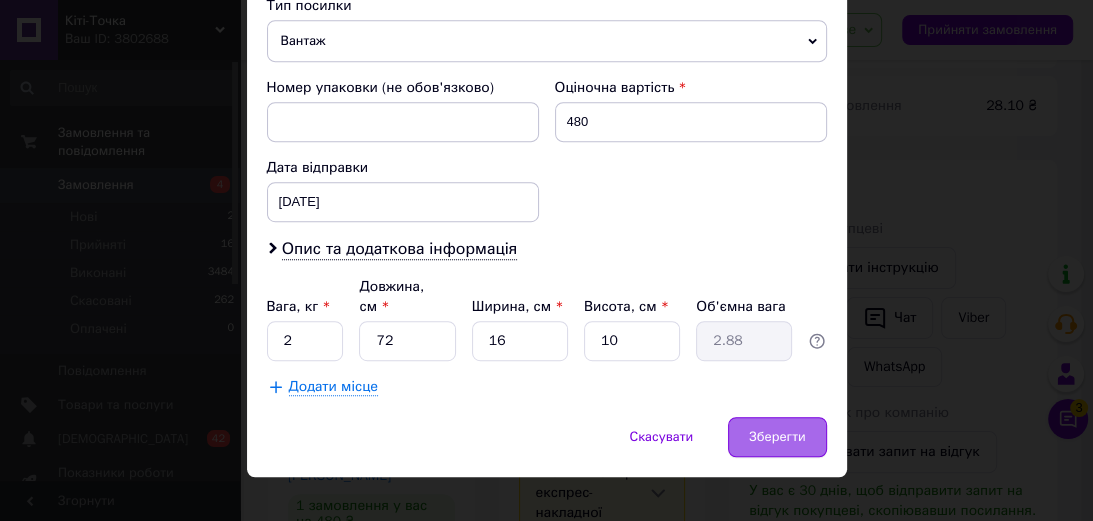 click on "Зберегти" at bounding box center (777, 437) 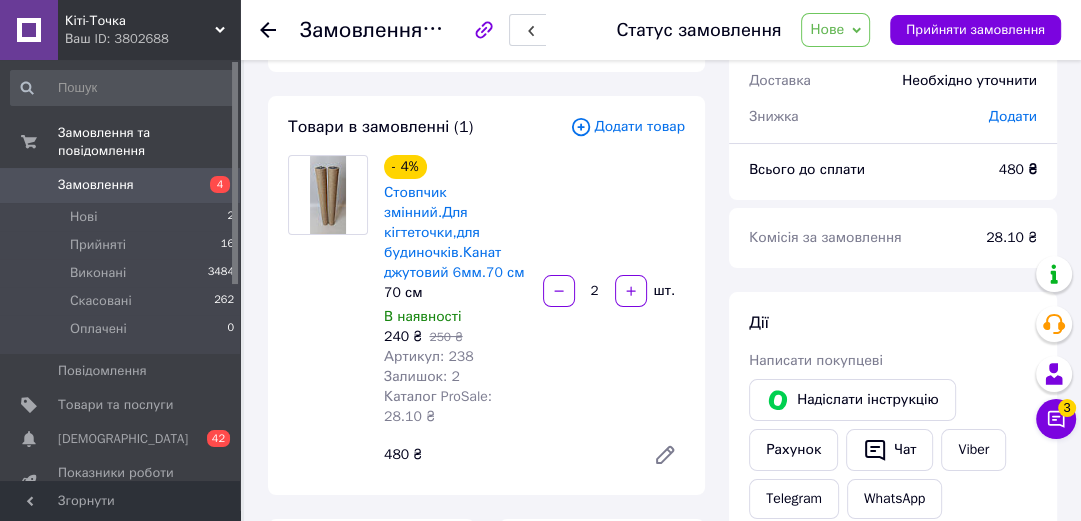 scroll, scrollTop: 80, scrollLeft: 0, axis: vertical 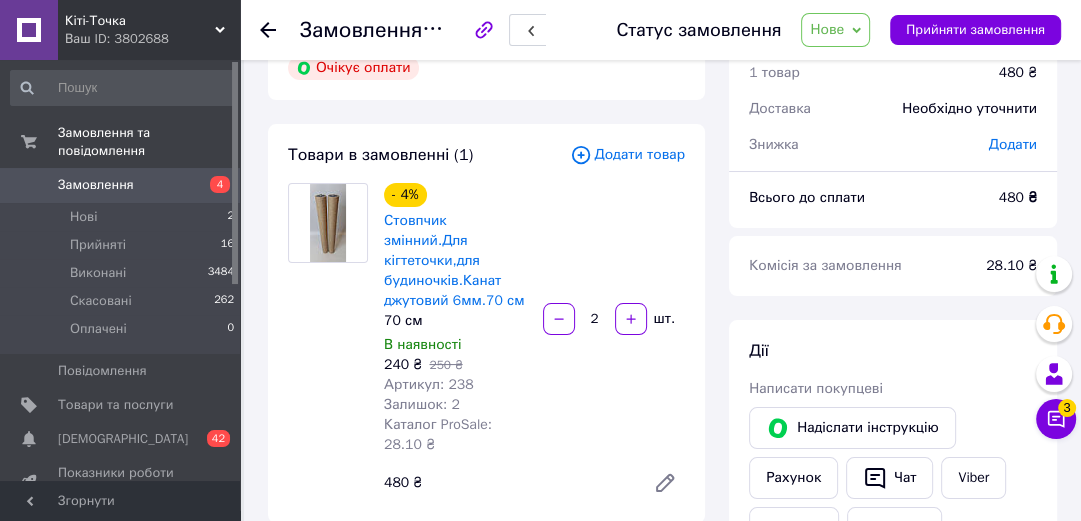 click on "Замовлення" at bounding box center [96, 185] 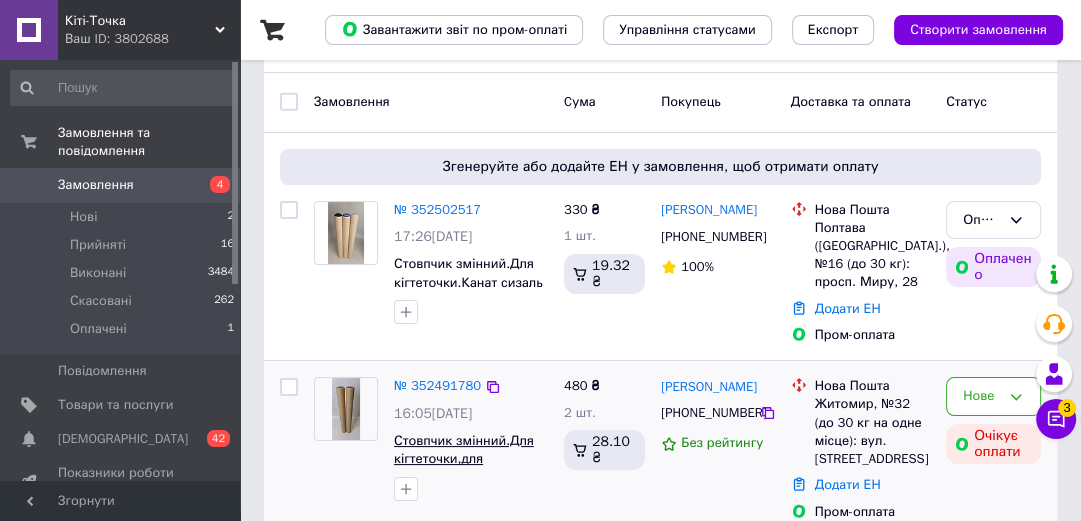scroll, scrollTop: 0, scrollLeft: 0, axis: both 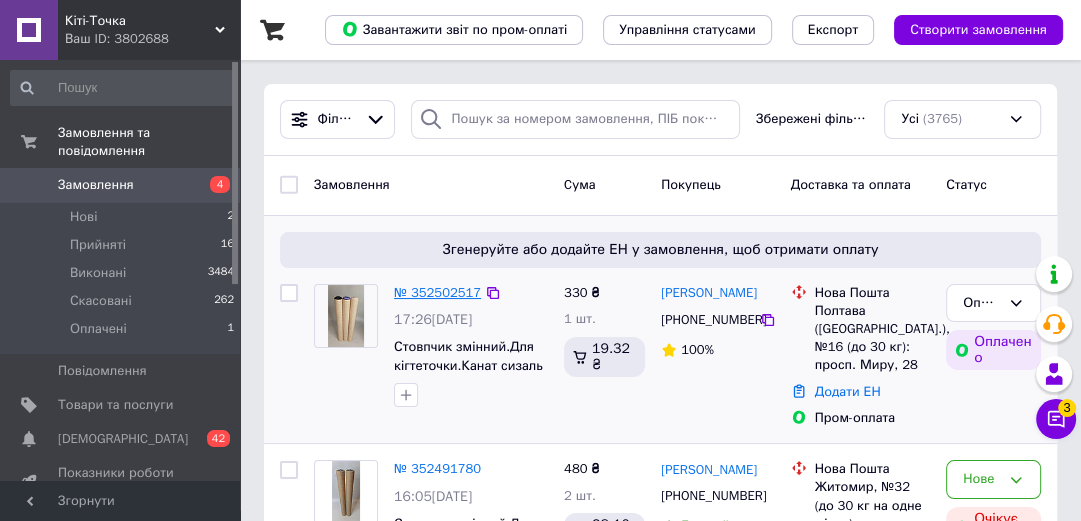 click on "№ 352502517" at bounding box center [437, 292] 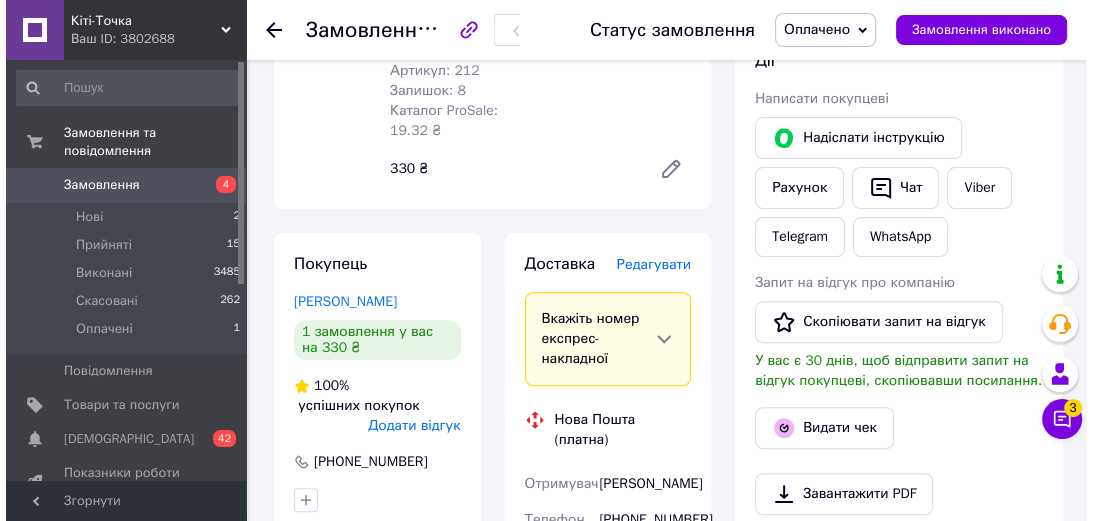 scroll, scrollTop: 480, scrollLeft: 0, axis: vertical 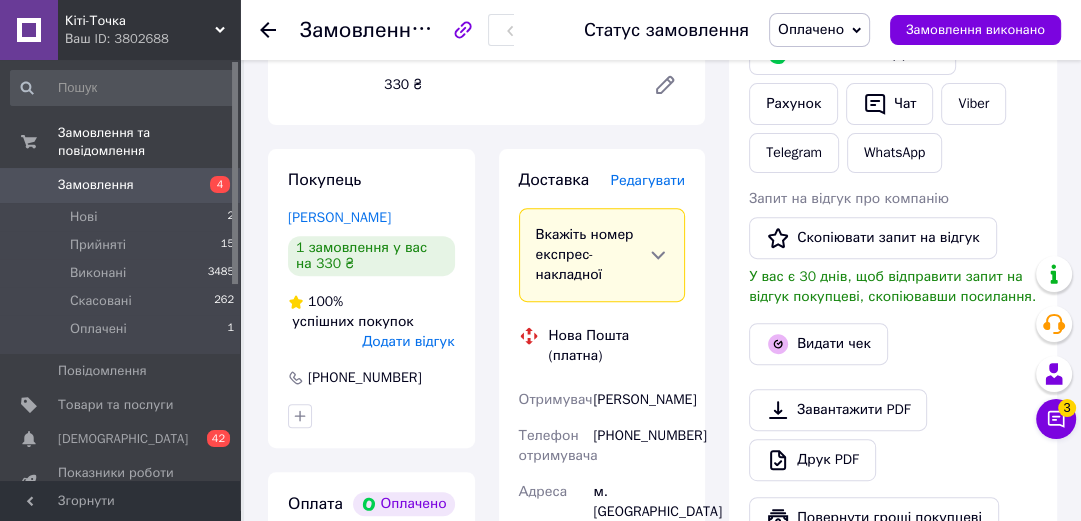 click on "Редагувати" at bounding box center [648, 180] 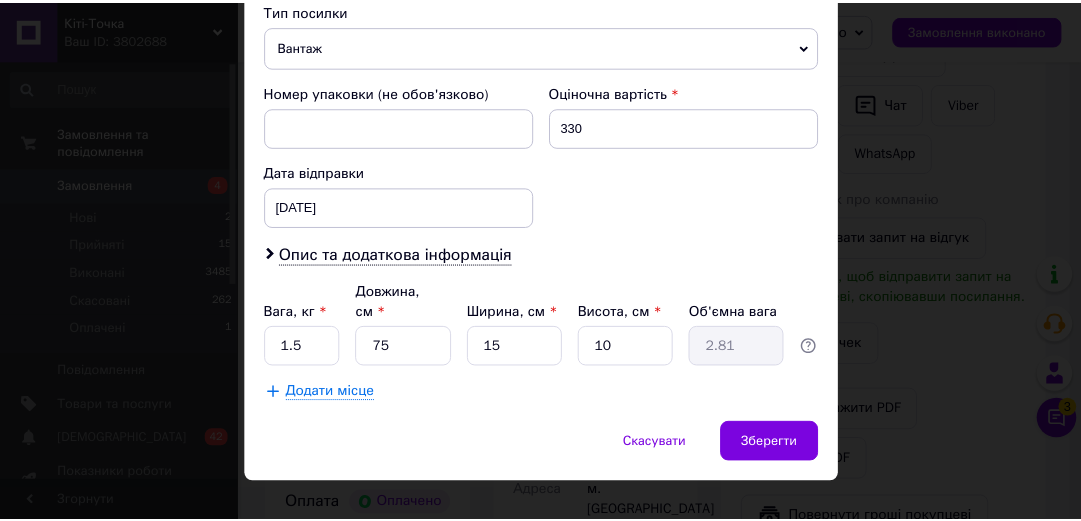 scroll, scrollTop: 800, scrollLeft: 0, axis: vertical 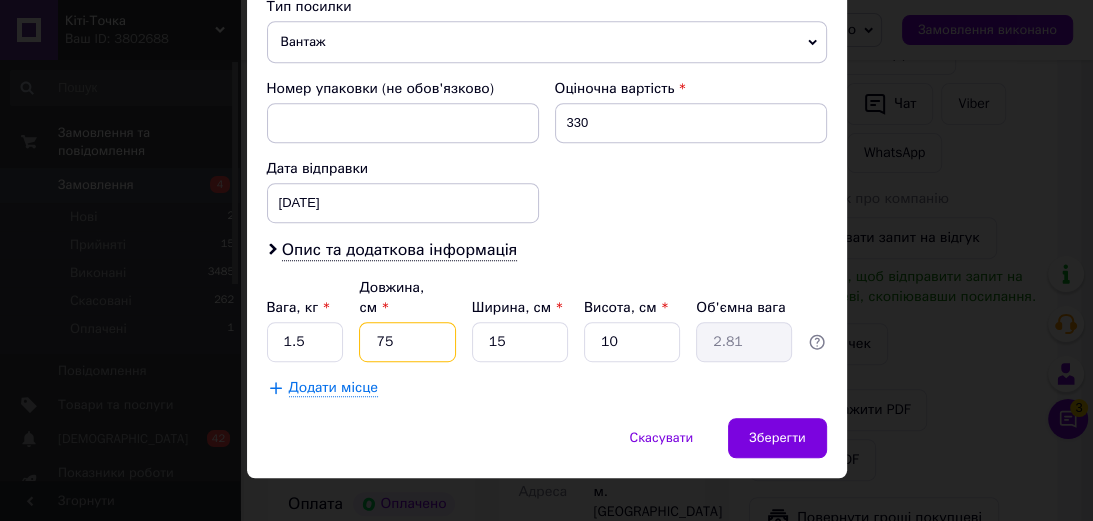 click on "75" at bounding box center (407, 342) 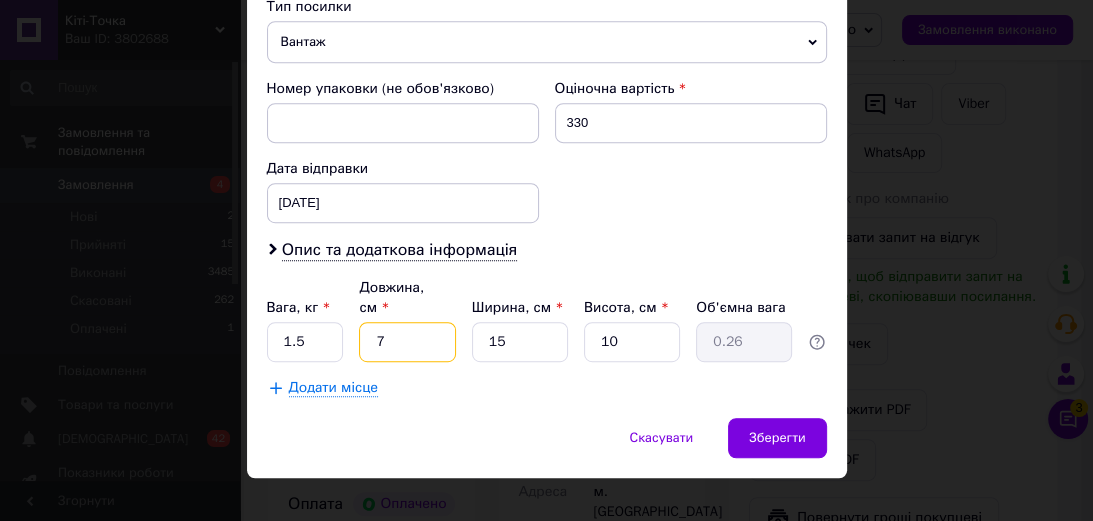 type on "74" 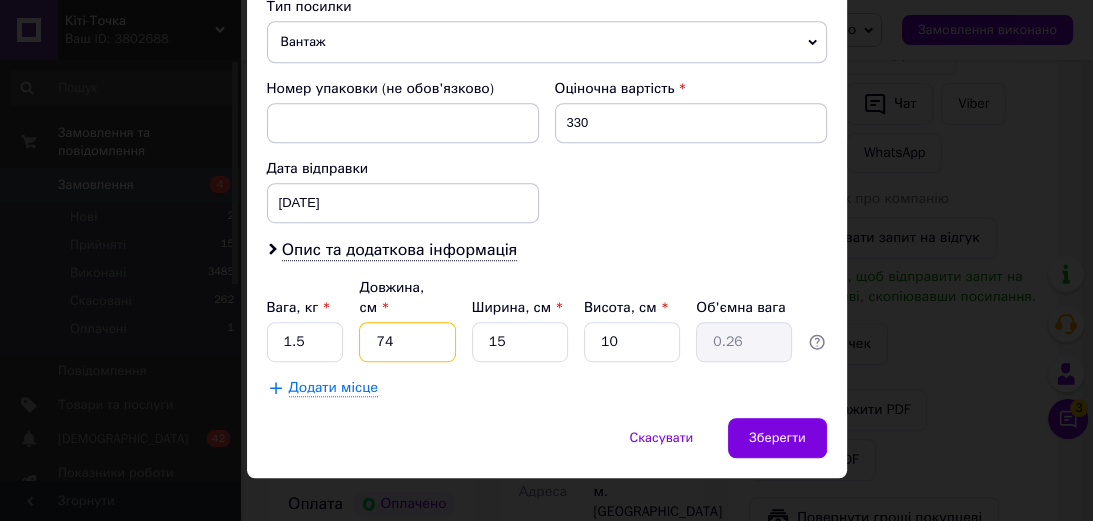 type on "2.78" 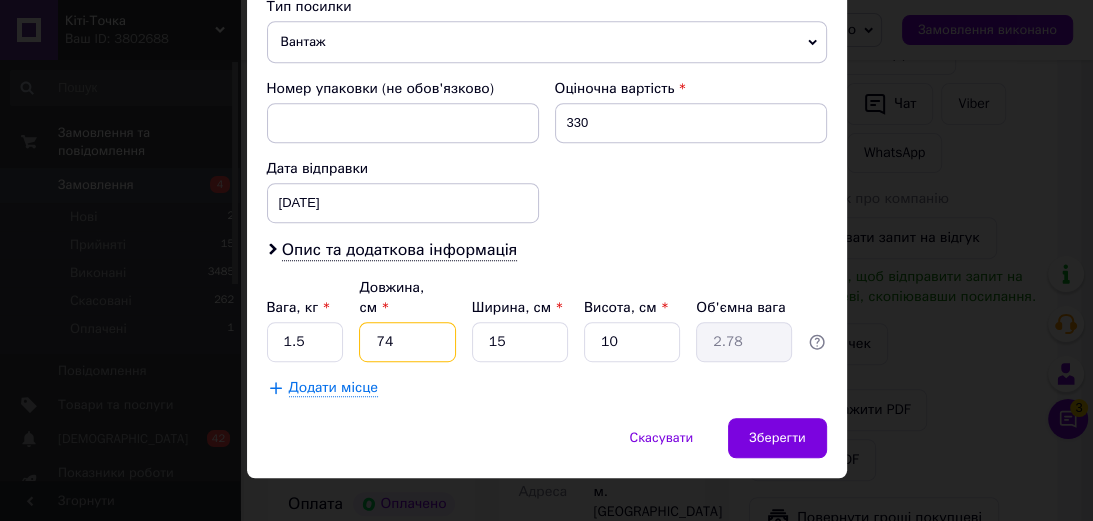 type on "74" 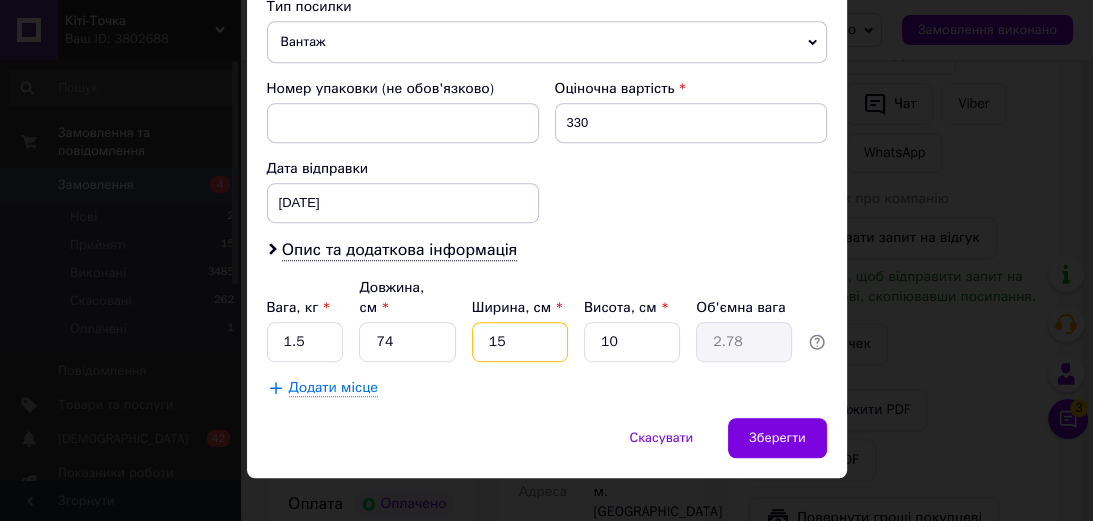 click on "15" at bounding box center [520, 342] 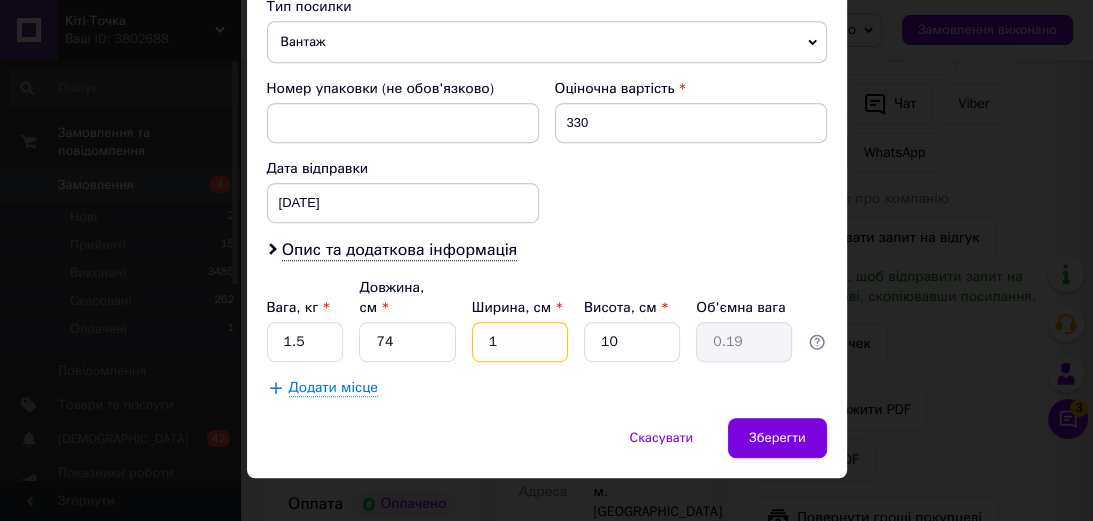 type on "12" 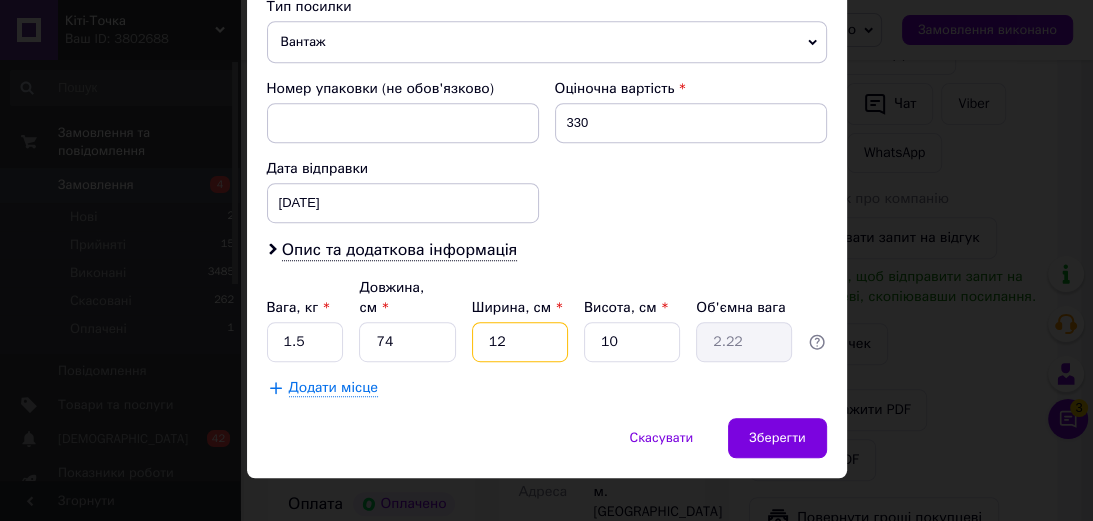 type on "12" 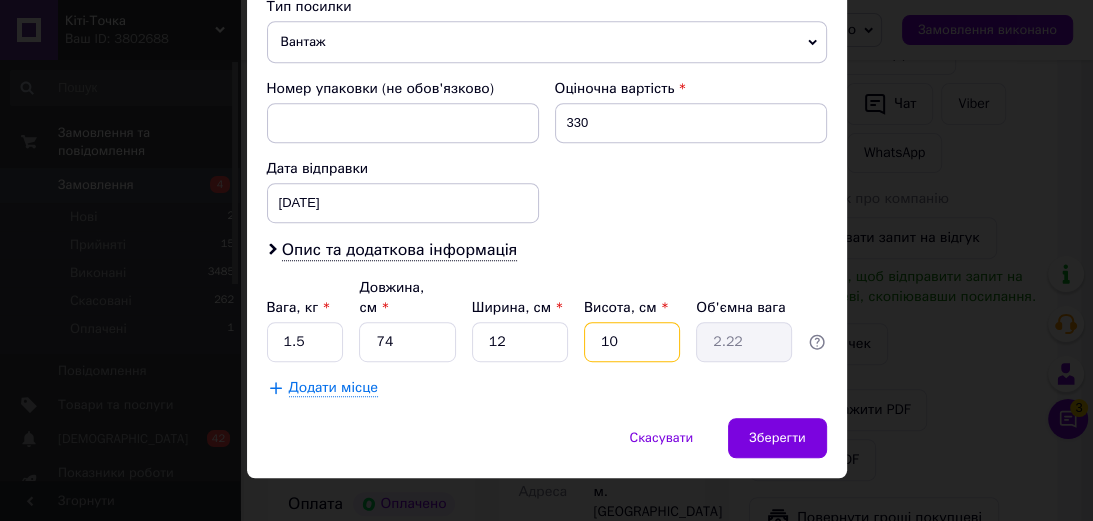 click on "10" at bounding box center [632, 342] 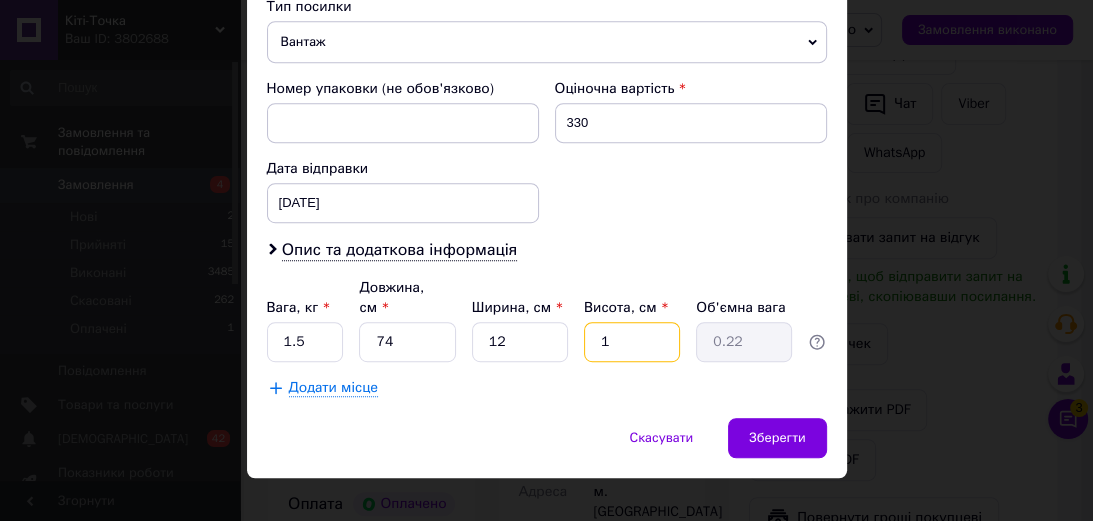type 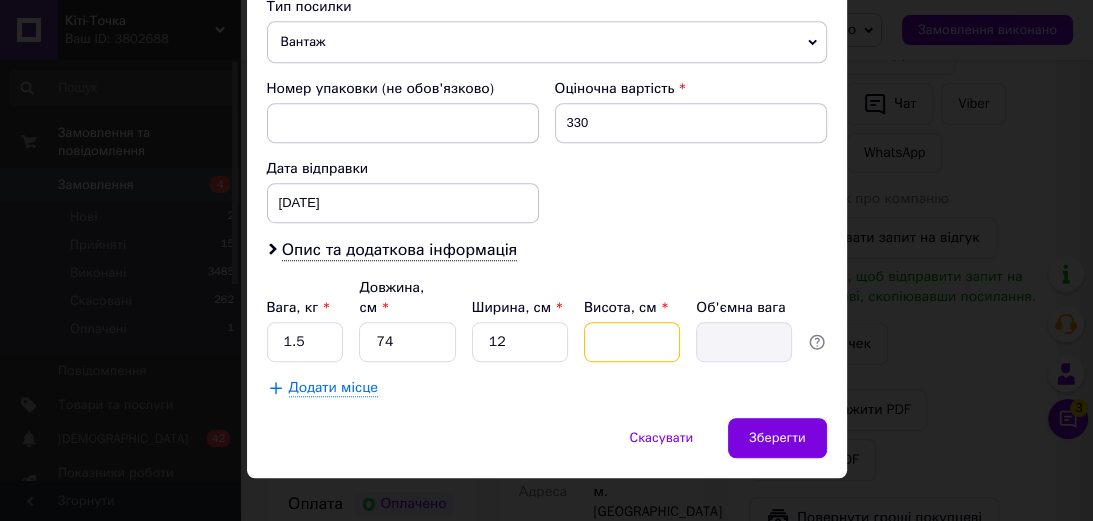 type on "9" 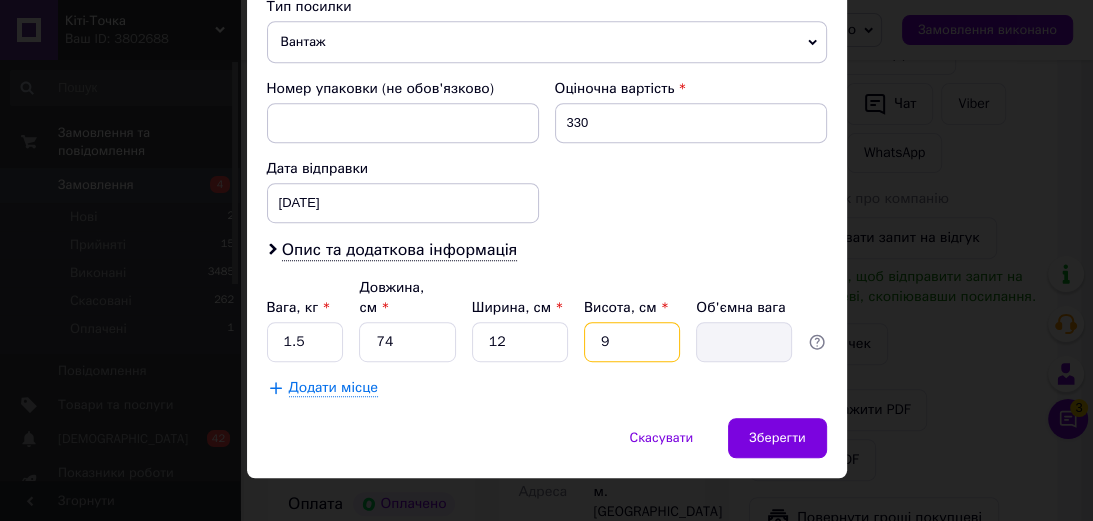 type on "2" 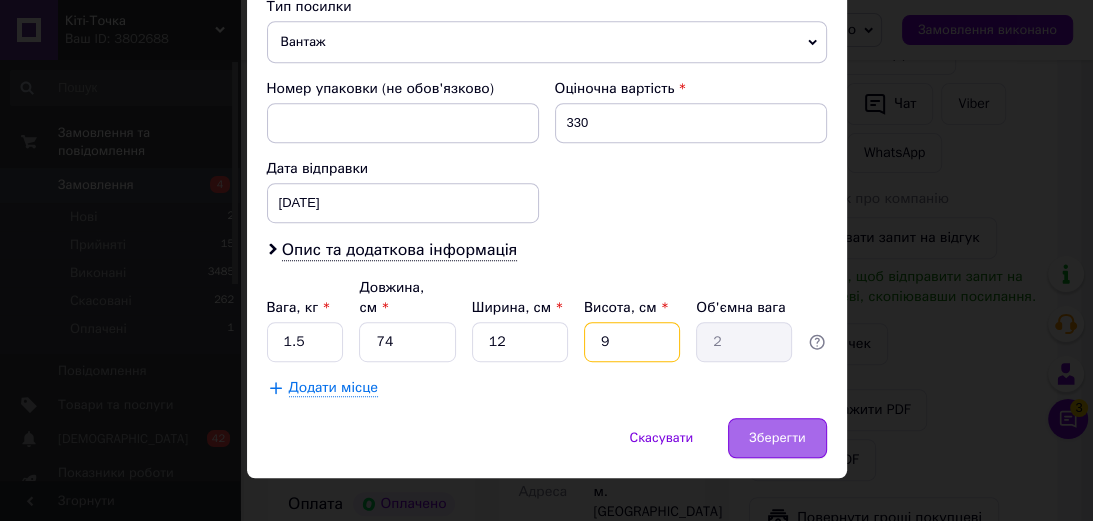 type on "9" 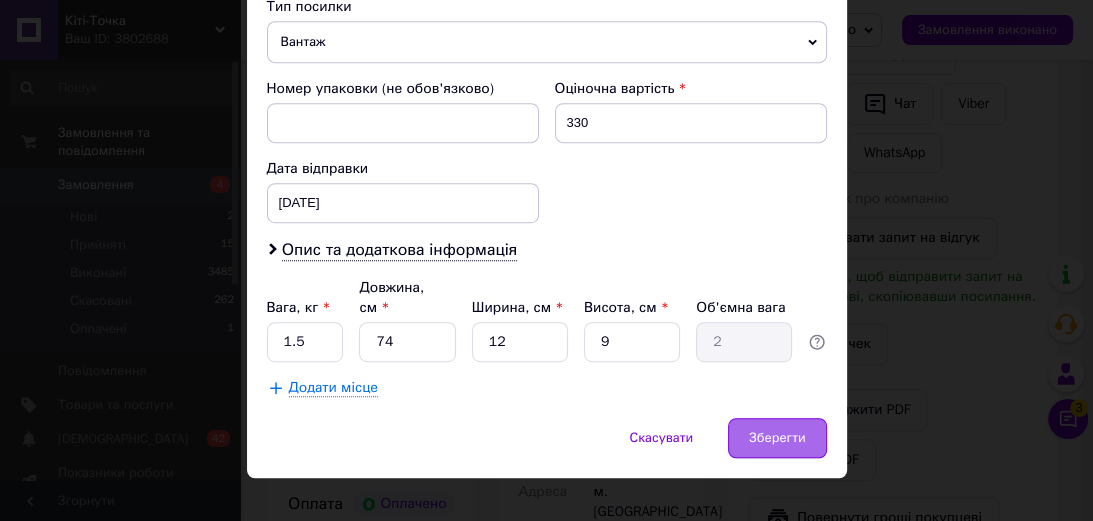 click on "Зберегти" at bounding box center (777, 438) 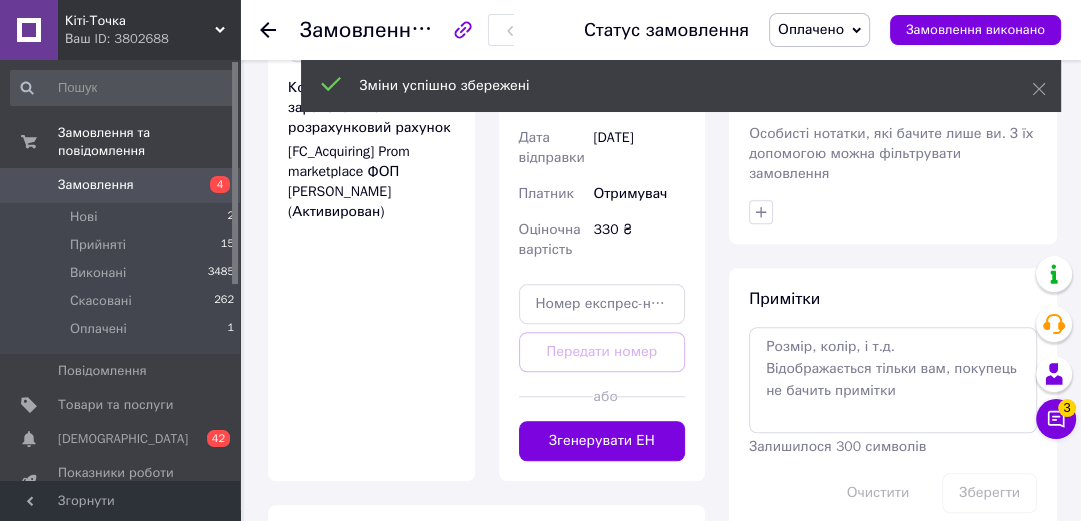 scroll, scrollTop: 1200, scrollLeft: 0, axis: vertical 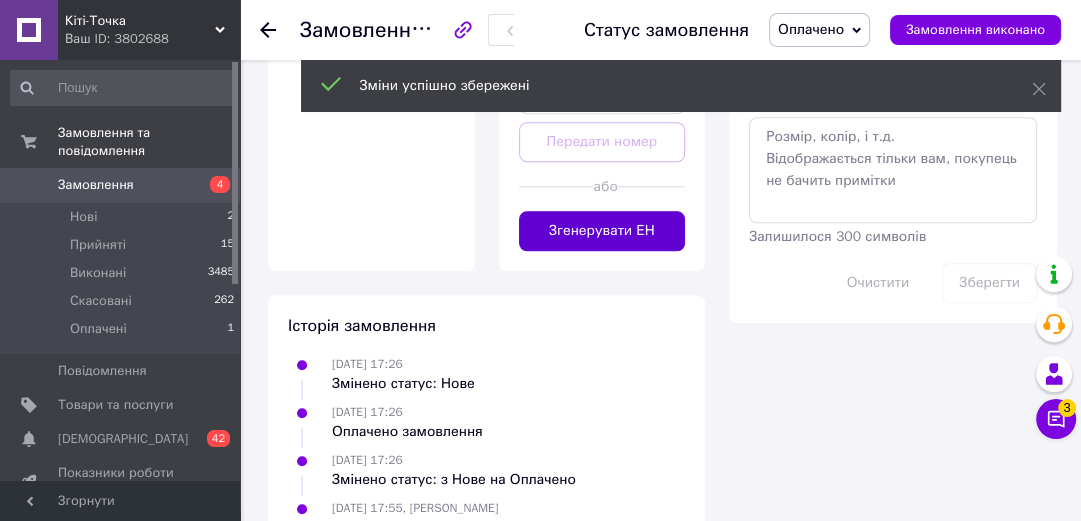 click on "Згенерувати ЕН" at bounding box center [602, 231] 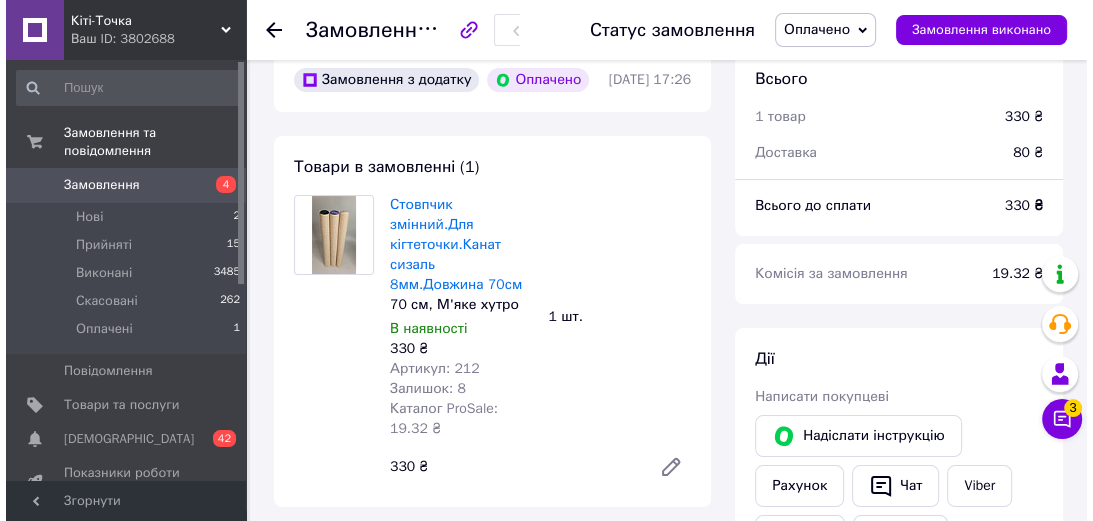 scroll, scrollTop: 0, scrollLeft: 0, axis: both 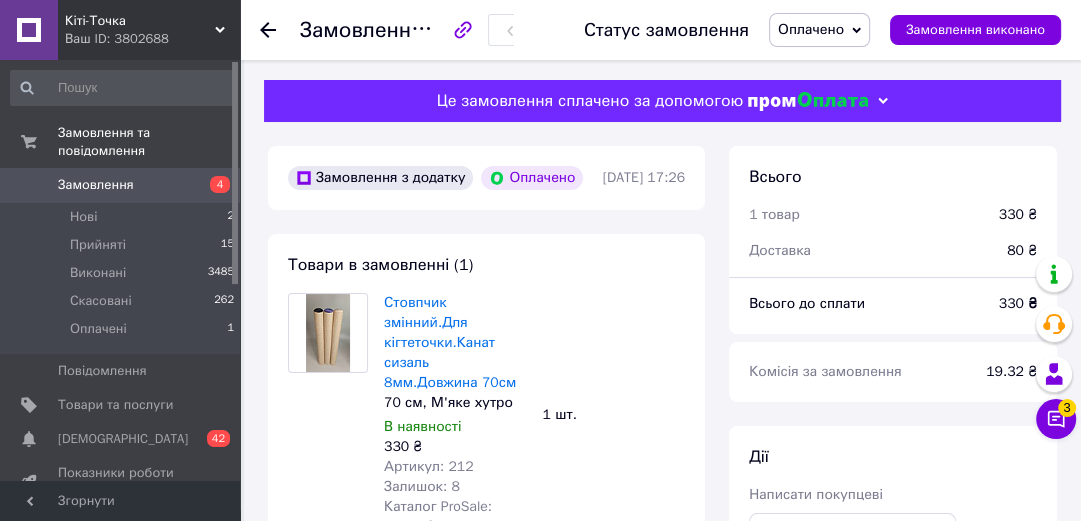 click on "Оплачено" at bounding box center (811, 29) 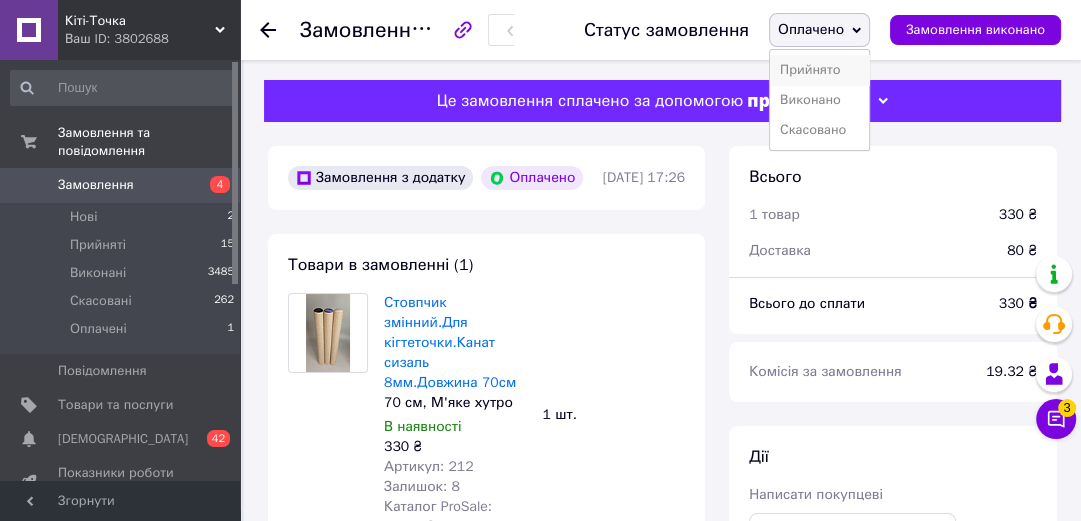 click on "Прийнято" at bounding box center [819, 70] 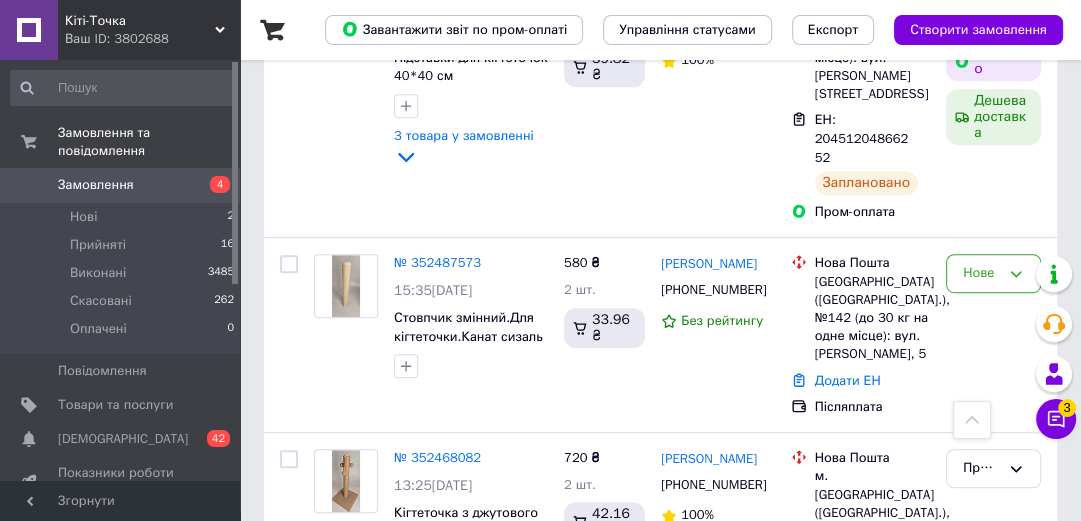 scroll, scrollTop: 612, scrollLeft: 0, axis: vertical 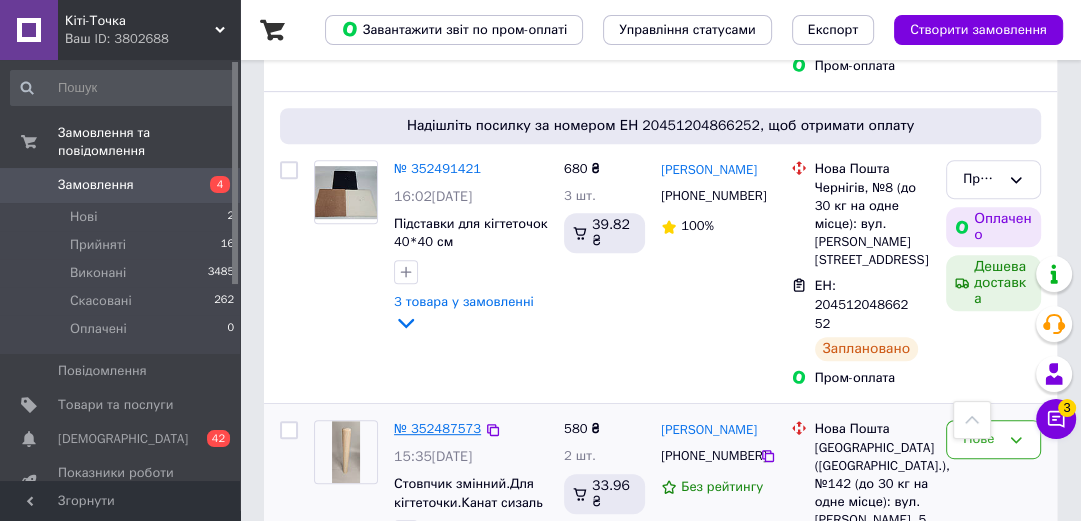 click on "№ 352487573" at bounding box center [437, 428] 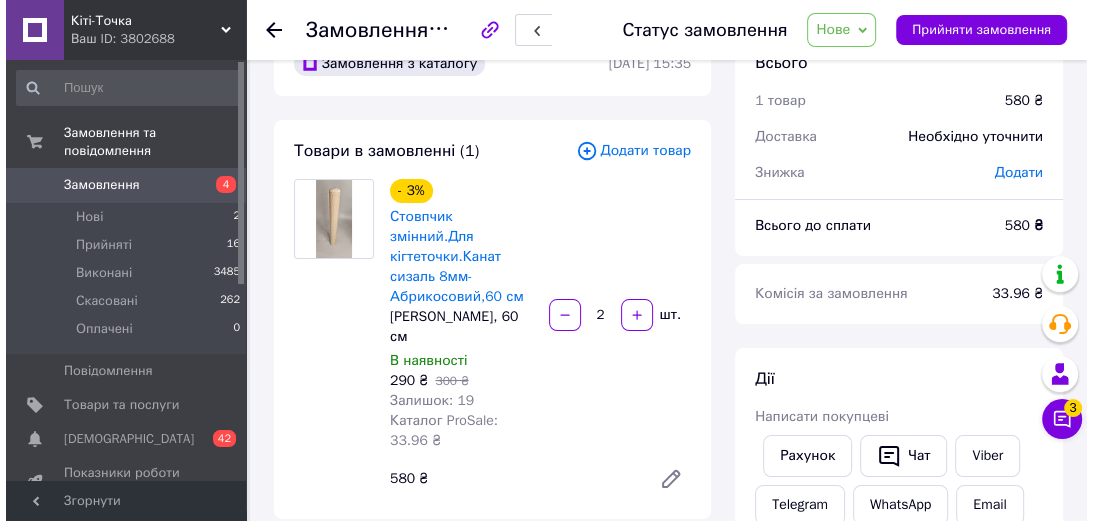 scroll, scrollTop: 212, scrollLeft: 0, axis: vertical 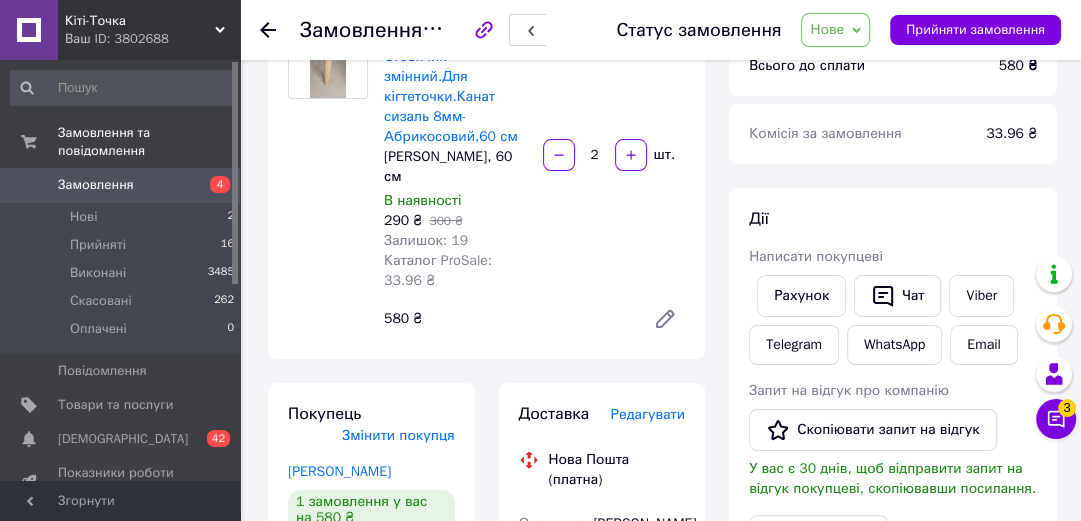 click on "Редагувати" at bounding box center [648, 414] 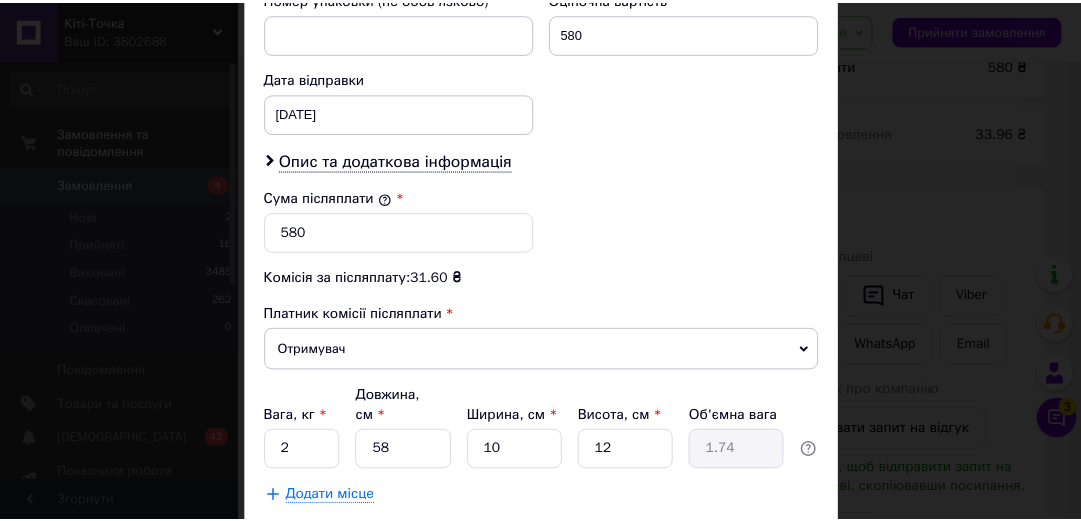 scroll, scrollTop: 999, scrollLeft: 0, axis: vertical 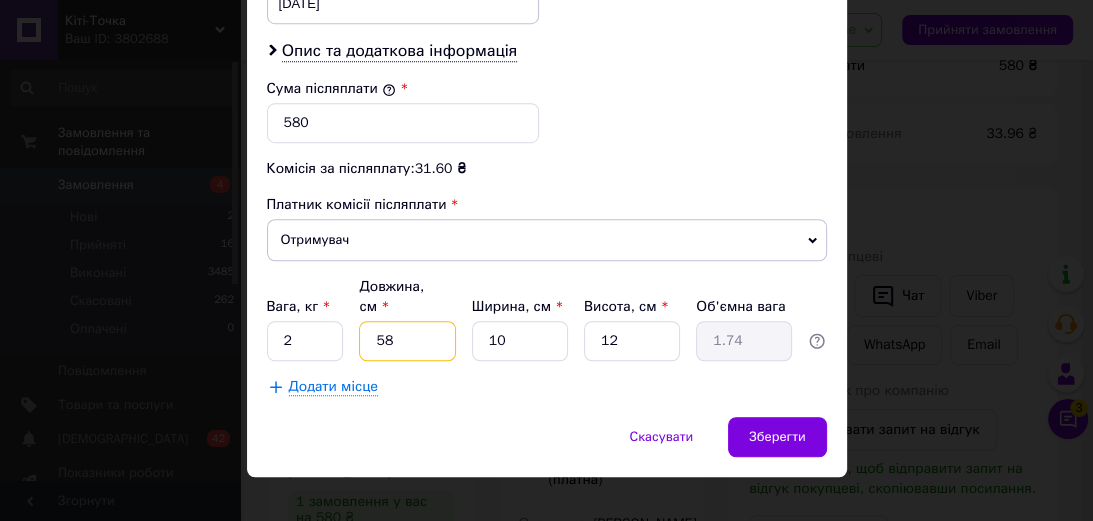 click on "58" at bounding box center (407, 341) 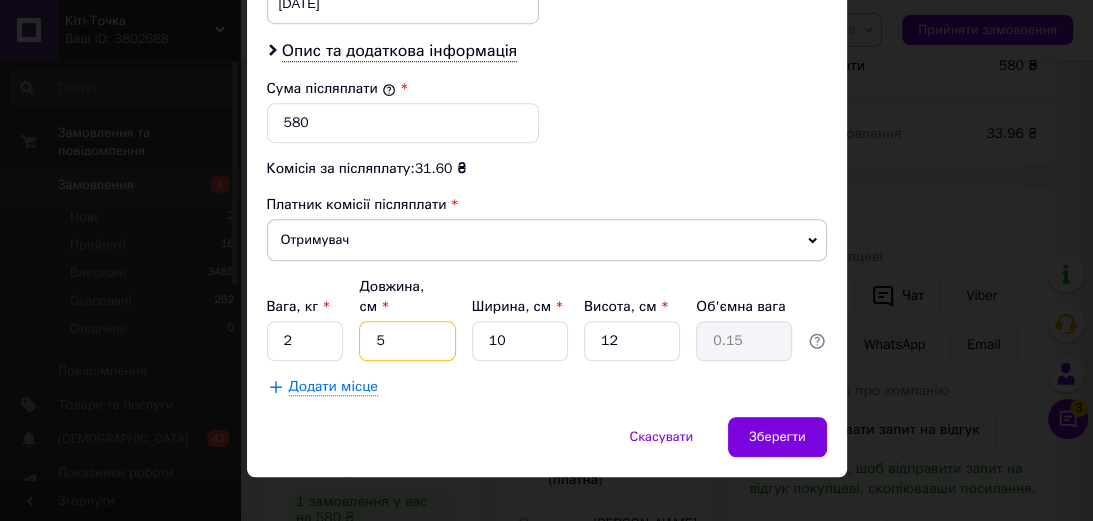 type 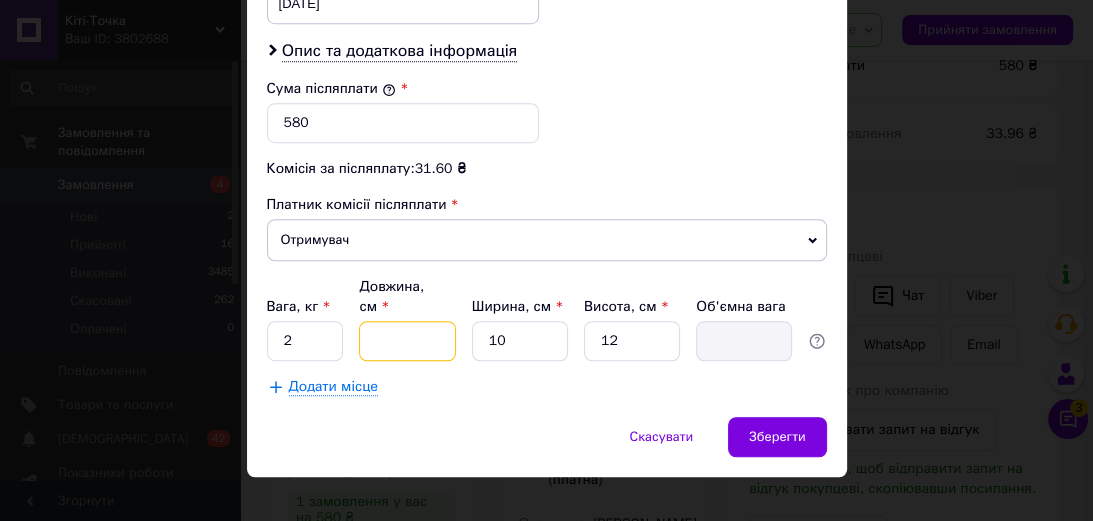 type on "6" 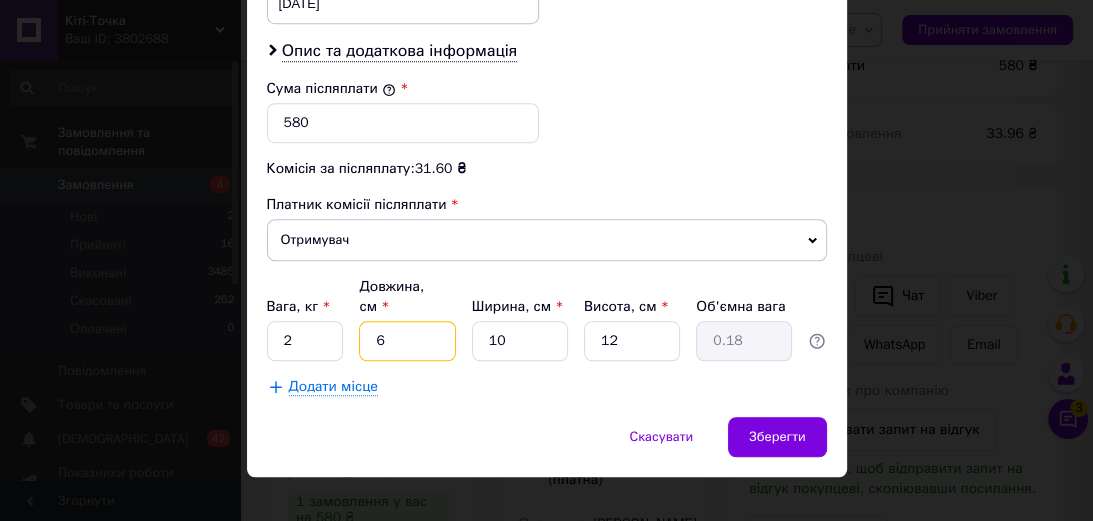 type on "65" 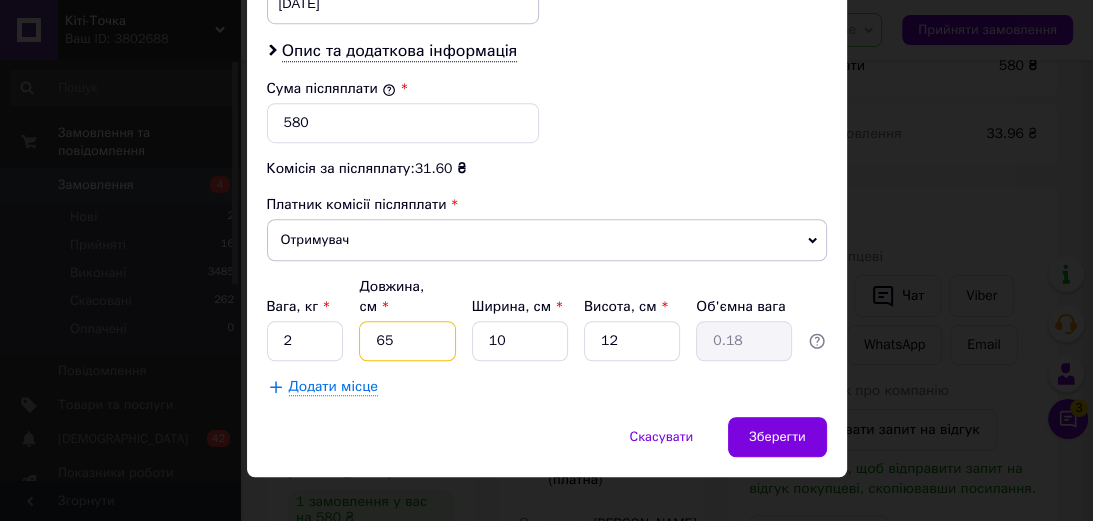 type on "1.95" 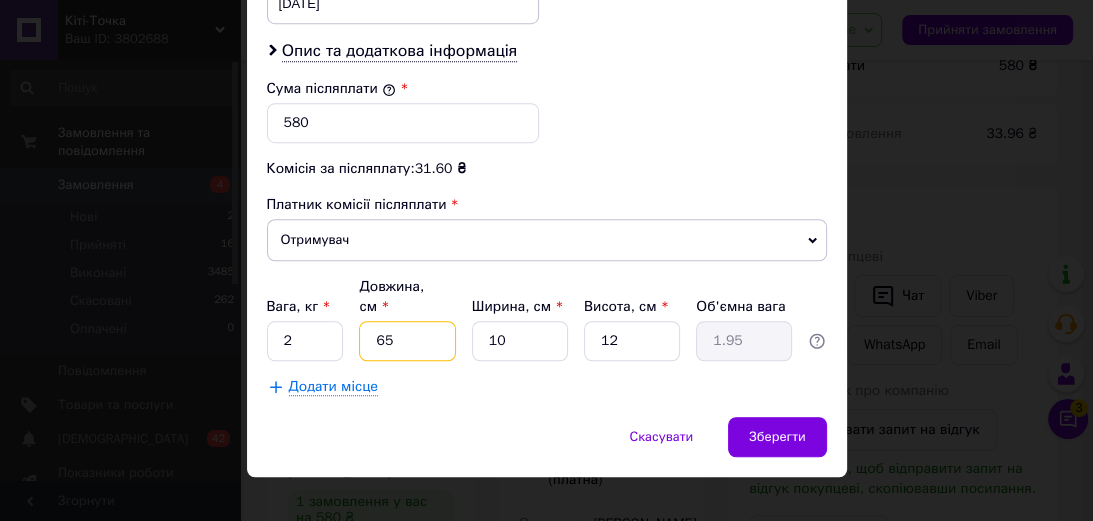 type on "65" 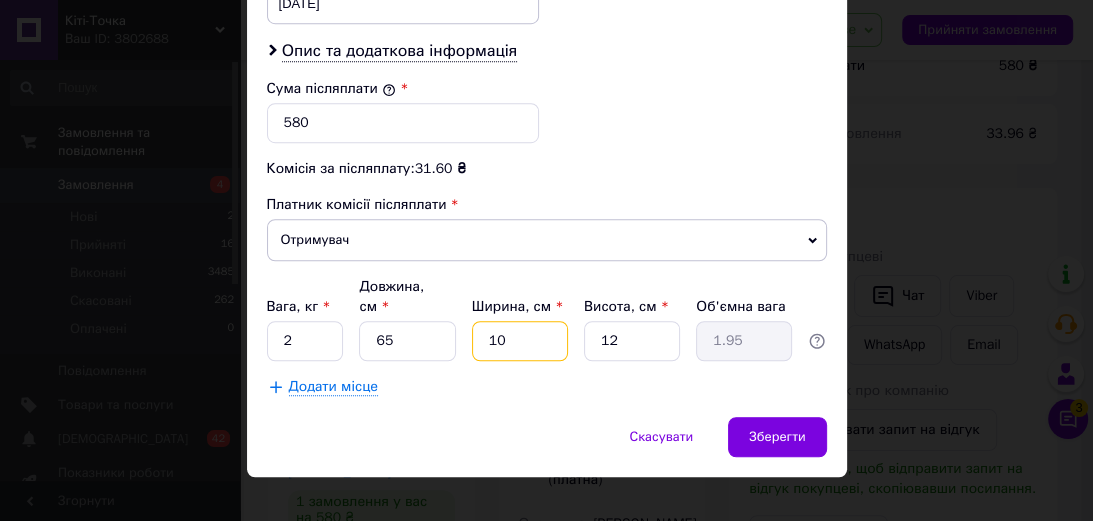 click on "10" at bounding box center [520, 341] 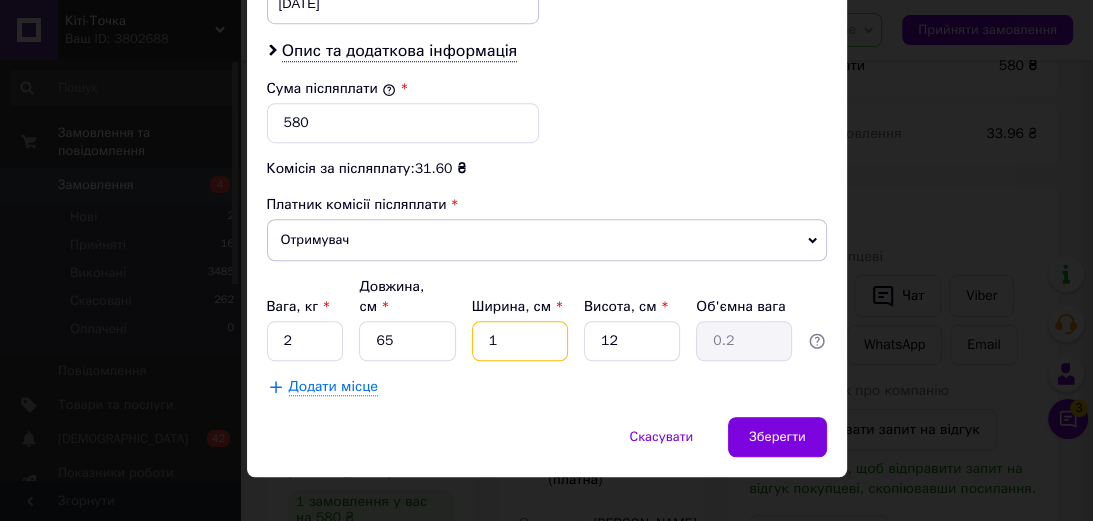 type on "15" 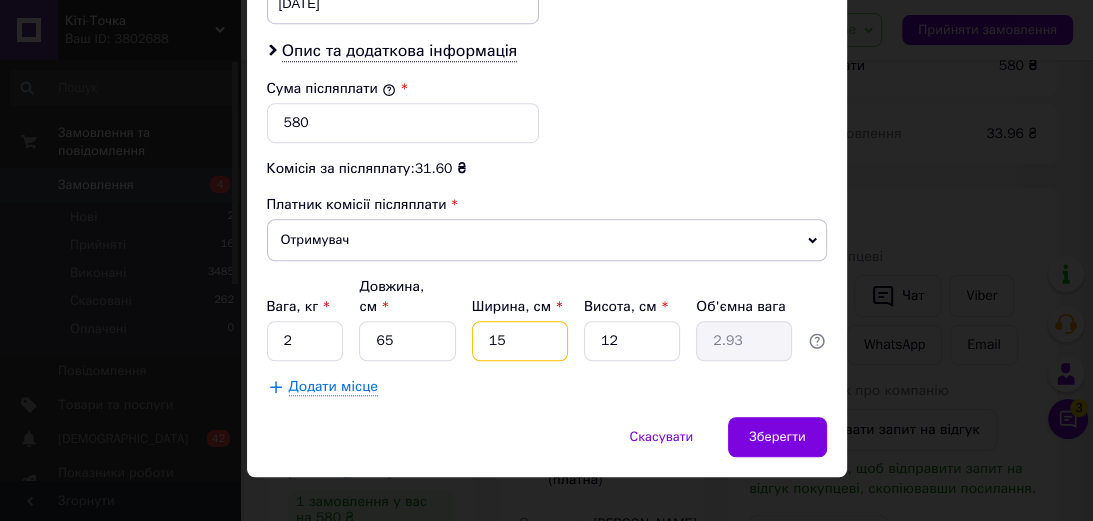 type on "15" 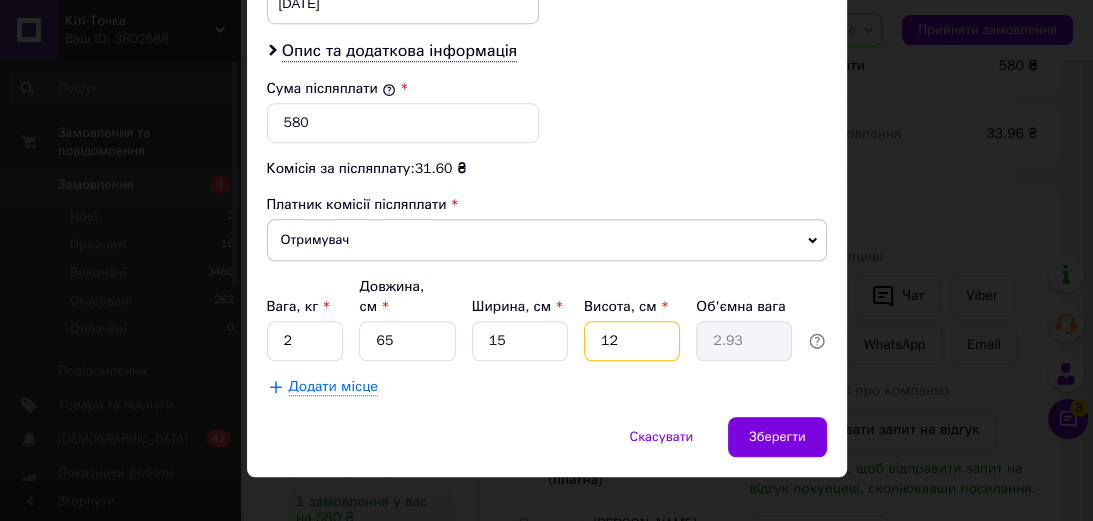 click on "12" at bounding box center [632, 341] 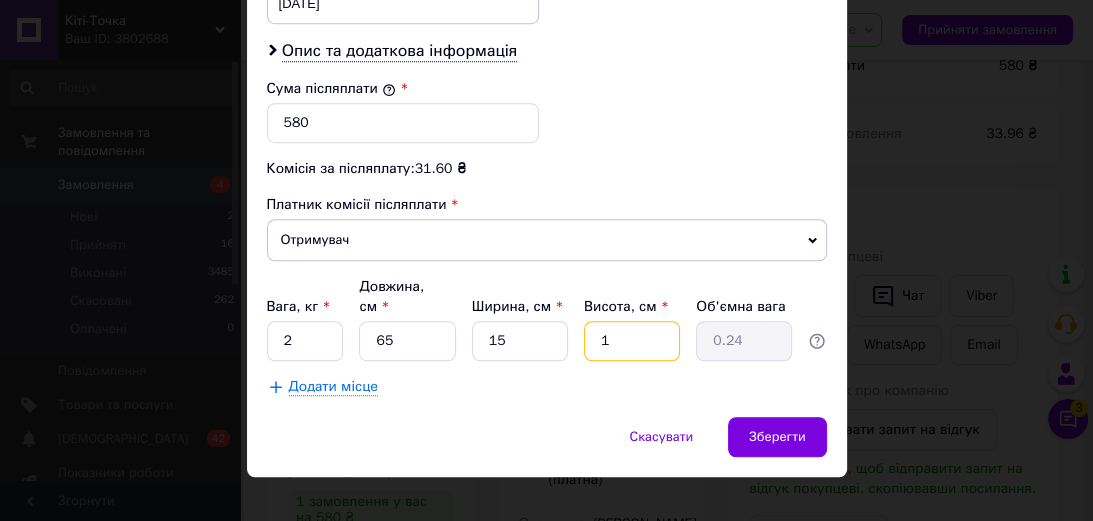 type on "10" 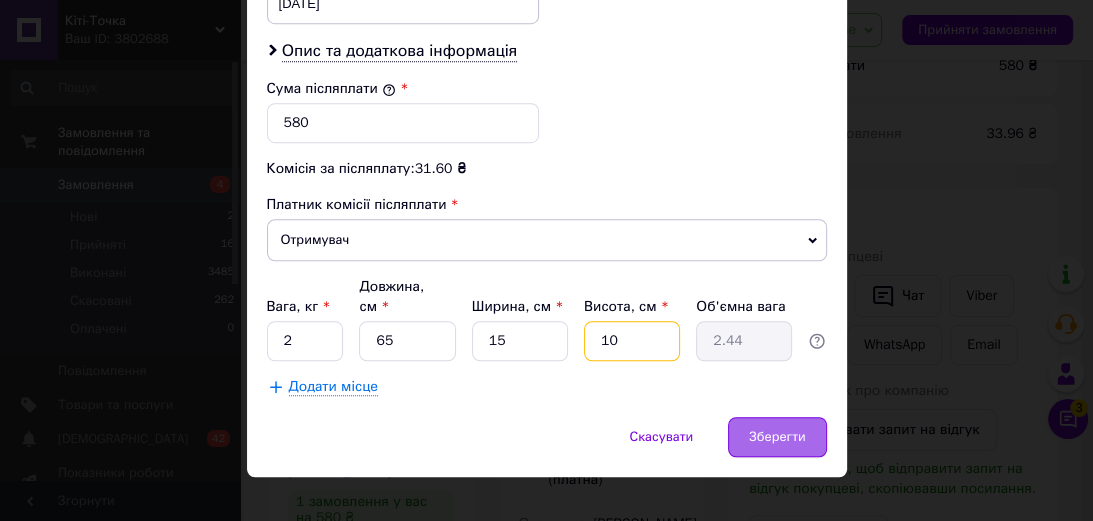 type on "10" 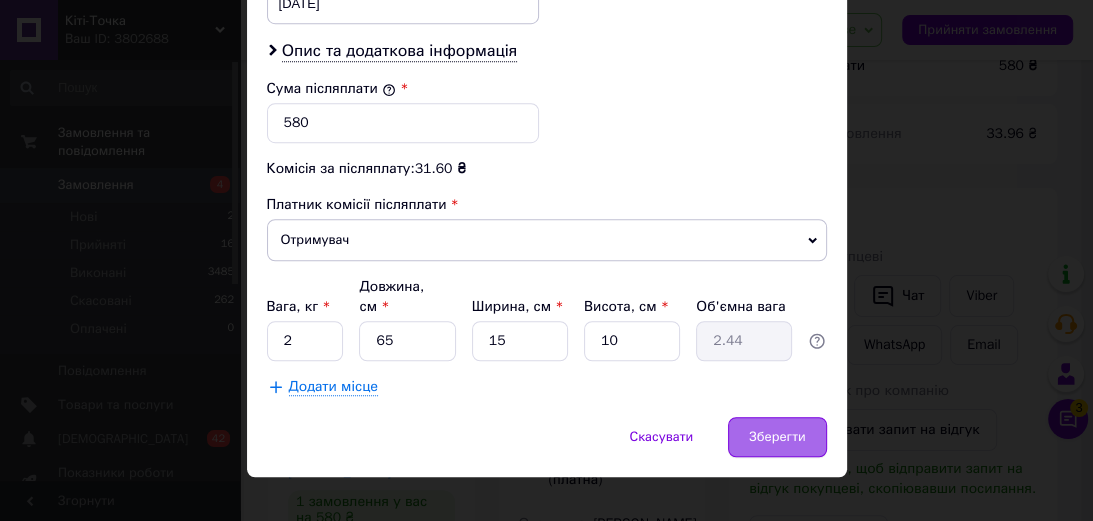 click on "Зберегти" at bounding box center (777, 437) 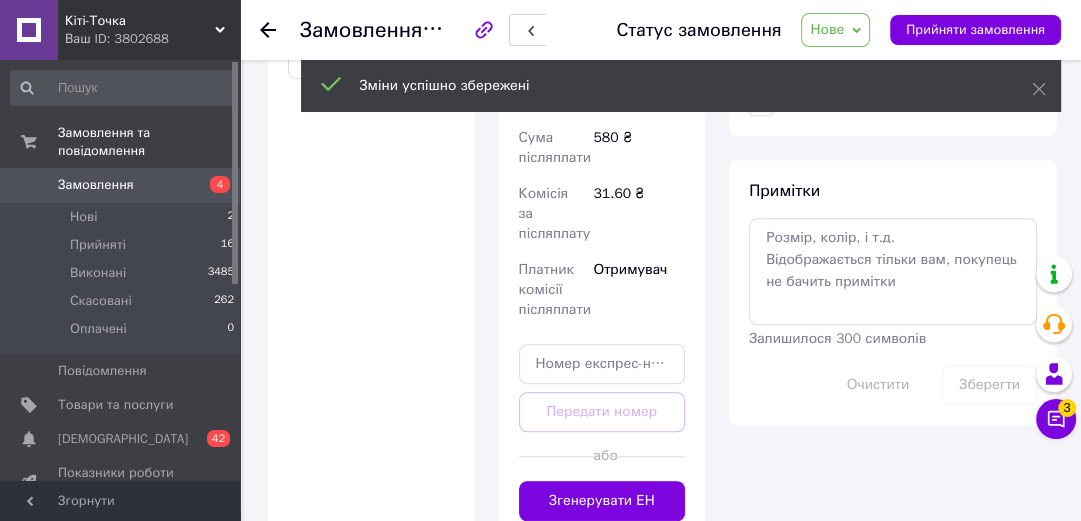 scroll, scrollTop: 1092, scrollLeft: 0, axis: vertical 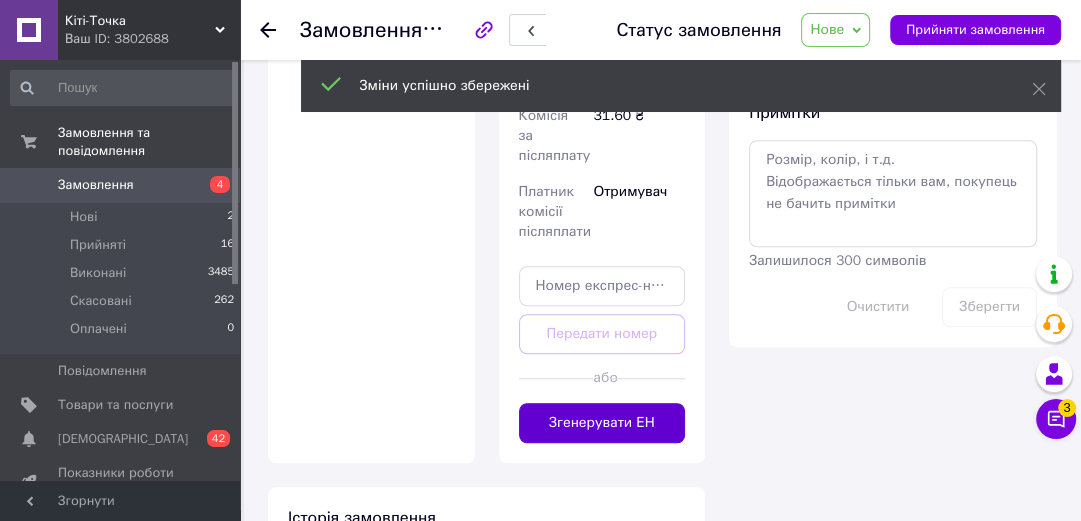 click on "Згенерувати ЕН" at bounding box center (602, 423) 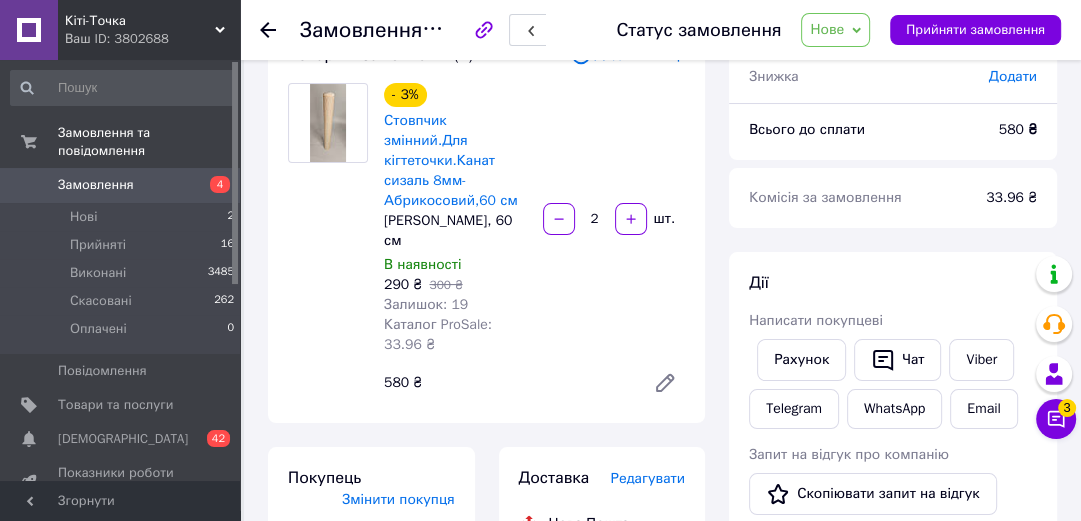 scroll, scrollTop: 132, scrollLeft: 0, axis: vertical 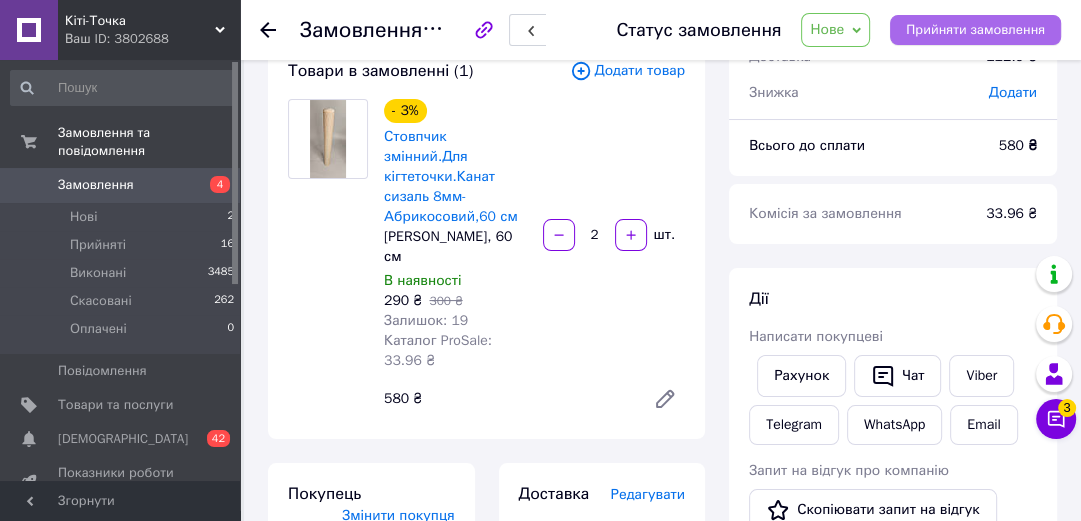 click on "Прийняти замовлення" at bounding box center (975, 30) 